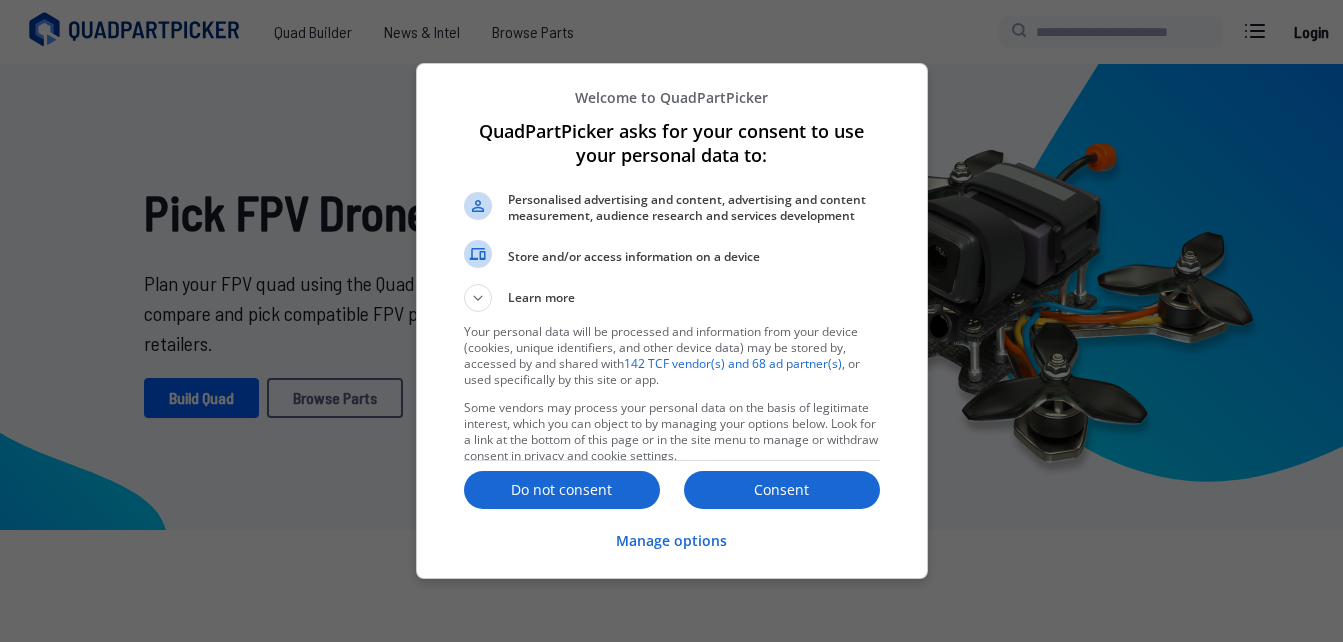 scroll, scrollTop: 0, scrollLeft: 0, axis: both 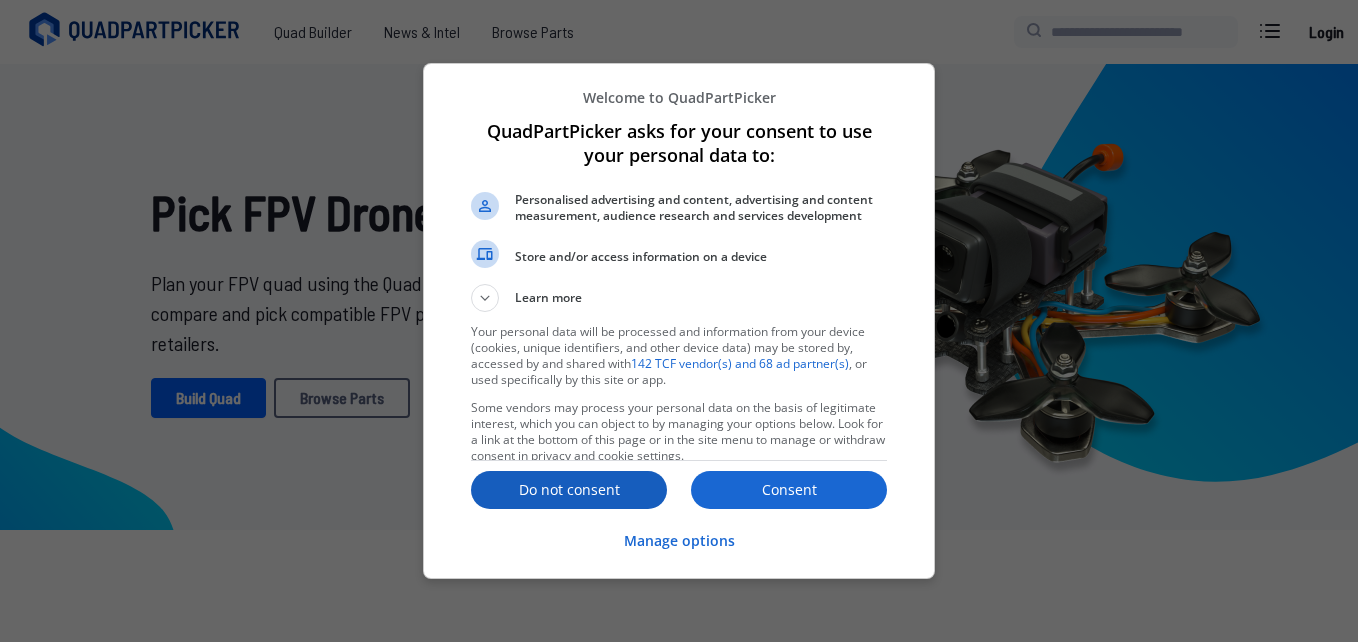 click on "Do not consent" at bounding box center (569, 490) 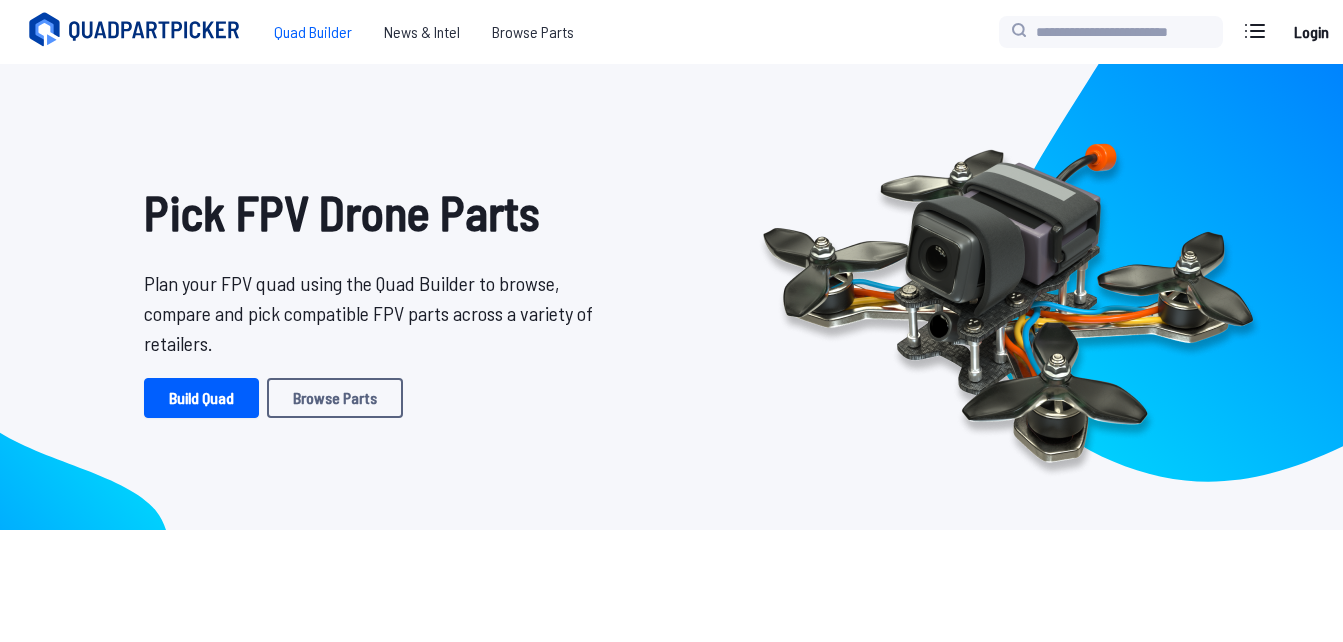 click on "Quad Builder" at bounding box center (313, 32) 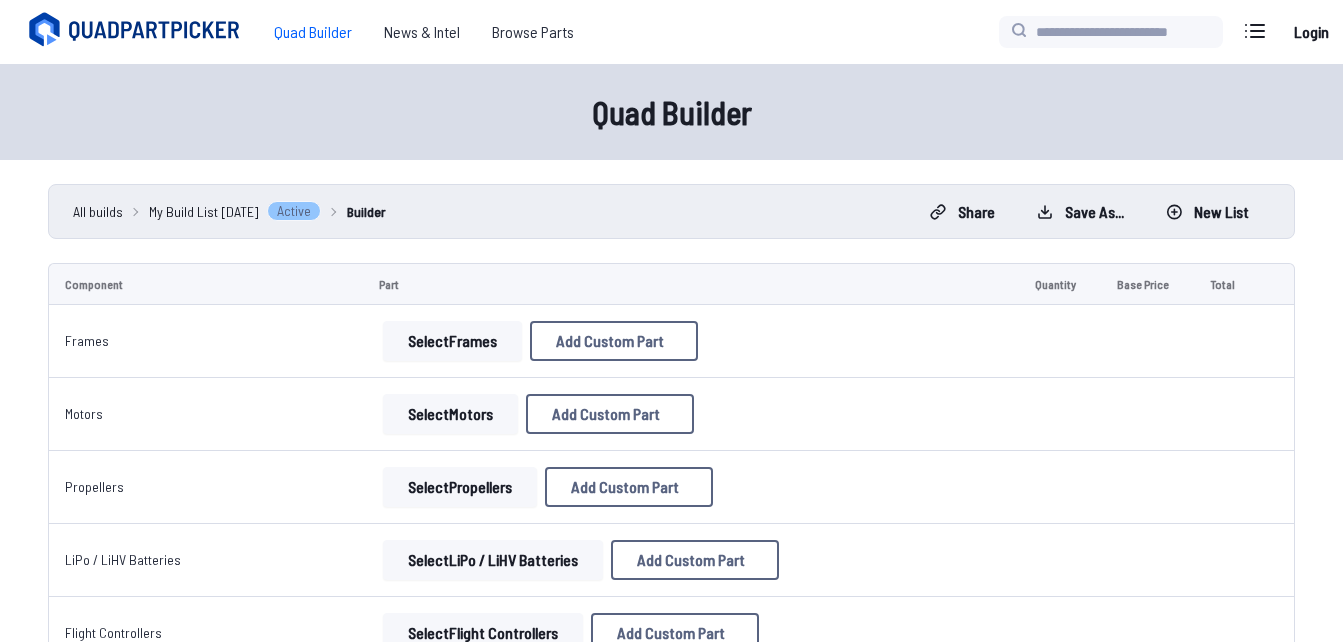 click on "Select  Frames" at bounding box center (452, 341) 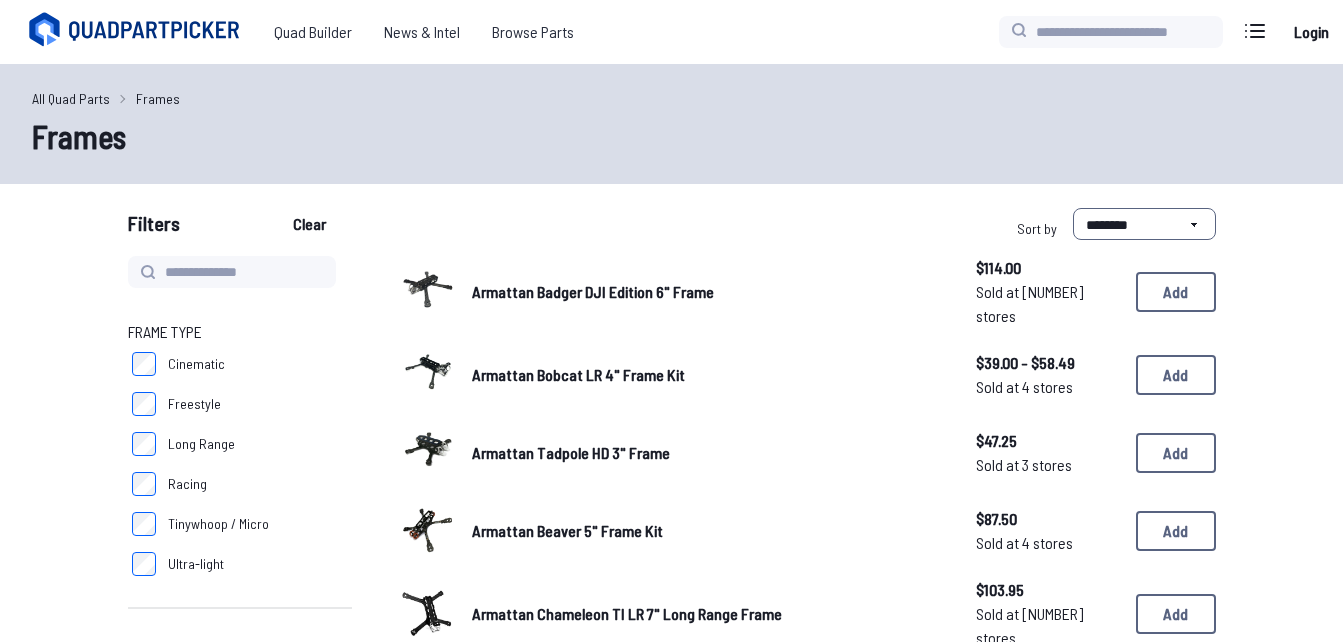 scroll, scrollTop: 100, scrollLeft: 0, axis: vertical 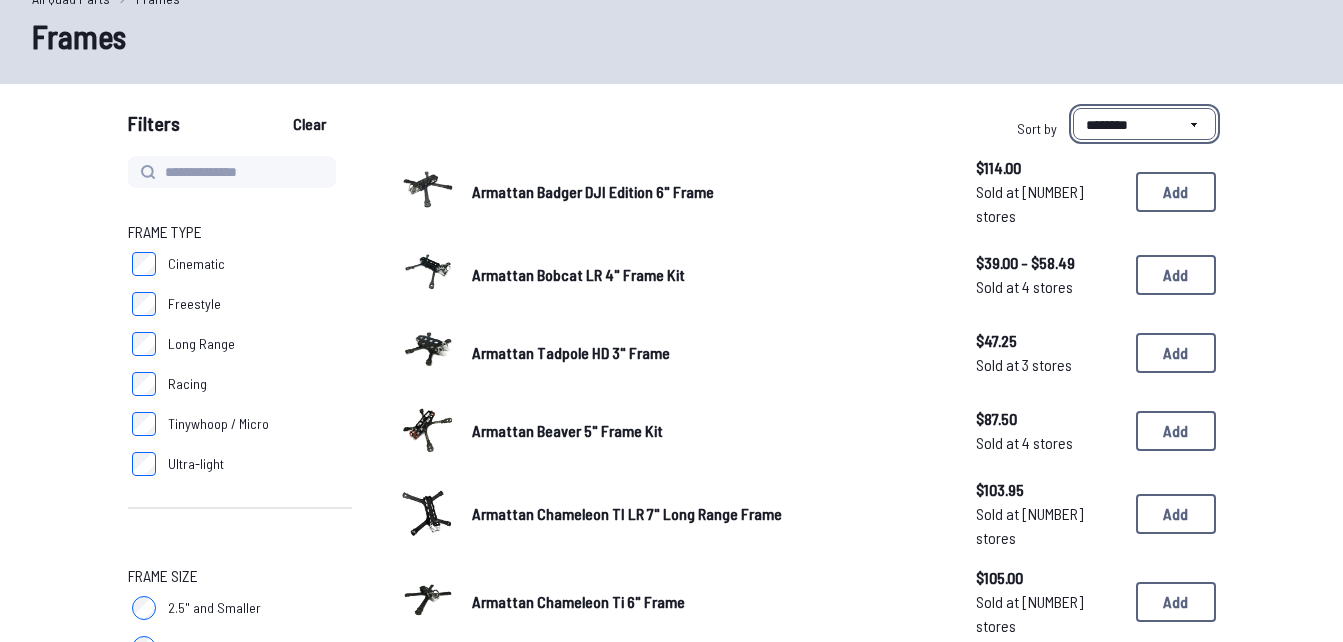 click on "**********" at bounding box center (1144, 124) 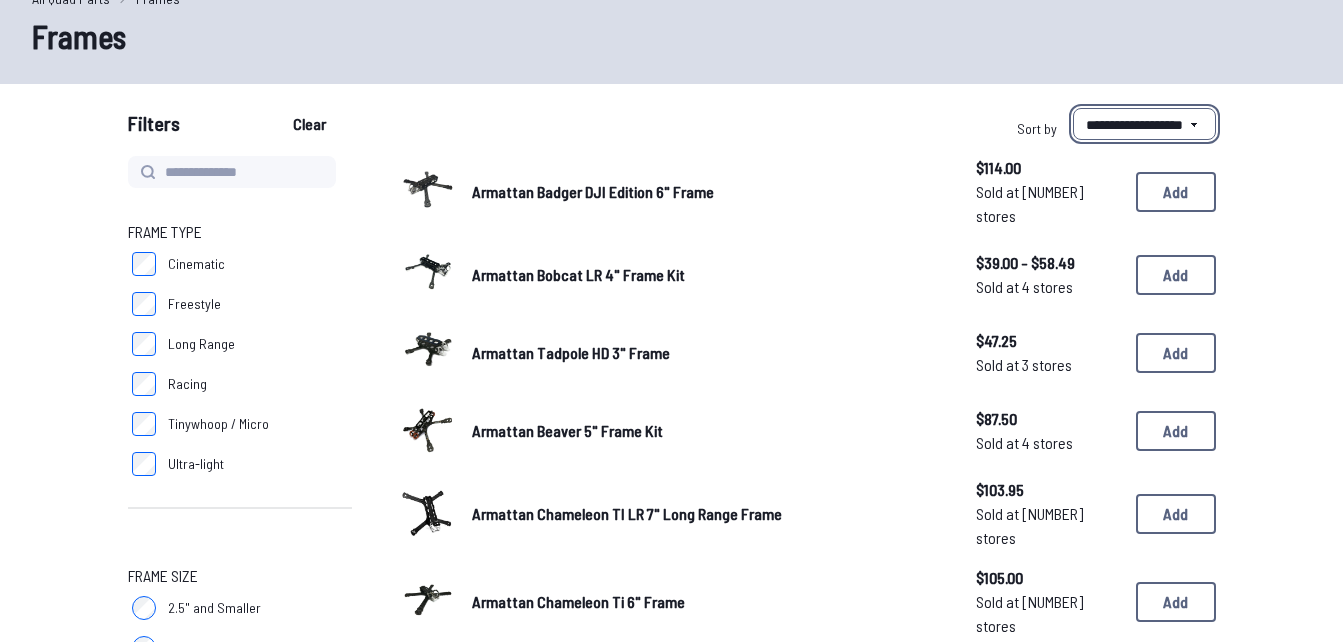 click on "**********" at bounding box center [1144, 124] 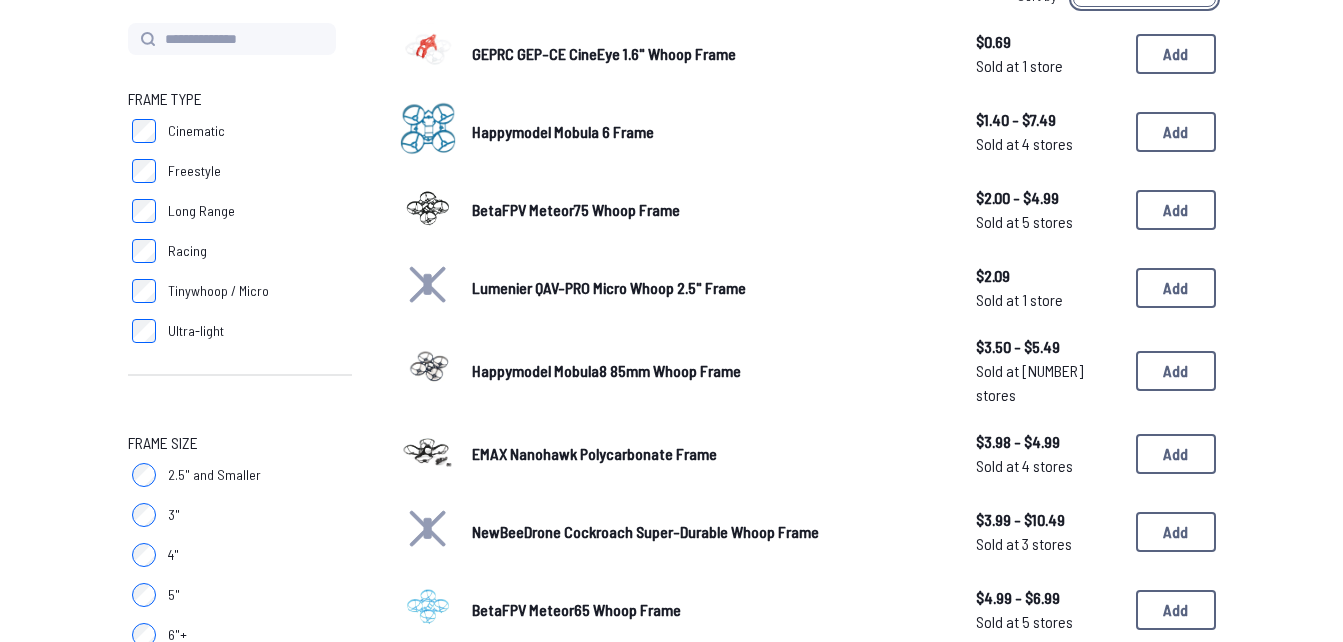 scroll, scrollTop: 400, scrollLeft: 0, axis: vertical 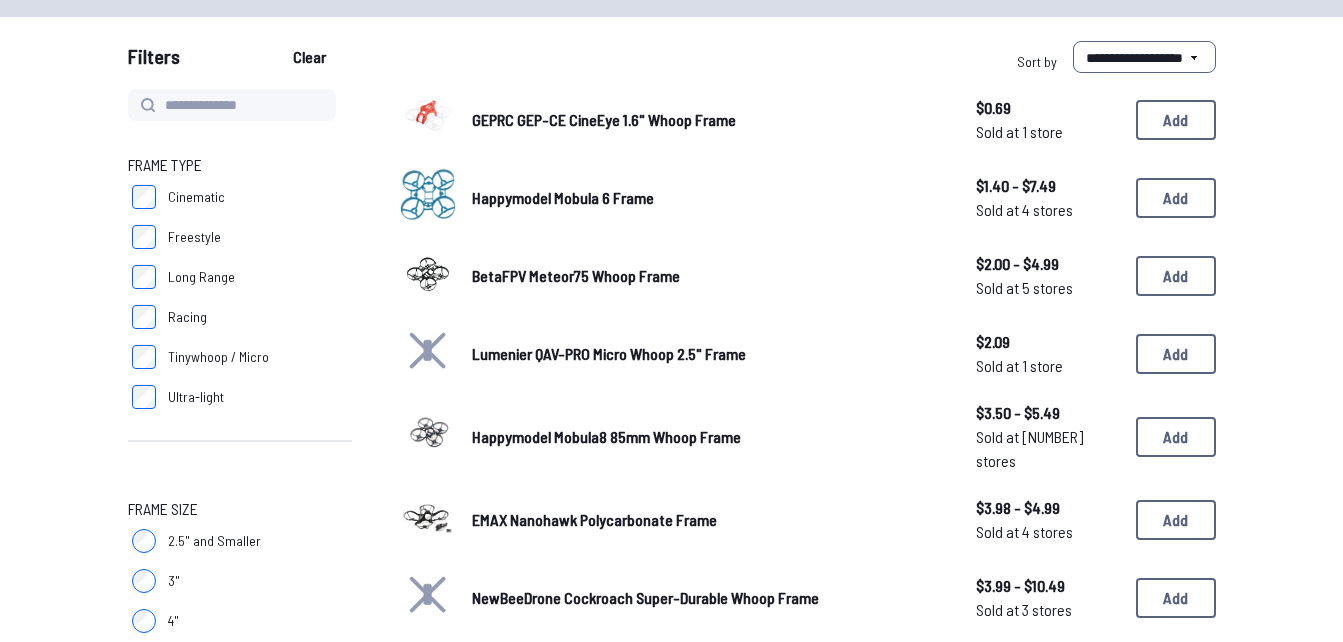 click on "Happymodel Mobula 6 Frame" at bounding box center (563, 197) 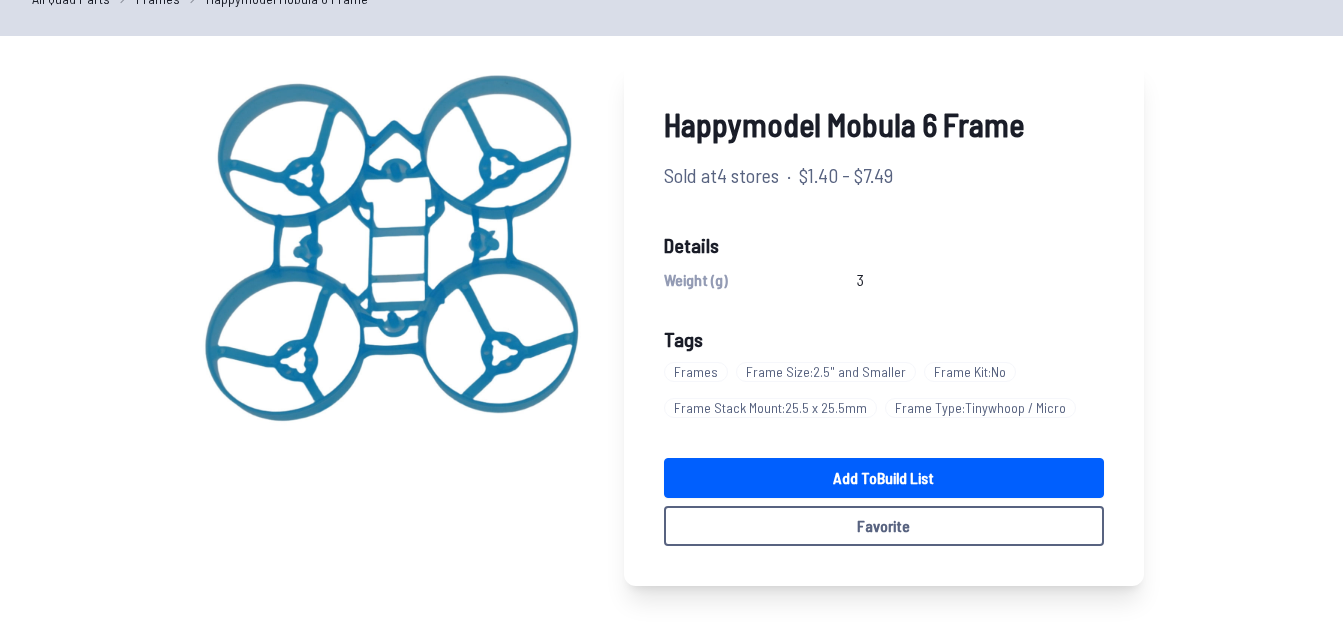 scroll, scrollTop: 167, scrollLeft: 0, axis: vertical 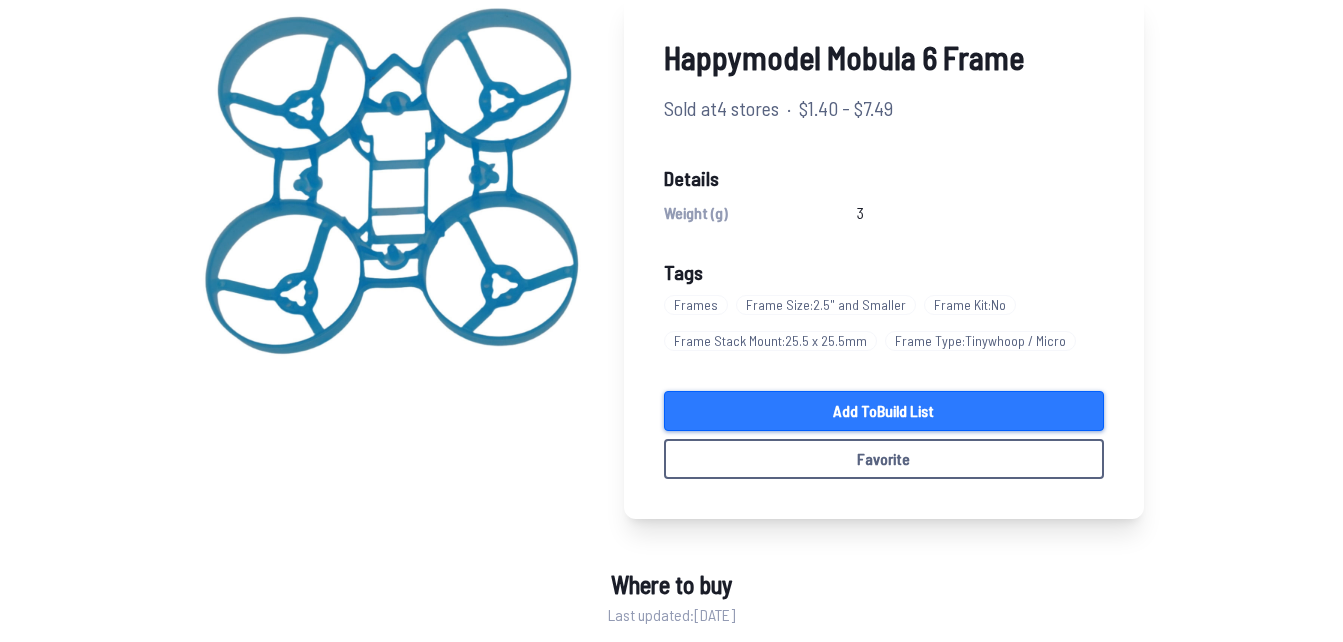click on "Add to  Build List" at bounding box center [884, 411] 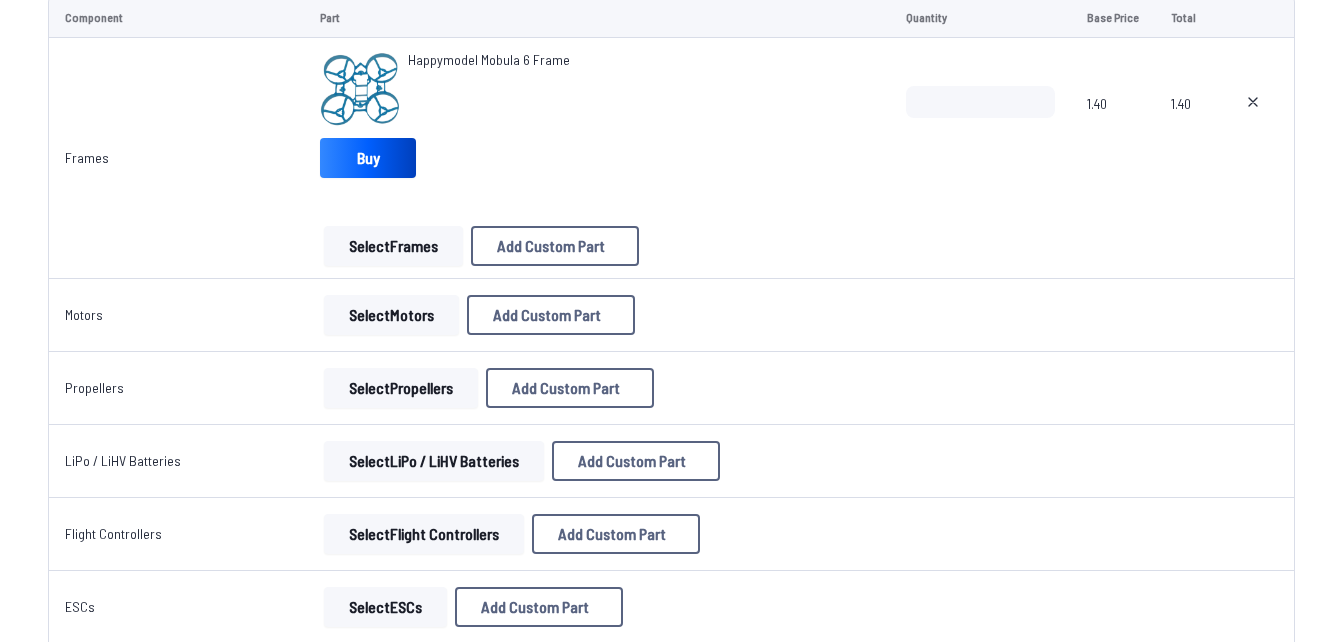 scroll, scrollTop: 300, scrollLeft: 0, axis: vertical 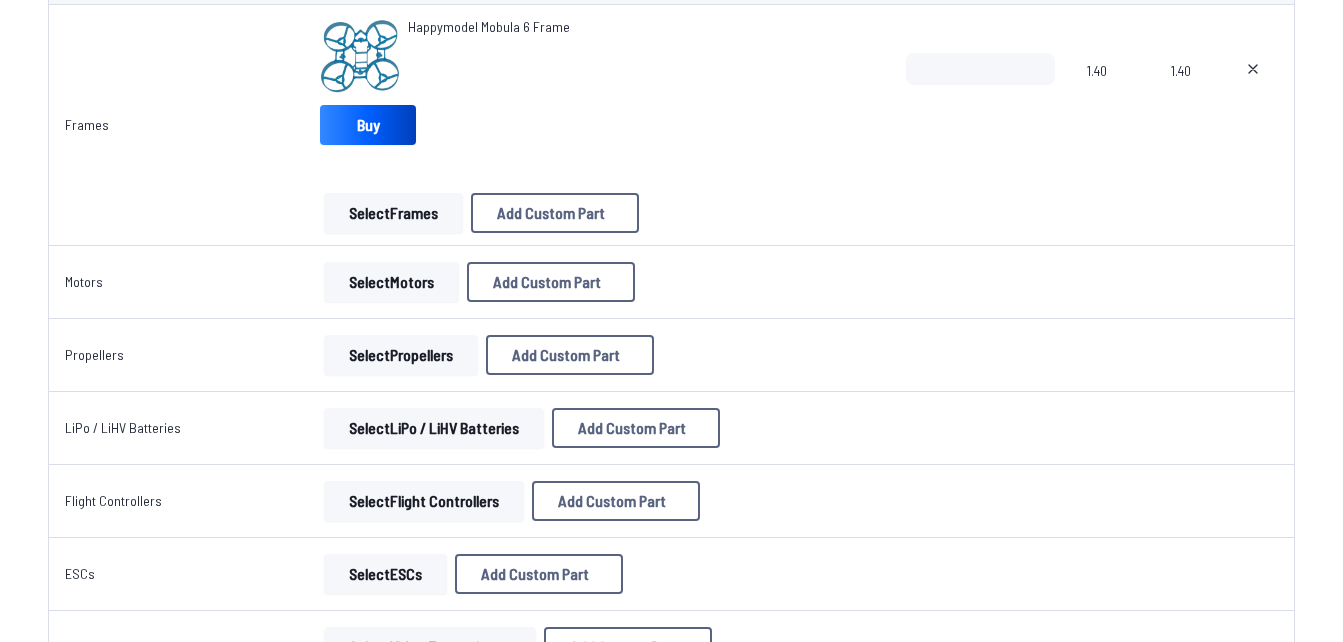 click on "Select  Motors" at bounding box center [391, 282] 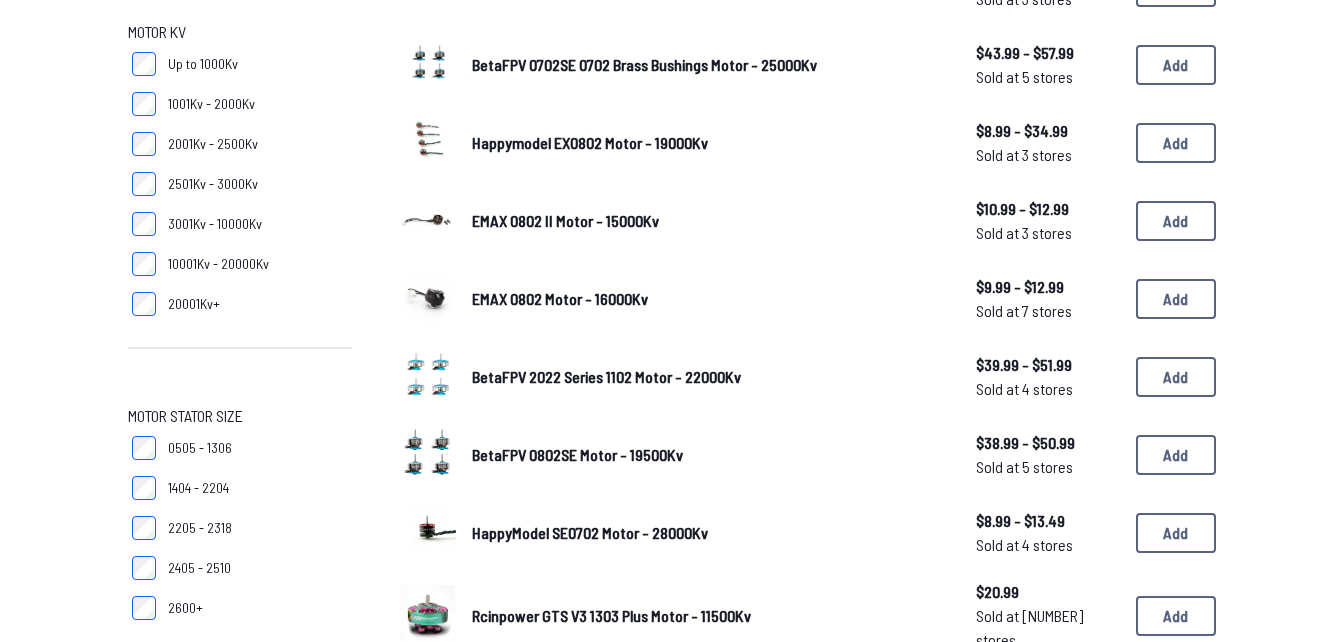 scroll, scrollTop: 0, scrollLeft: 0, axis: both 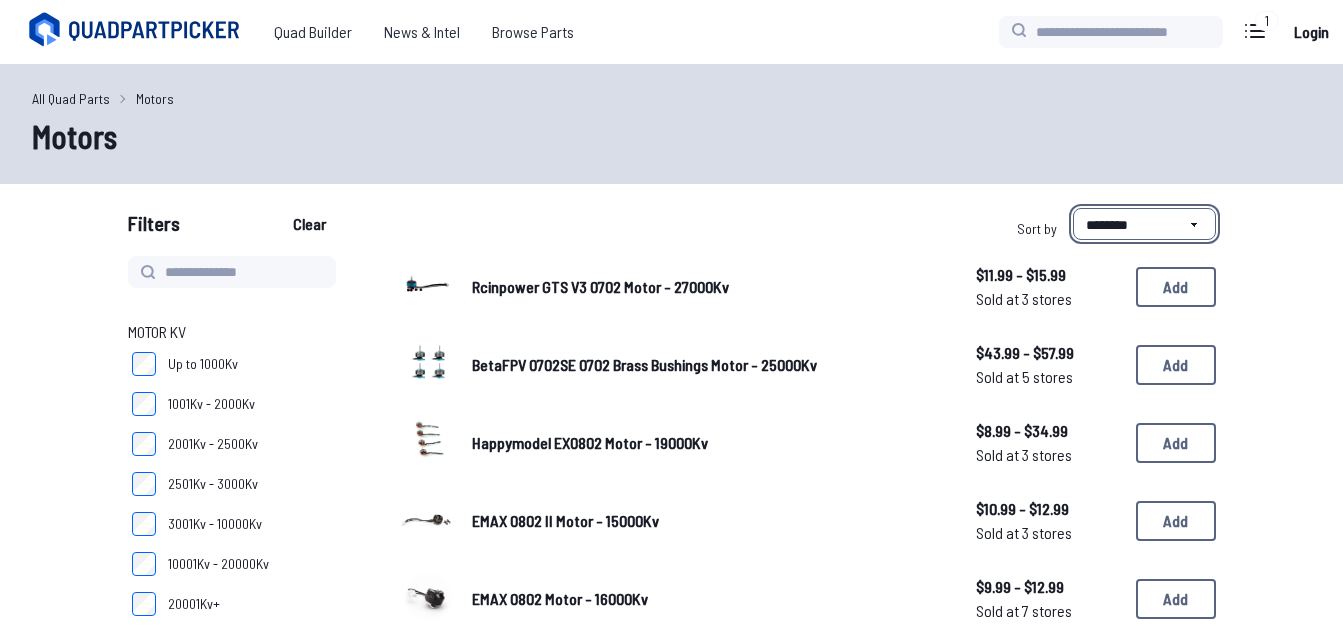 click on "**********" at bounding box center (1144, 224) 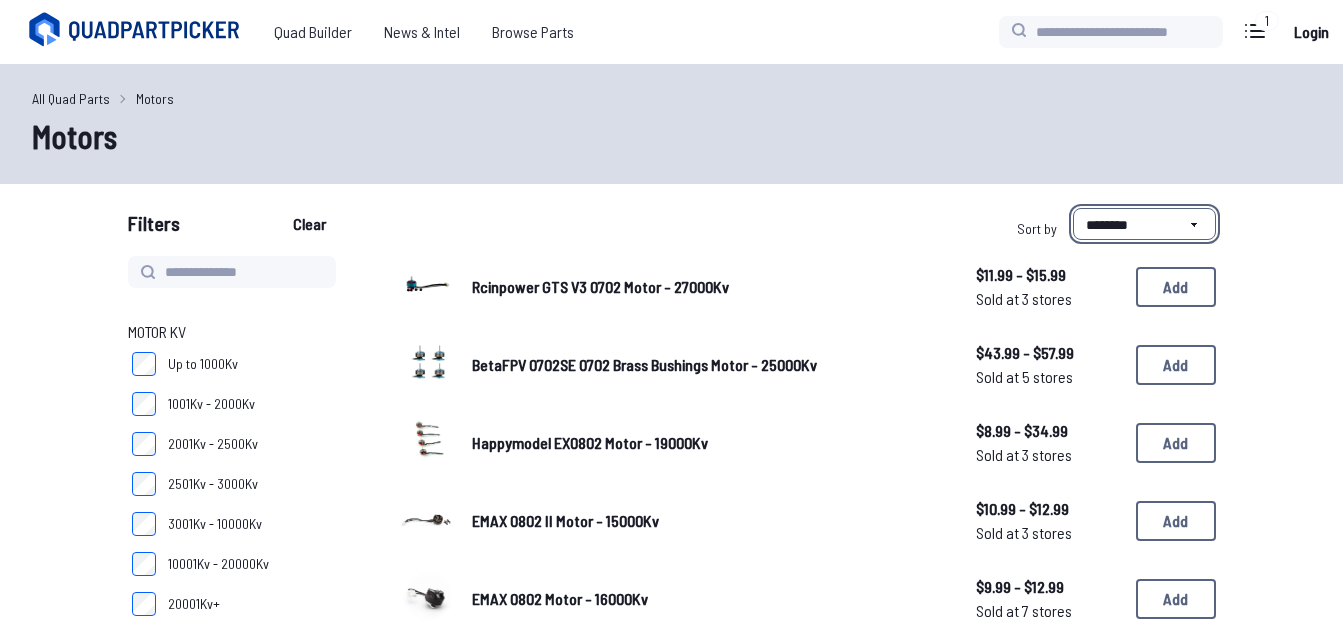 select on "*********" 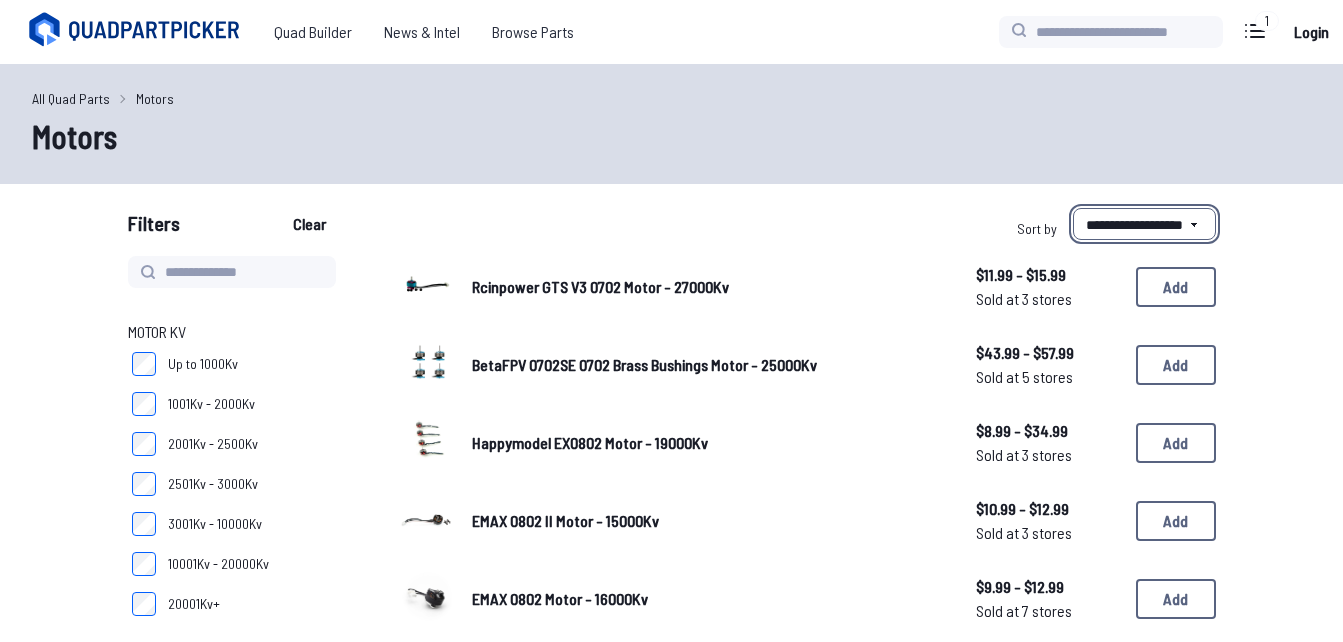 click on "**********" at bounding box center (1144, 224) 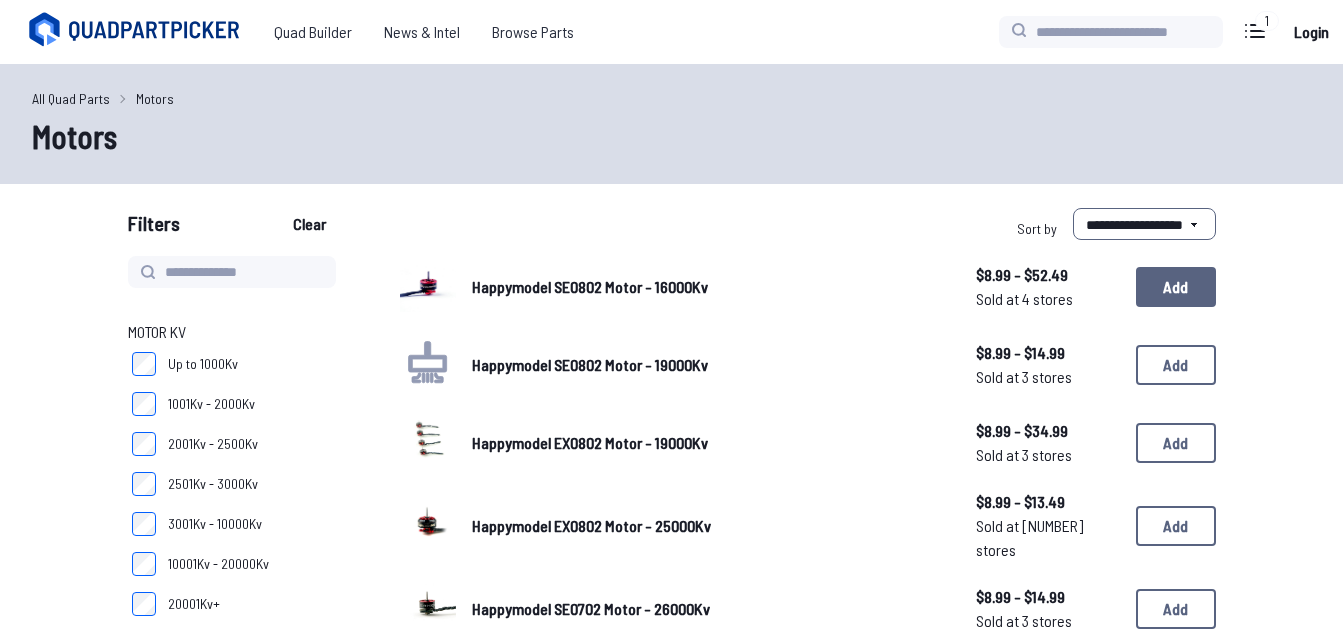 click on "Add" at bounding box center (1176, 287) 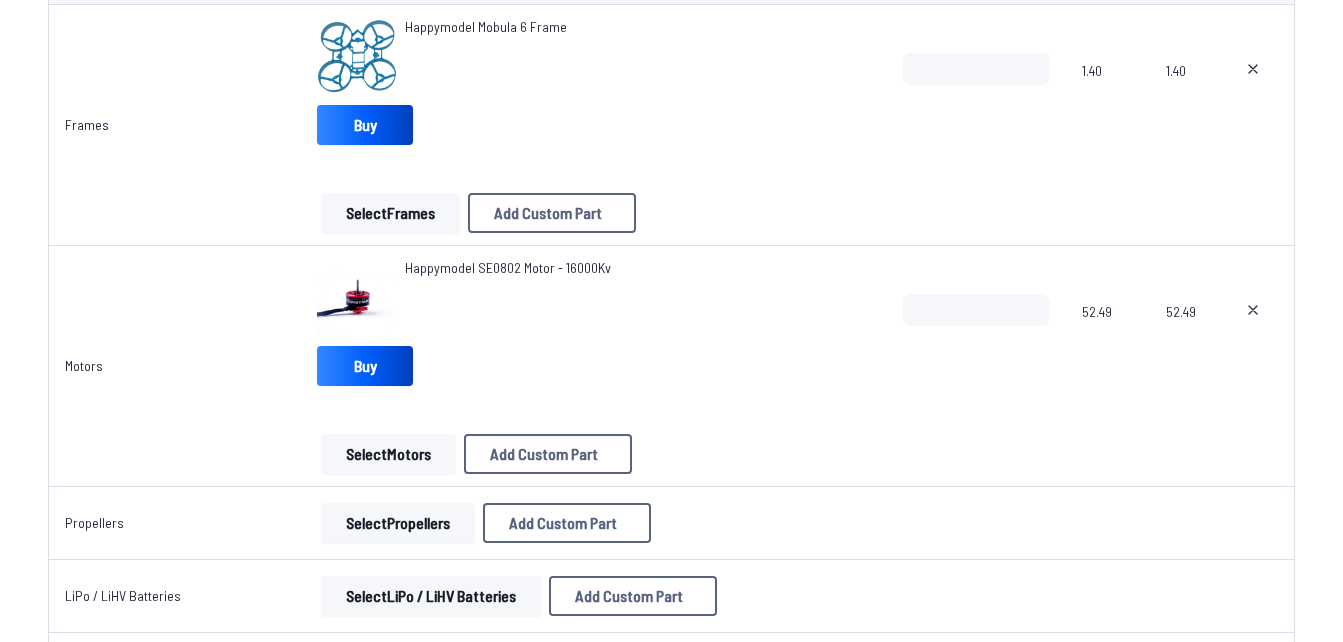 scroll, scrollTop: 333, scrollLeft: 0, axis: vertical 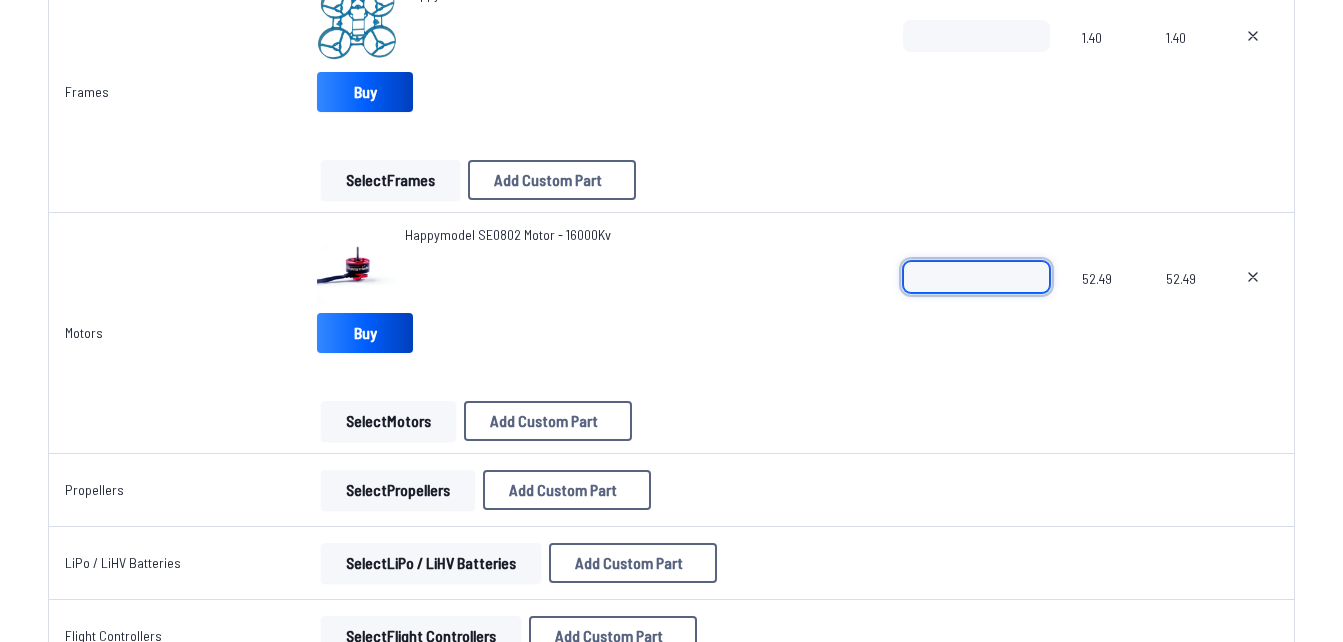 click on "*" at bounding box center (976, 277) 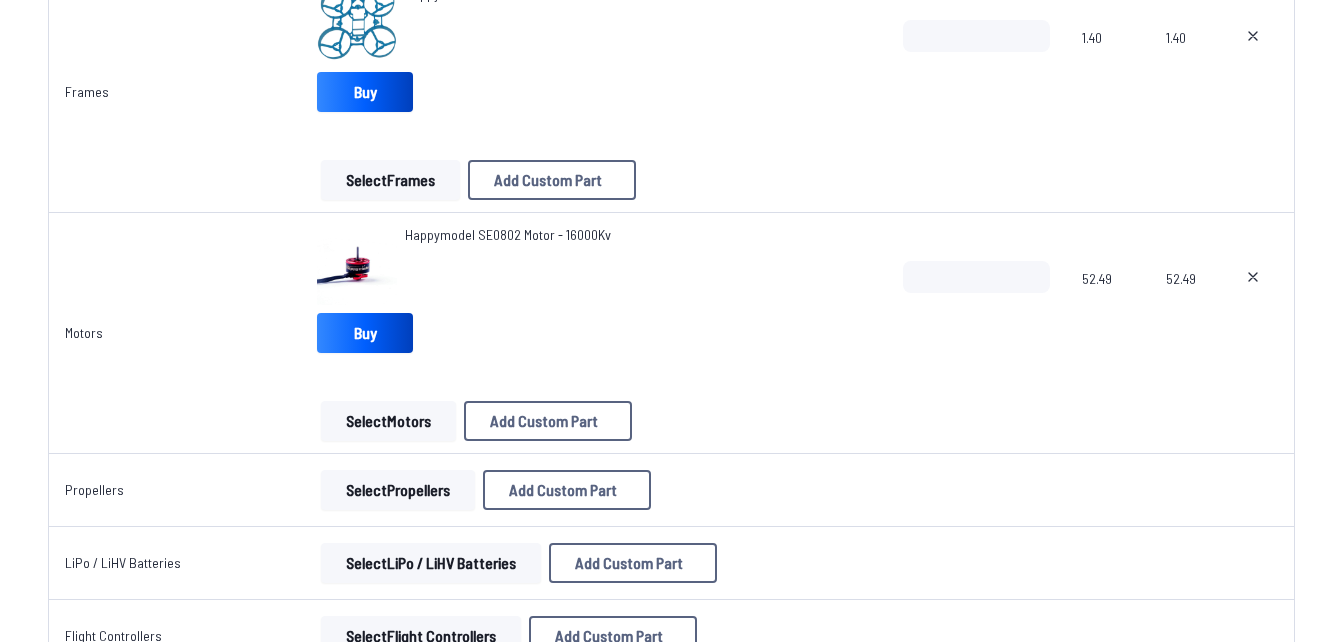 click on "*" at bounding box center [976, 309] 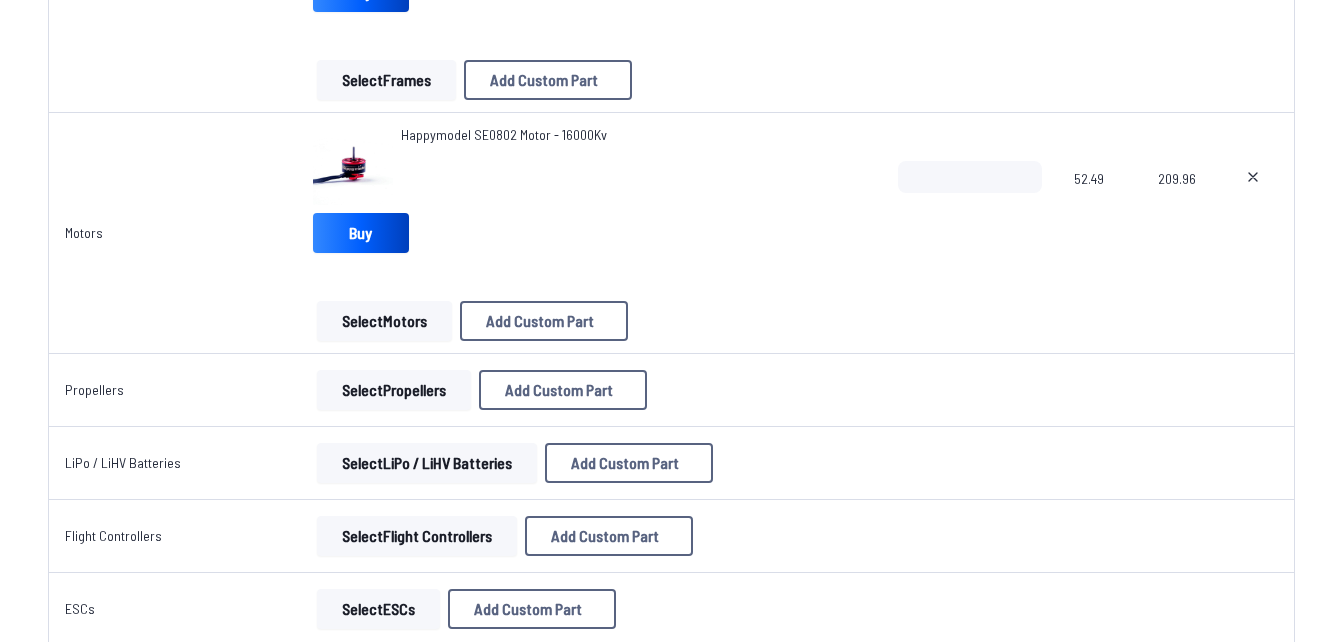 scroll, scrollTop: 233, scrollLeft: 0, axis: vertical 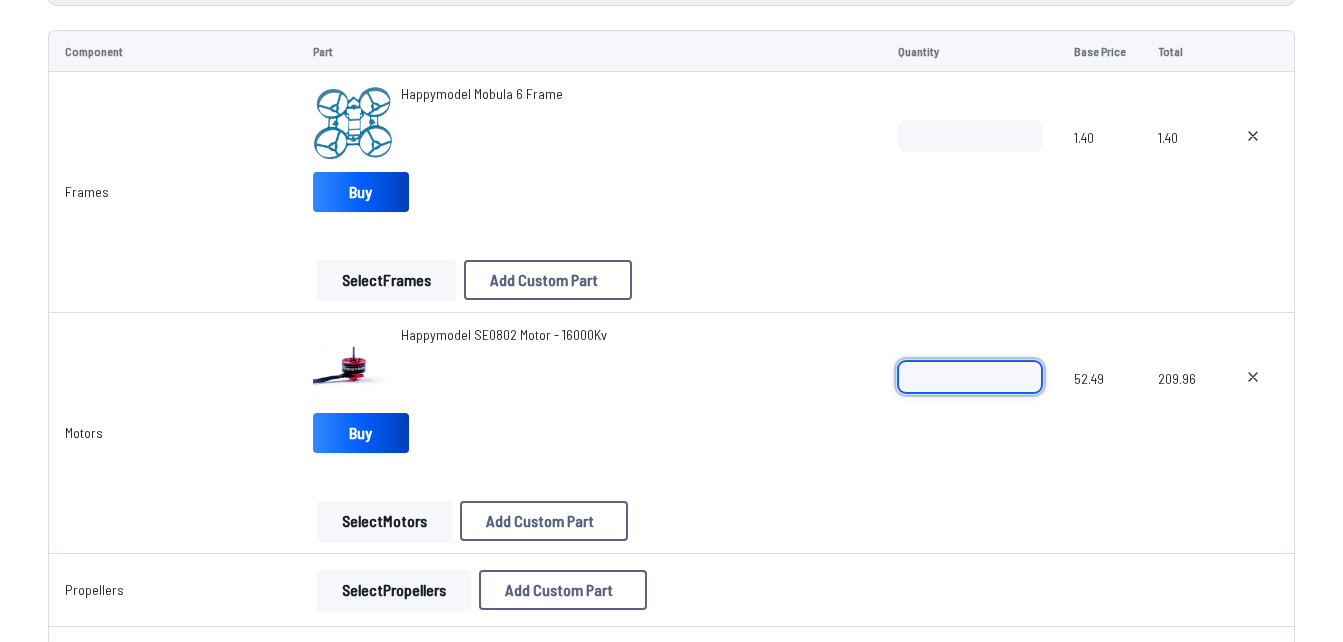 click on "*" at bounding box center [970, 377] 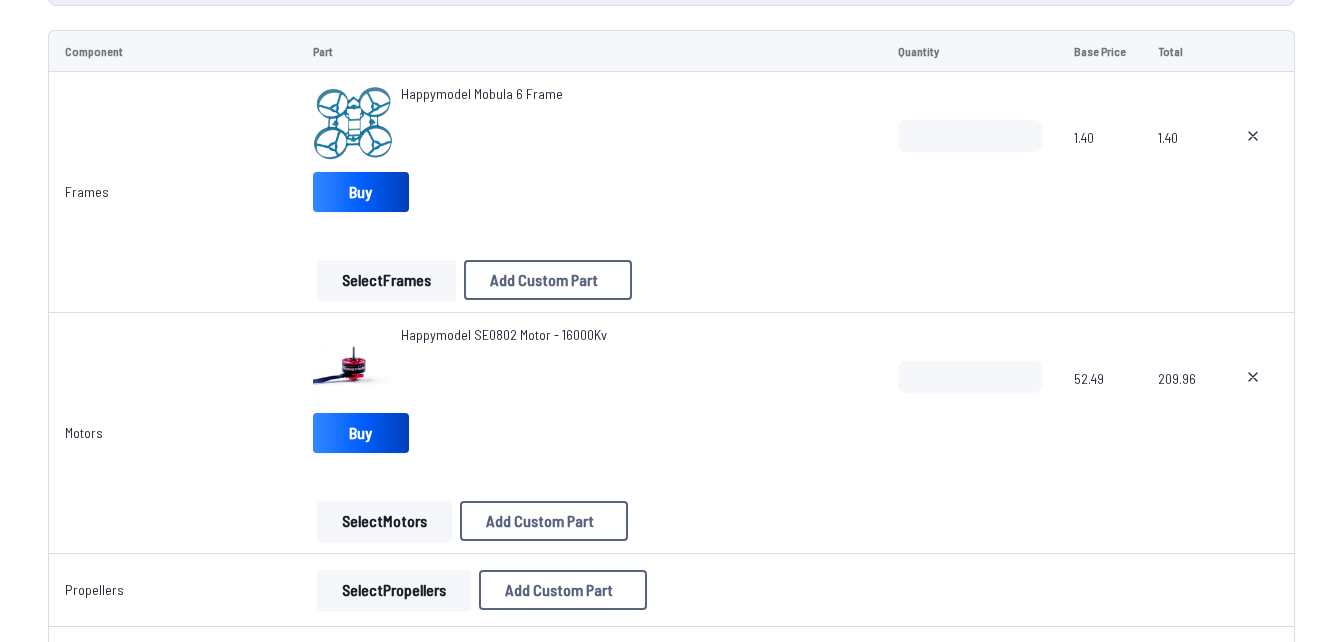click on "*" at bounding box center [970, 409] 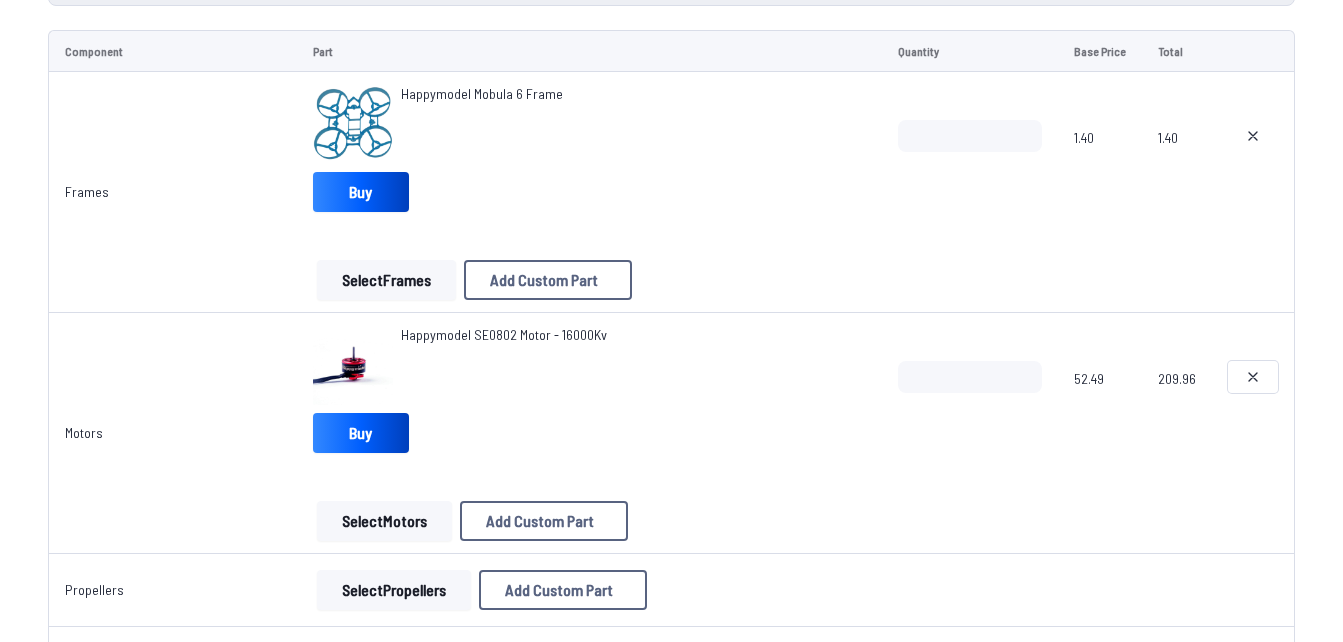 click at bounding box center (1253, 377) 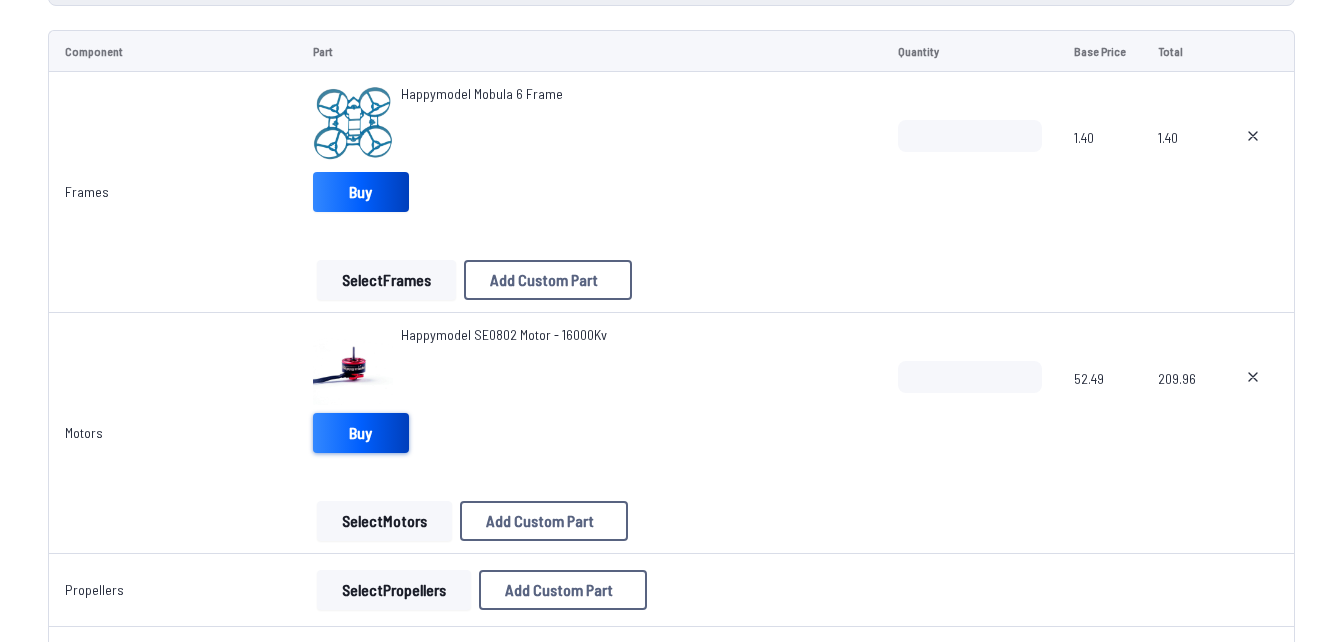 type on "**********" 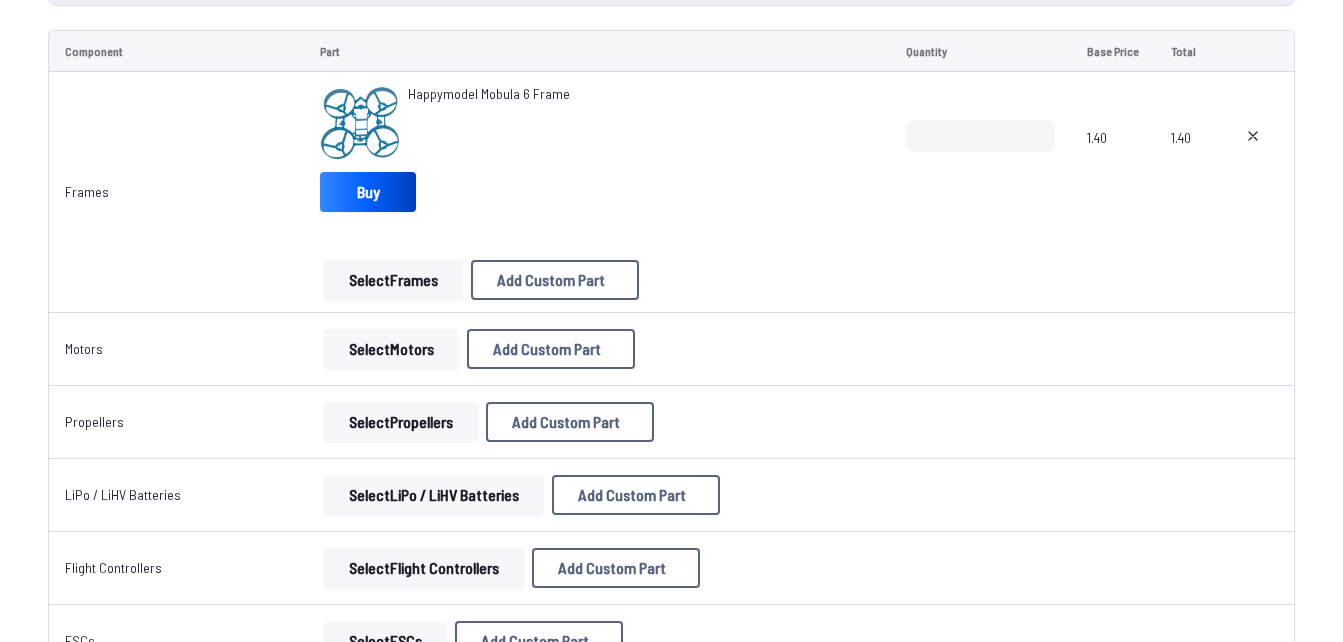 click on "Select  Motors" at bounding box center [391, 349] 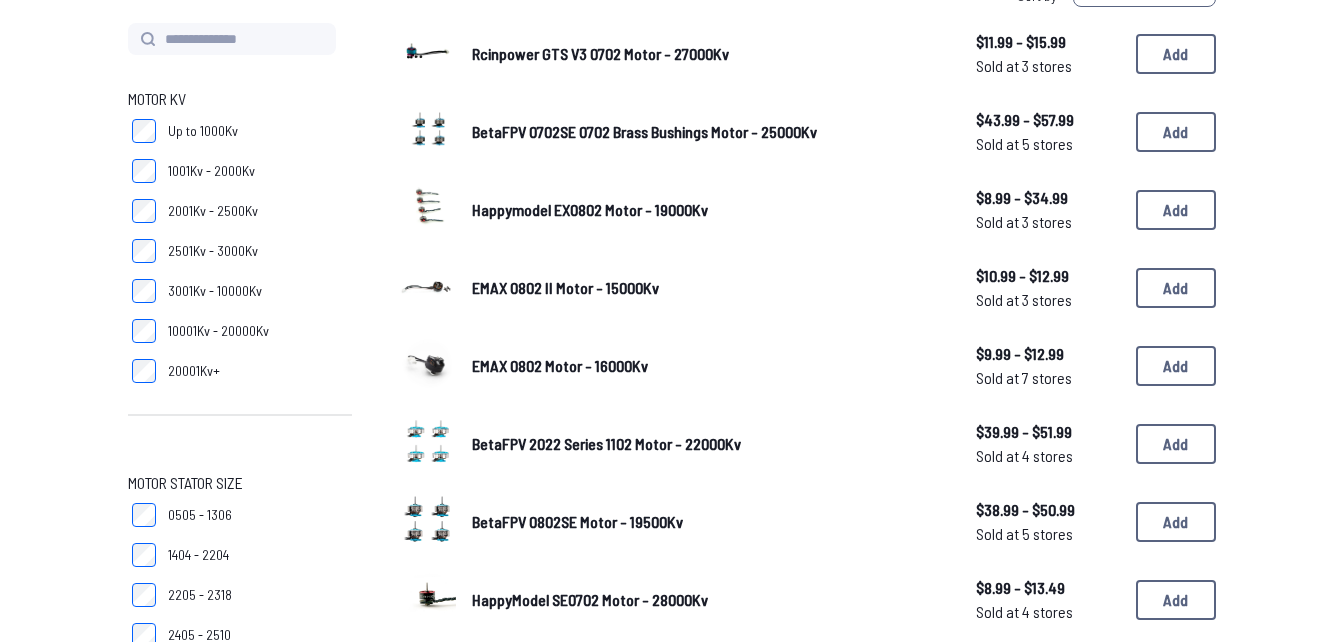 scroll, scrollTop: 0, scrollLeft: 0, axis: both 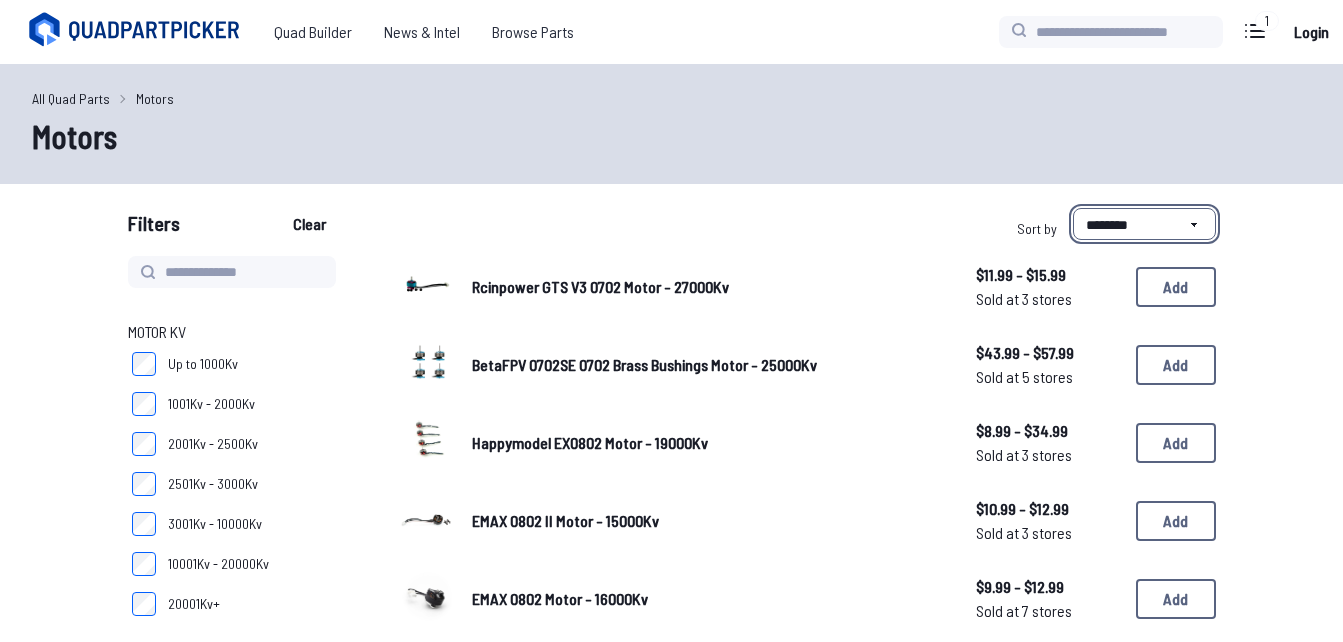 click on "**********" at bounding box center (1144, 224) 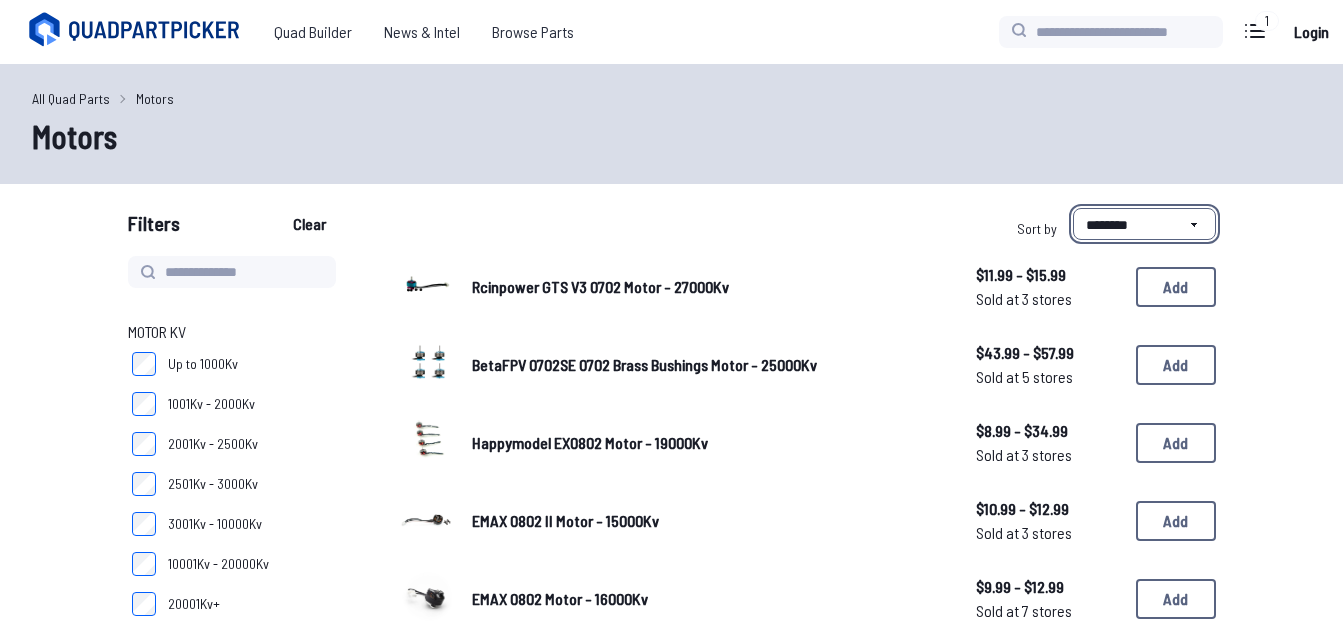 select on "*********" 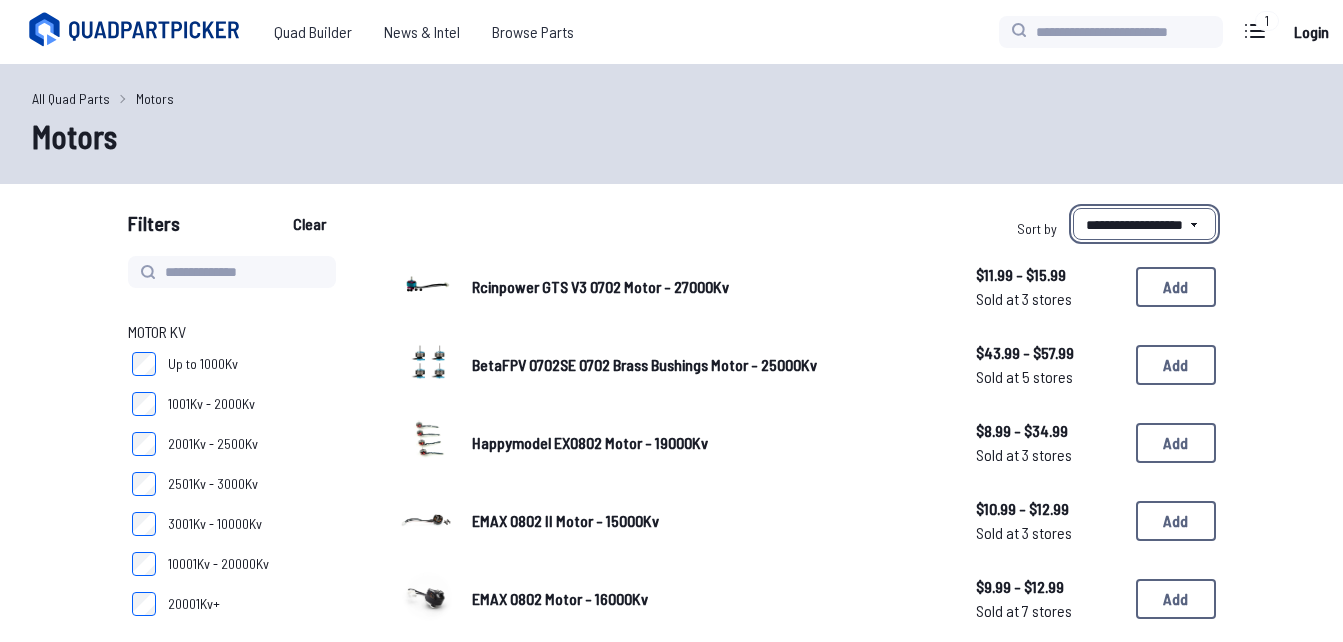 click on "**********" at bounding box center [1144, 224] 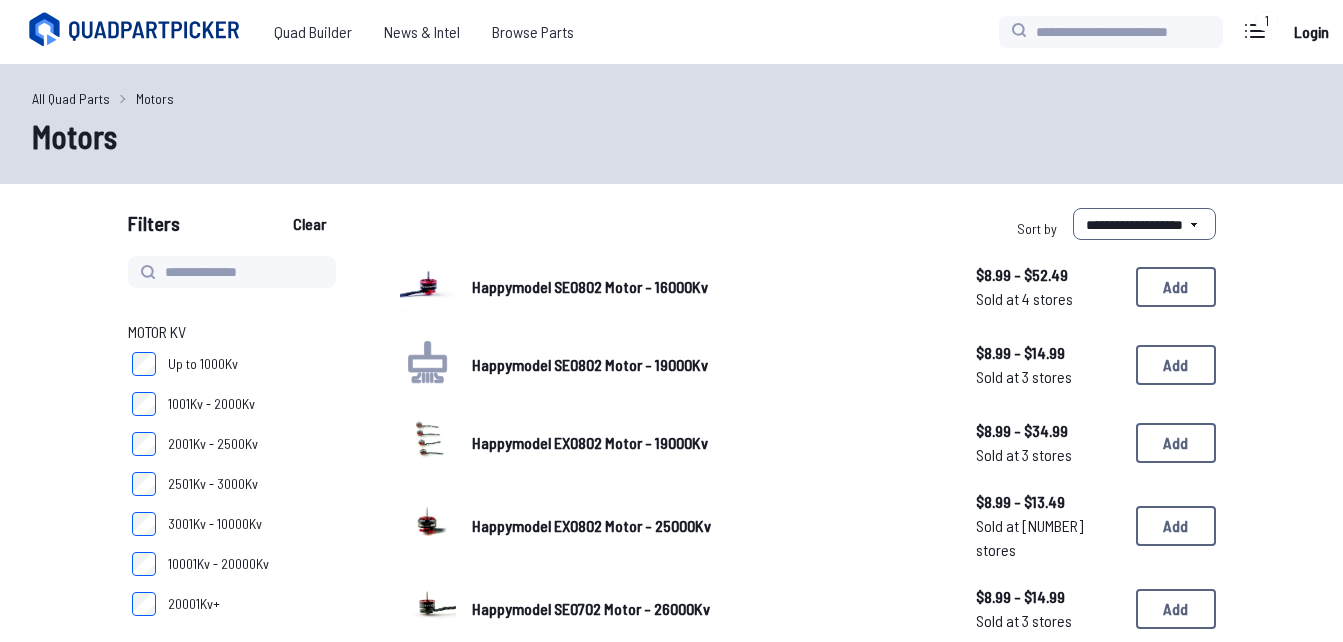 click on "Happymodel SE0802 Motor - 16000Kv" at bounding box center [590, 286] 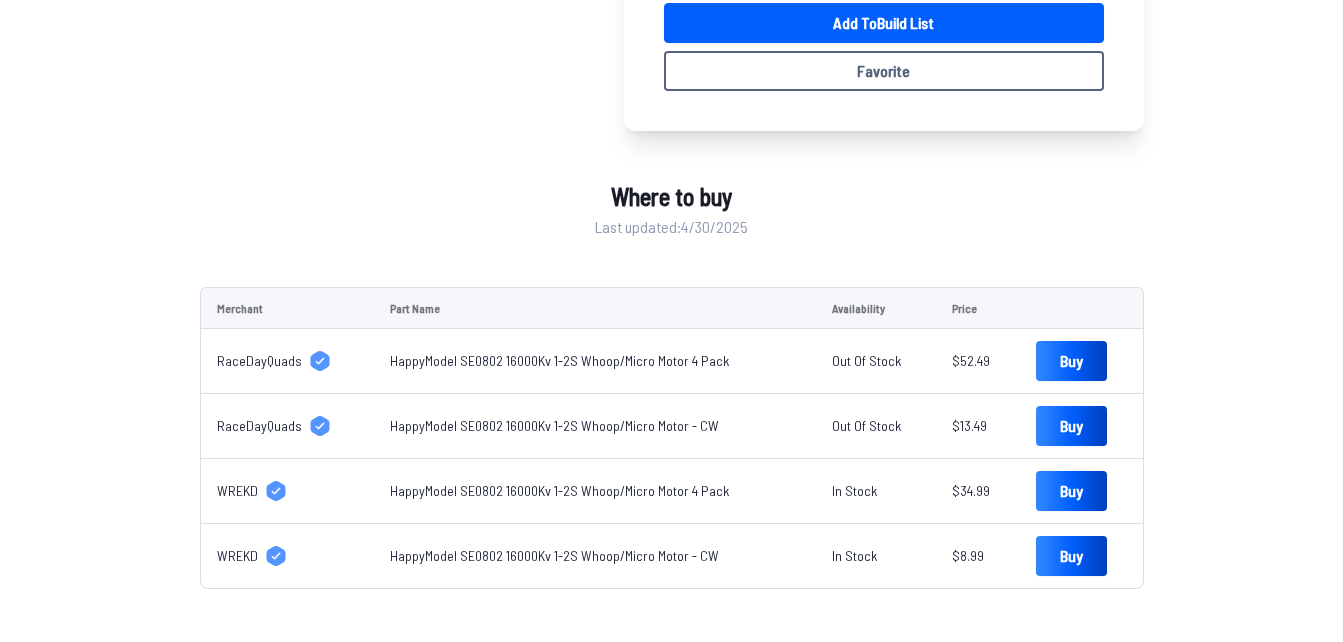 scroll, scrollTop: 700, scrollLeft: 0, axis: vertical 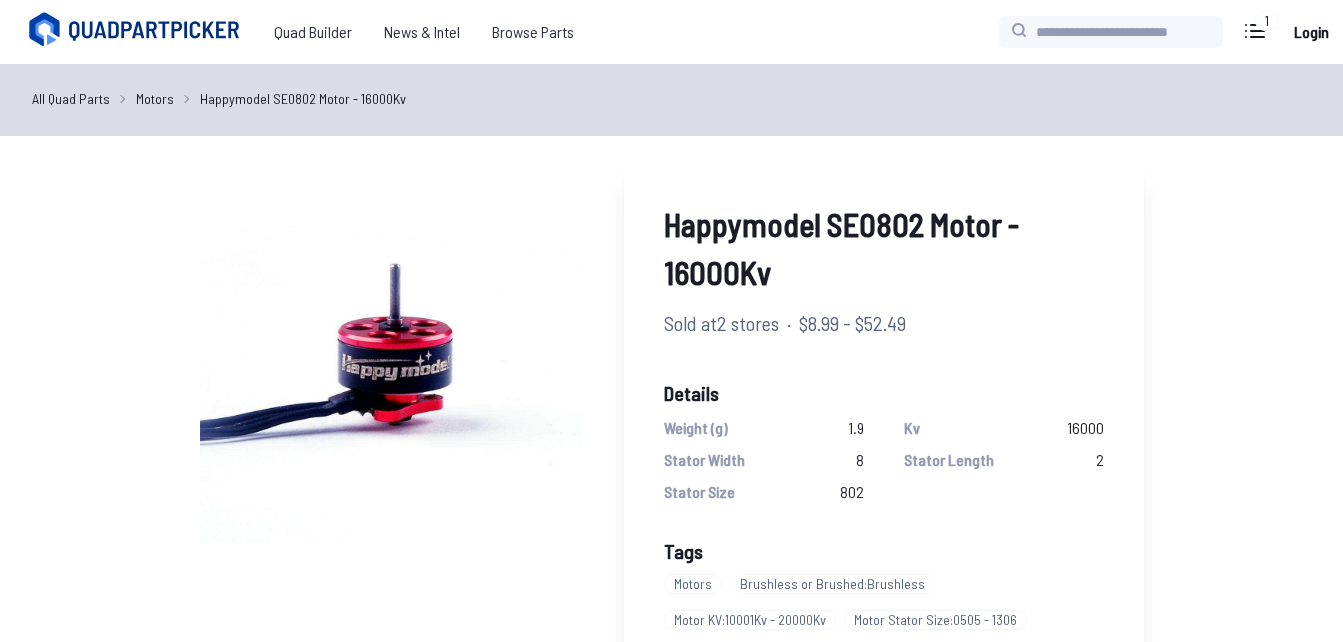 select on "*********" 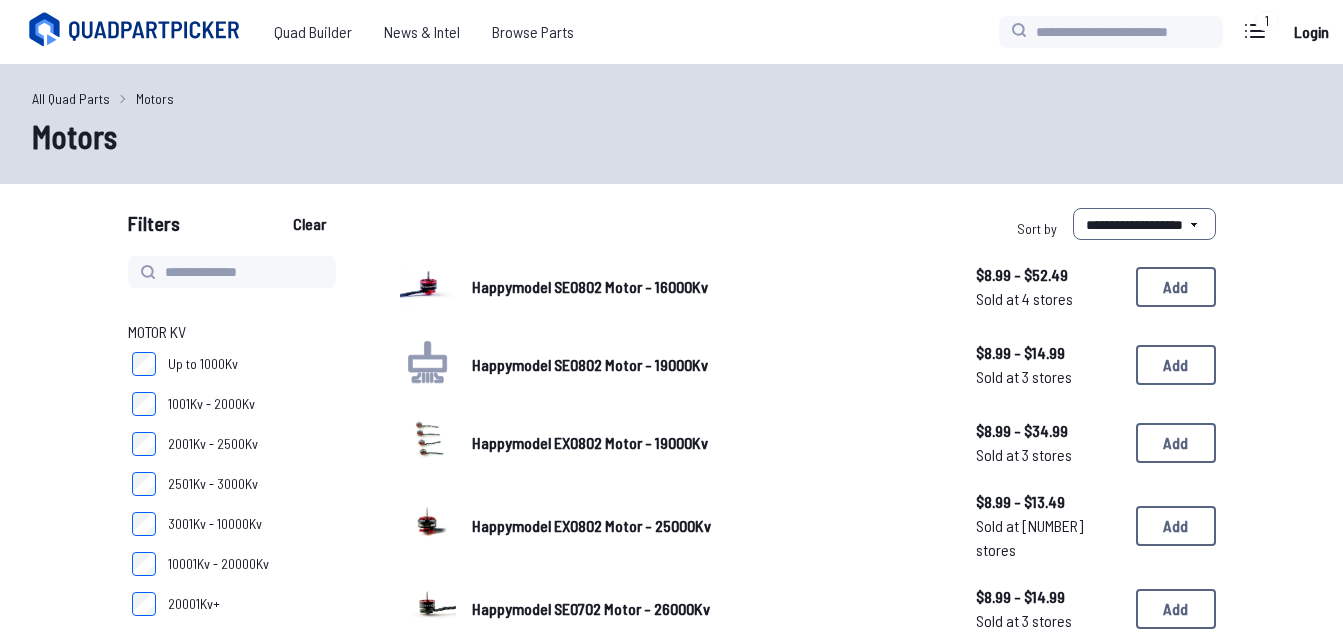 scroll, scrollTop: 34, scrollLeft: 0, axis: vertical 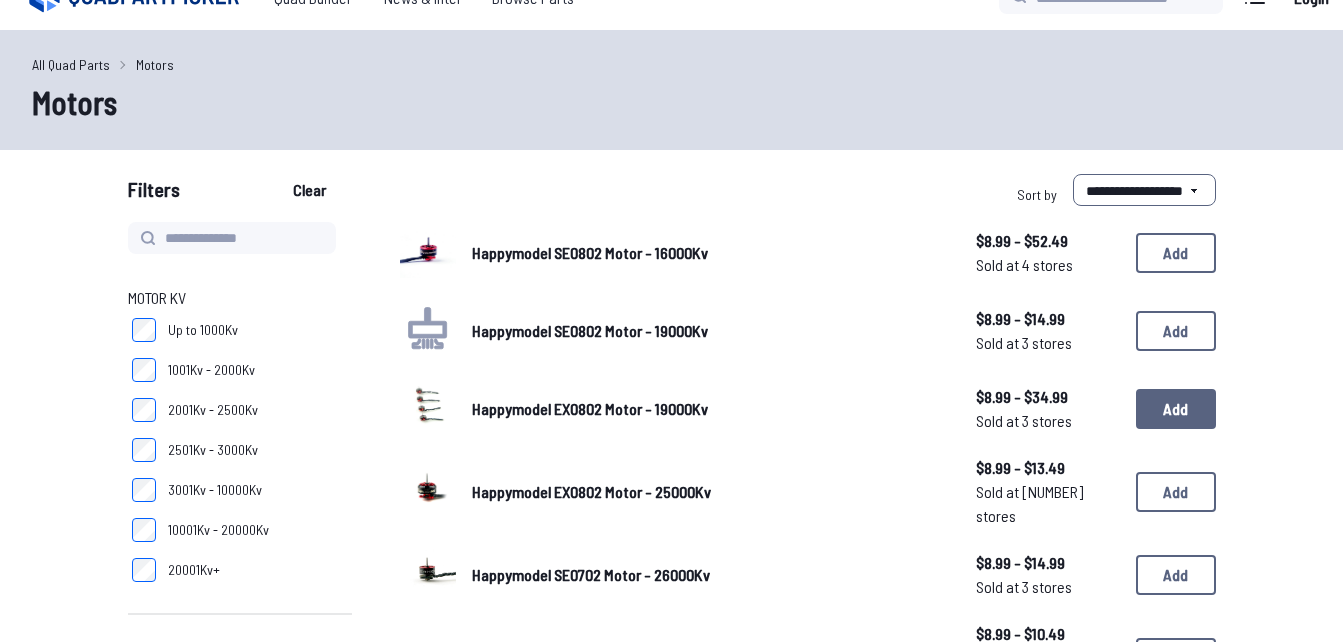 click on "Add" at bounding box center (1176, 409) 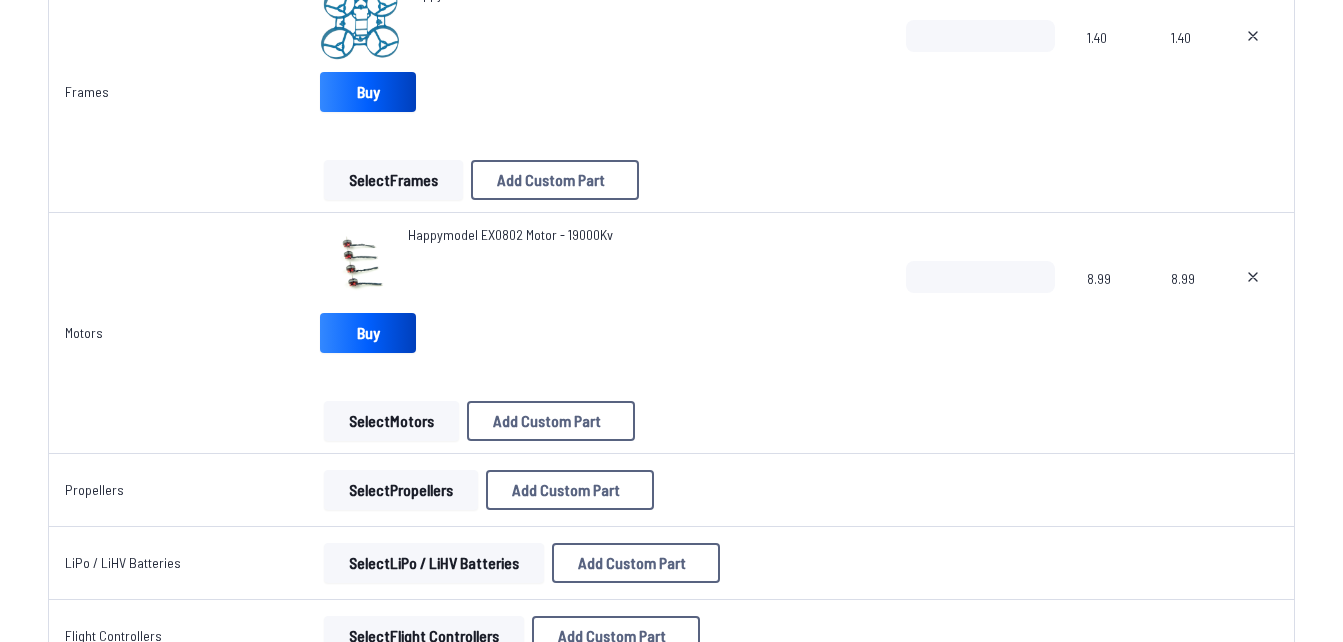 scroll, scrollTop: 433, scrollLeft: 0, axis: vertical 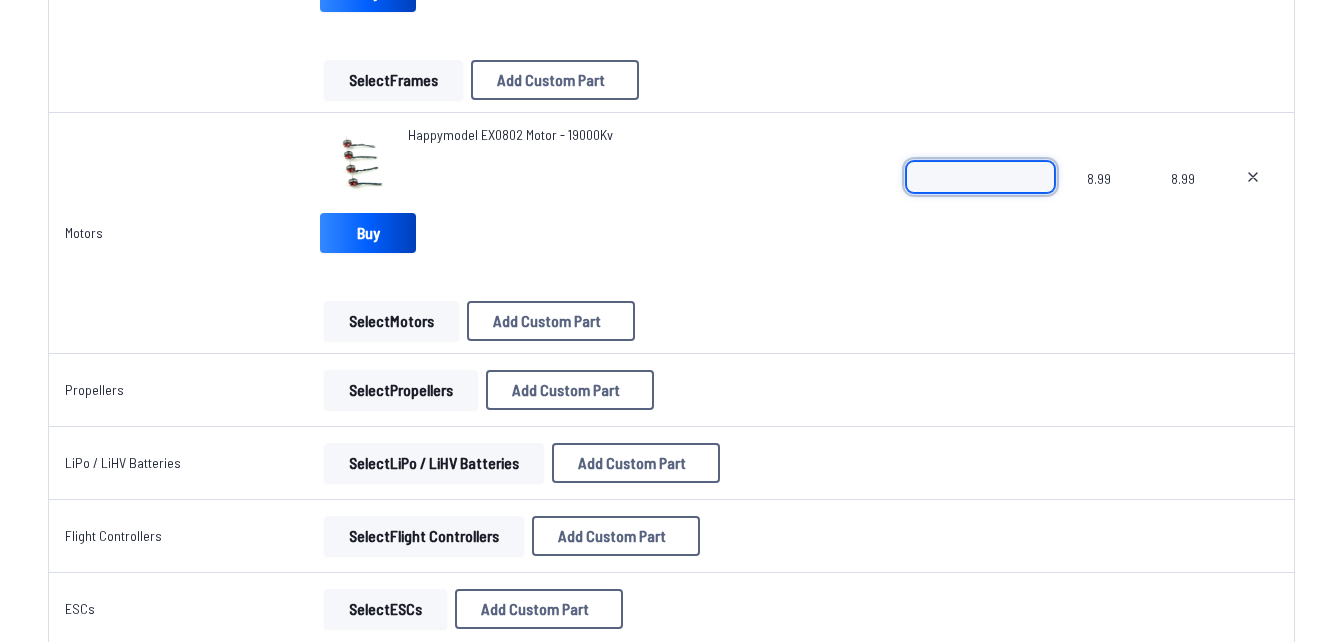 click on "*" at bounding box center (980, 177) 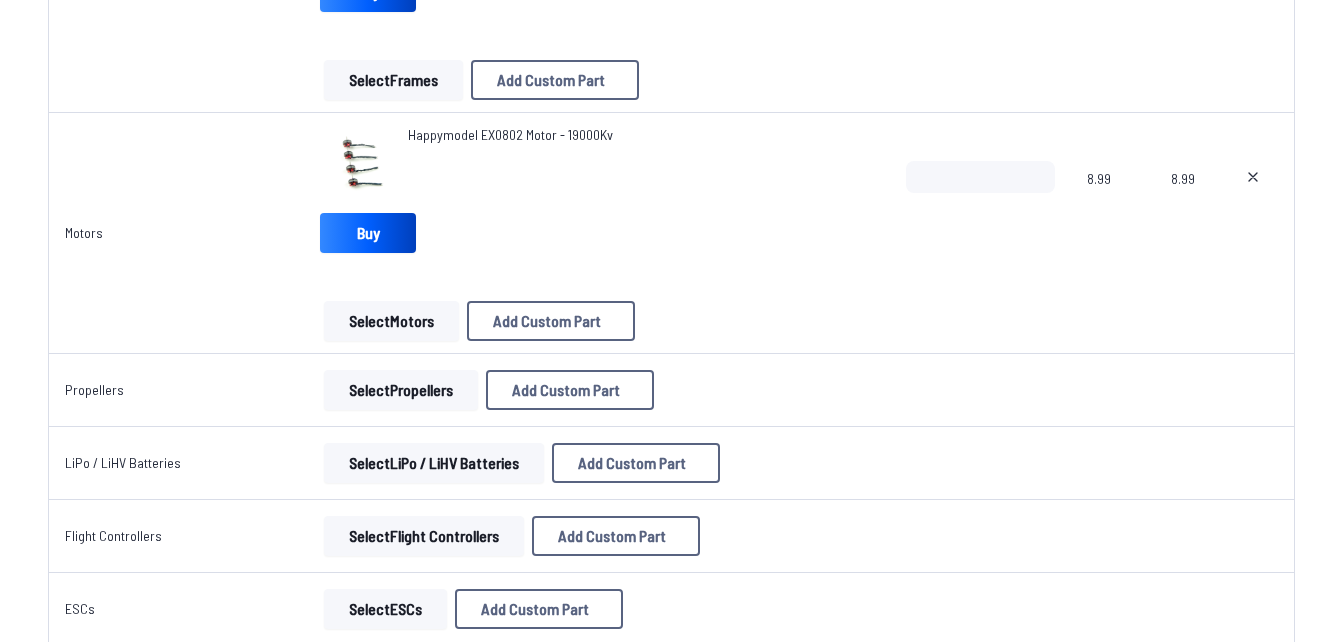click on "*" at bounding box center [980, 209] 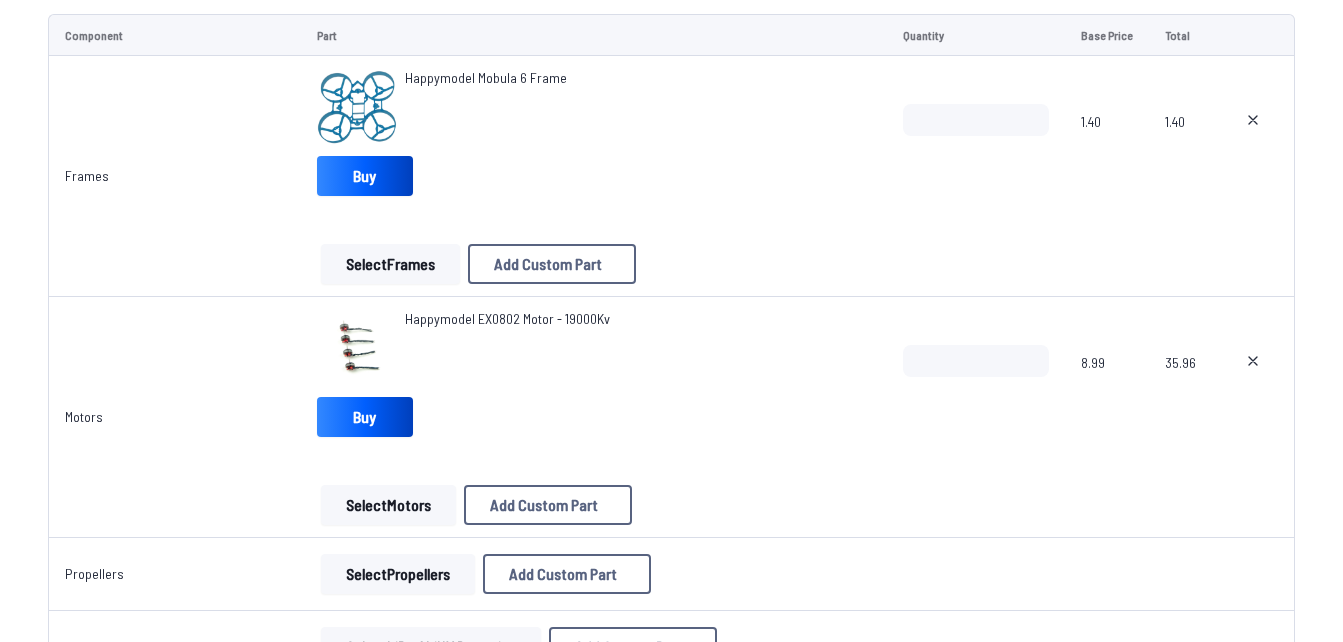 scroll, scrollTop: 365, scrollLeft: 0, axis: vertical 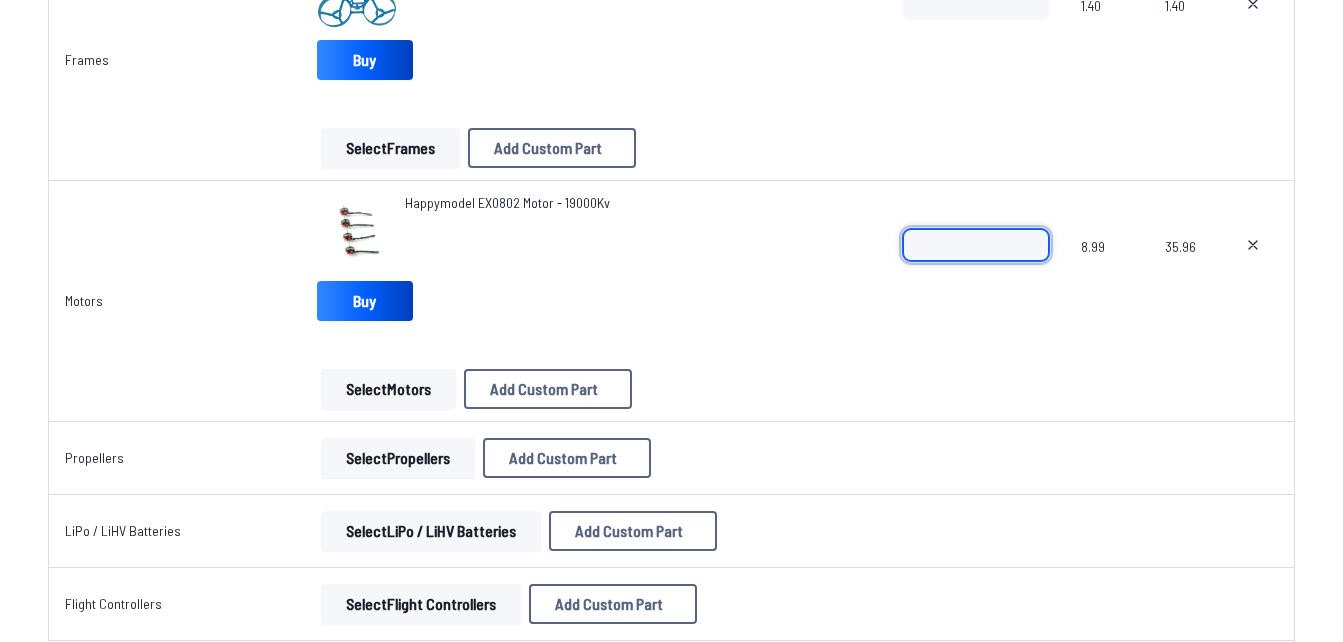 click on "*" at bounding box center [976, 245] 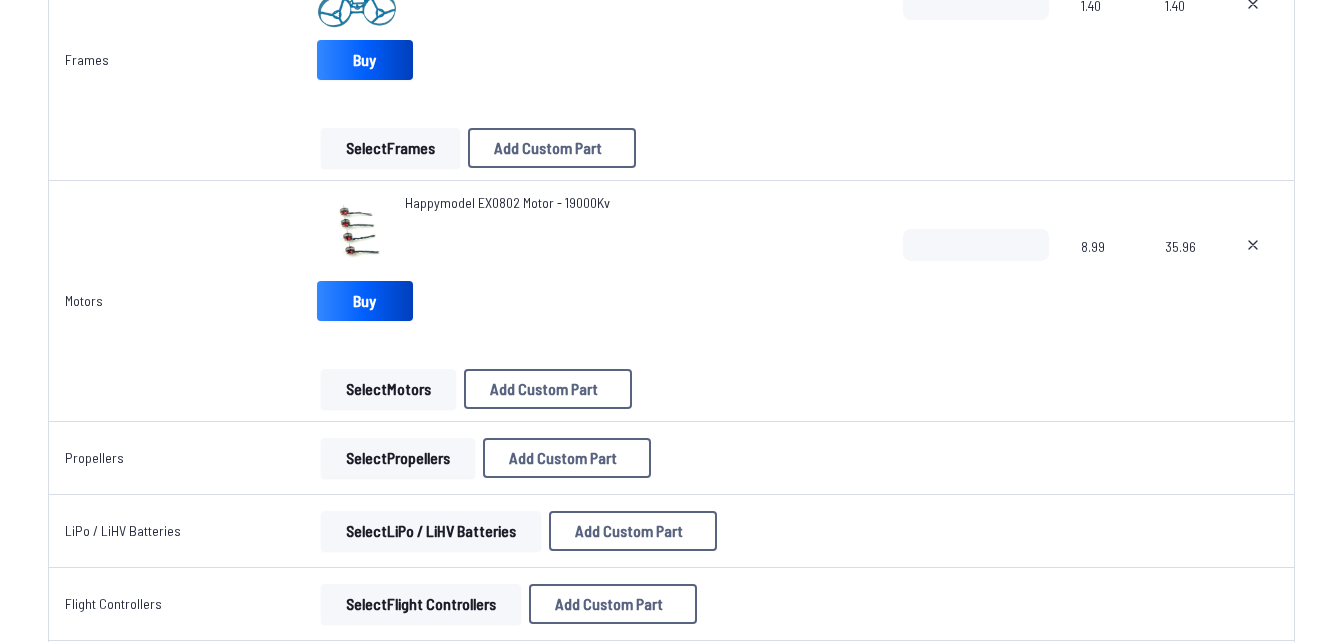 click on "*" at bounding box center [976, 277] 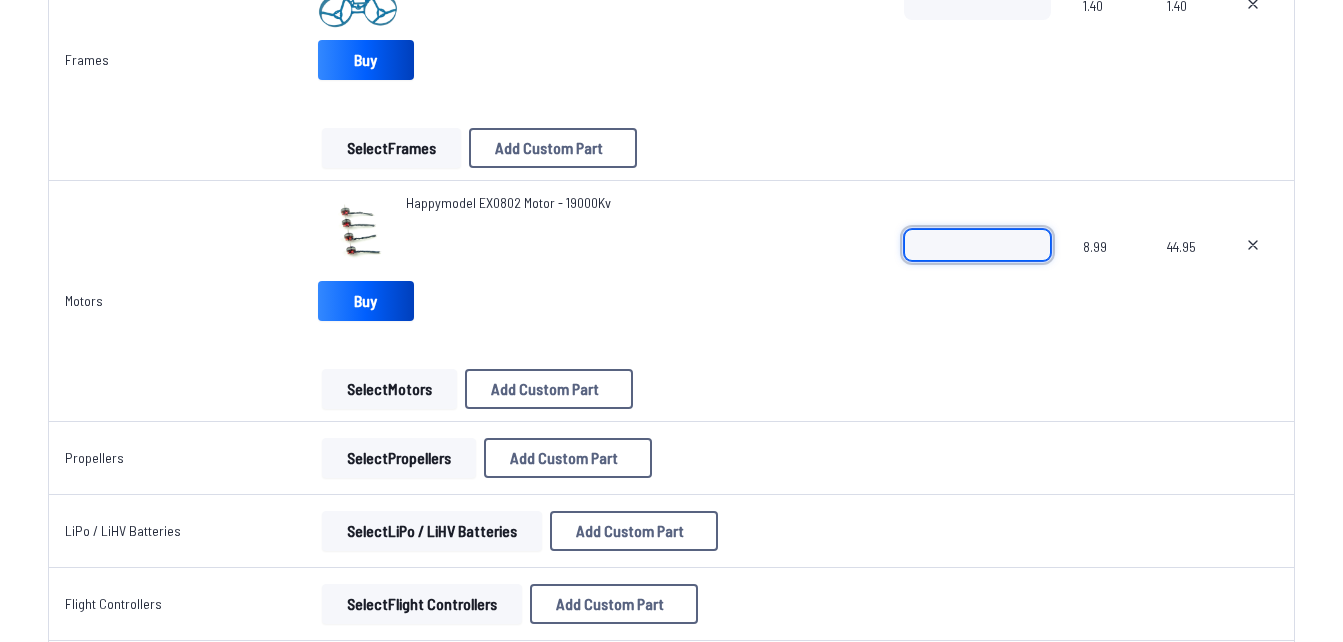 type on "*" 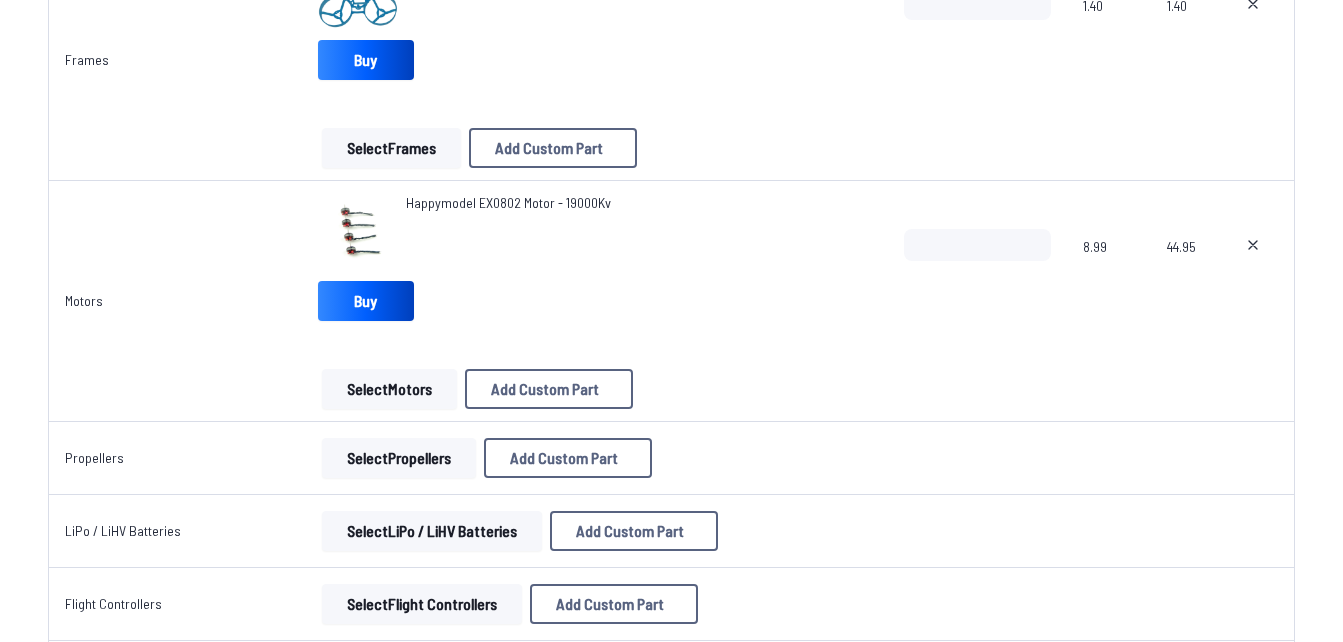 click on "8.99" at bounding box center [1109, 301] 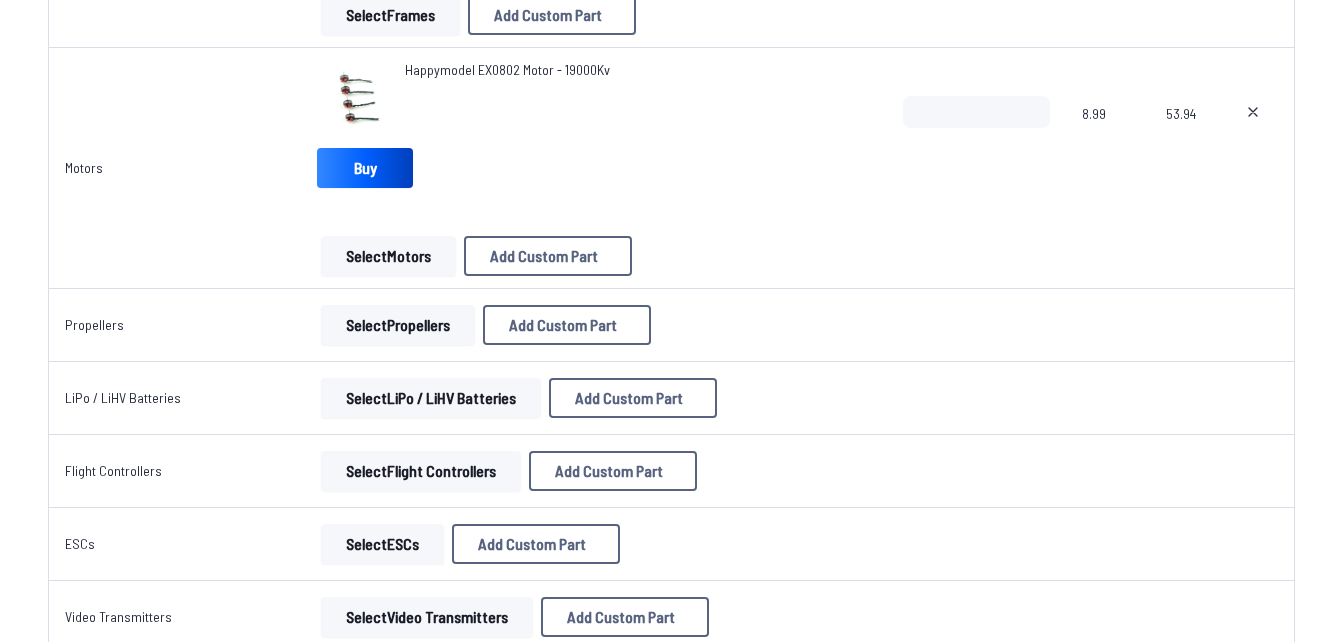 scroll, scrollTop: 565, scrollLeft: 0, axis: vertical 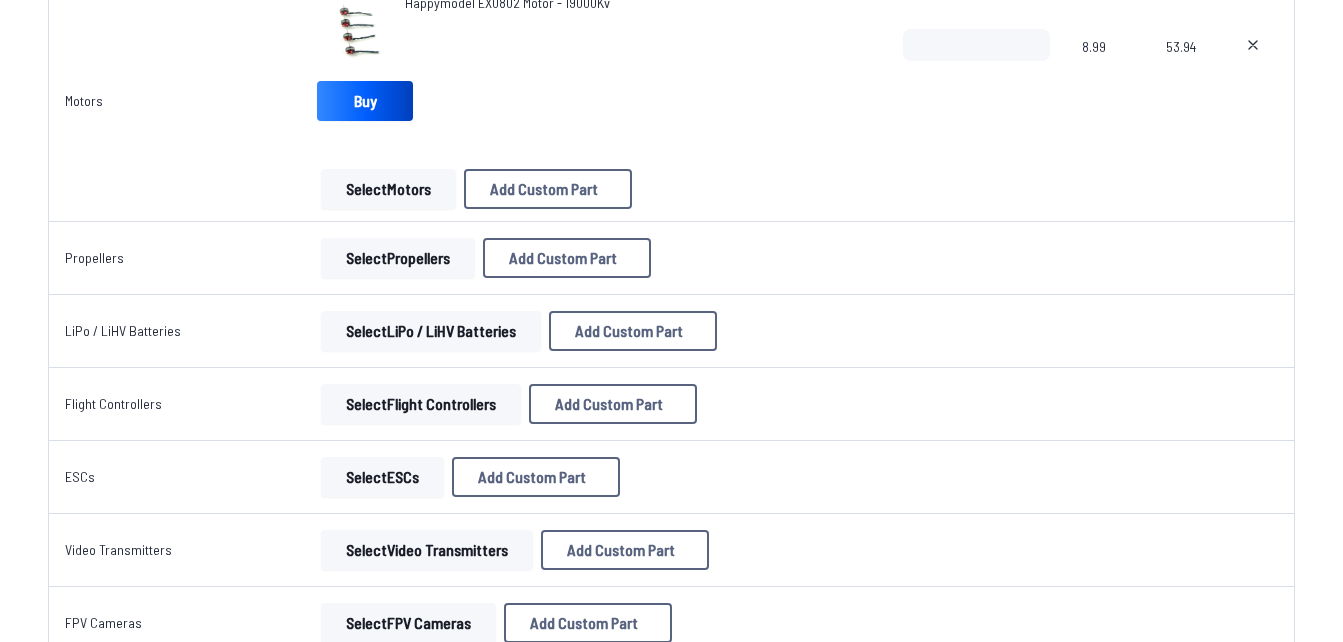 click on "Select  Propellers" at bounding box center (398, 258) 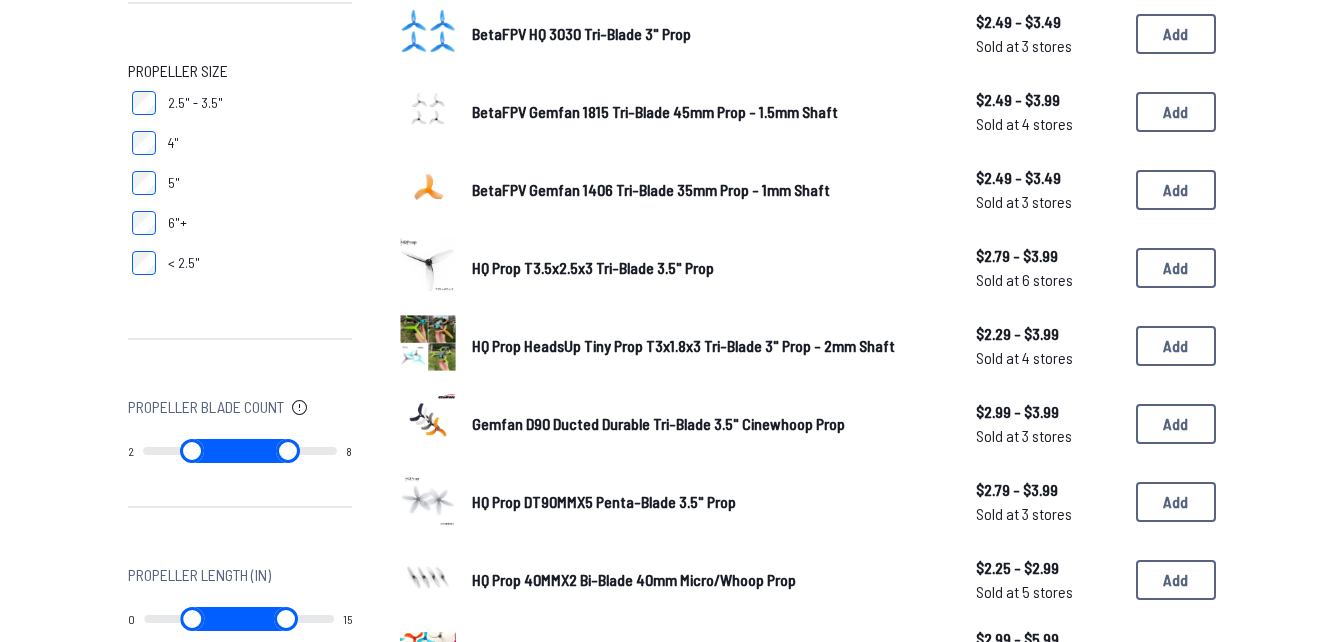 scroll, scrollTop: 0, scrollLeft: 0, axis: both 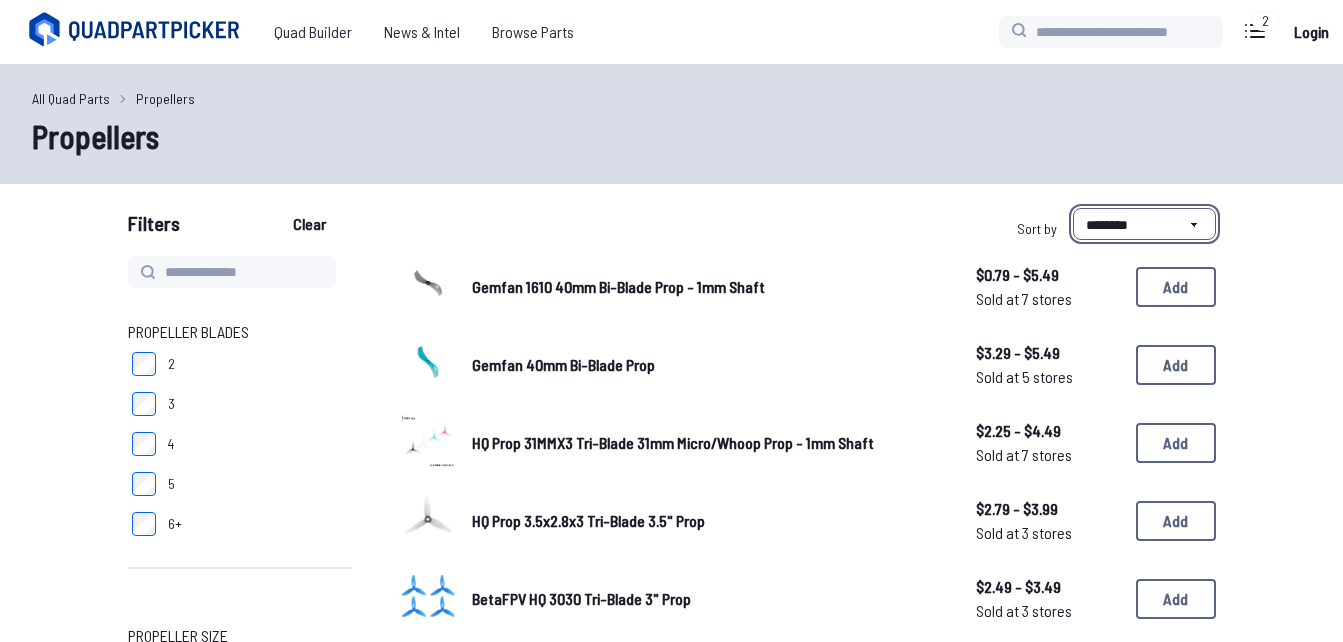 click on "**********" at bounding box center [1144, 224] 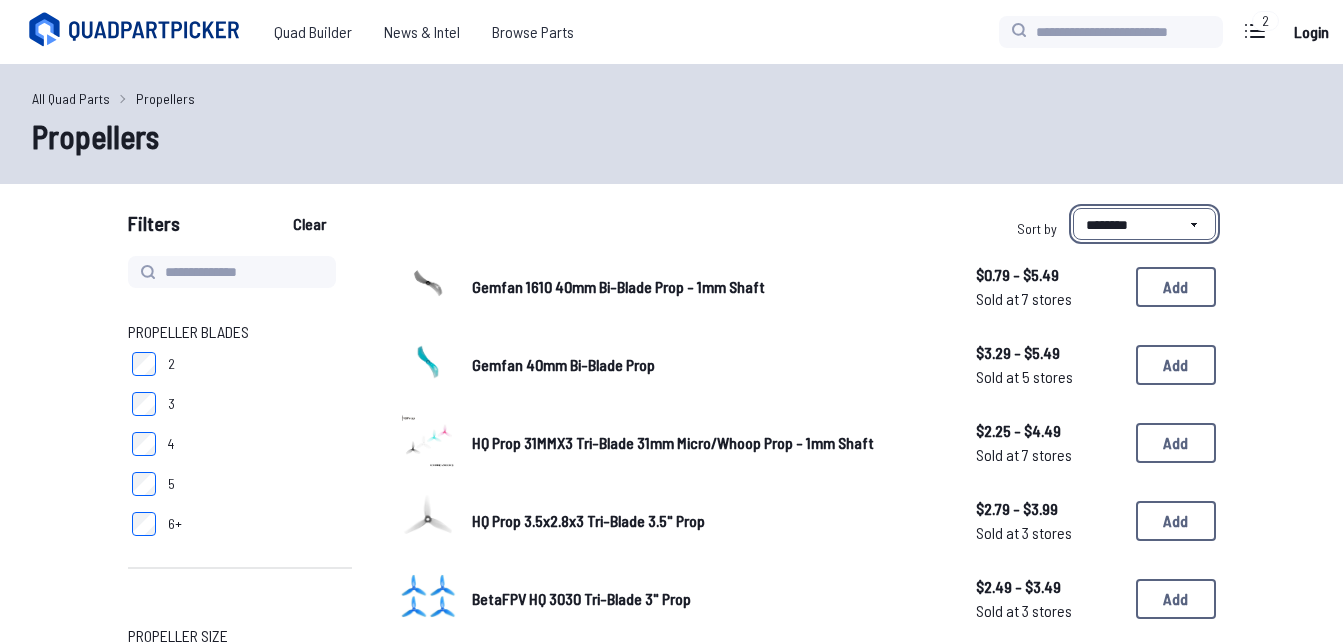 select on "*********" 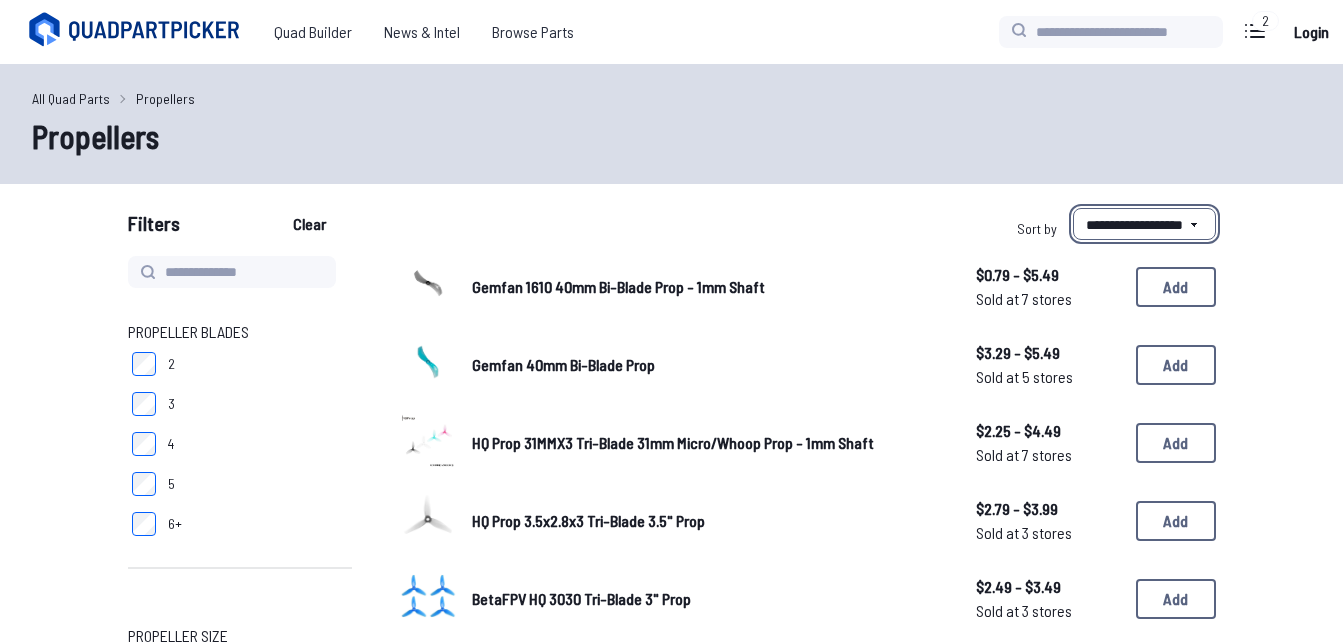 click on "**********" at bounding box center (1144, 224) 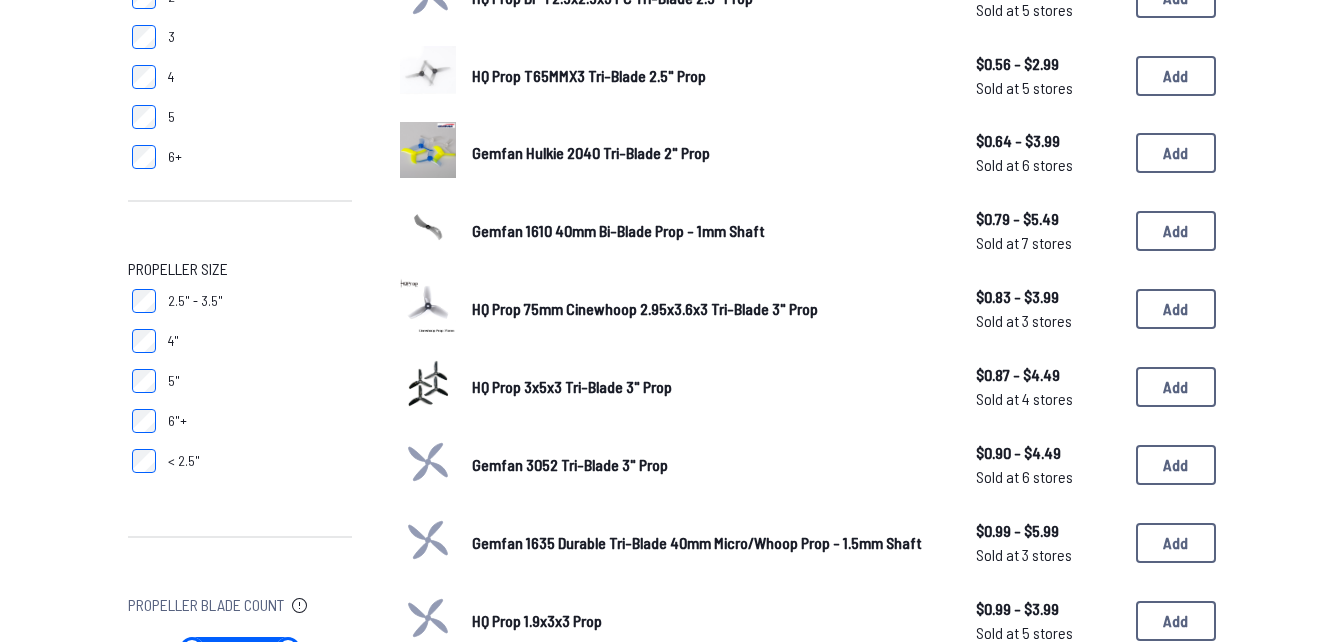 scroll, scrollTop: 100, scrollLeft: 0, axis: vertical 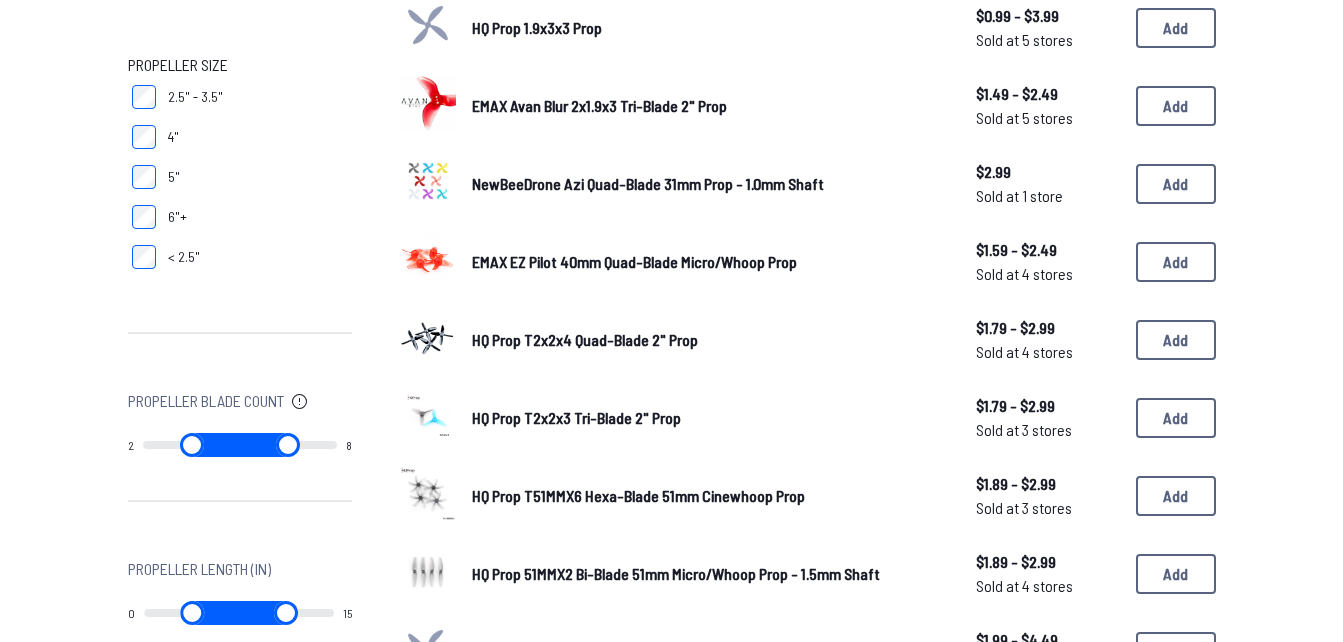 click on "Propeller Blades 2 3 4 5 6+ Propeller Size 2.5" - 3.5" 4" 5" 6"+ < 2.5" Propeller Blade Count 2 8 Propeller Length (in) 0 15 Propeller Pitch (in) 0 10 HQ Prop T2x2.5x3 Tri-Blade 2" Prop $0.45 - $2.99 Sold at 5 stores $0.45 - $2.99 Sold at 5 stores Add Gemfan Hulkie 2040 Tri-Blade 2" Prop $0.64 - $3.99 Sold at 6 stores $0.64 - $3.99 Sold at 6 stores Add Gemfan 1610 40mm Bi-Blade Prop - 1mm Shaft $0.79 - $5.49 Sold at 7 stores $0.79 - $5.49 Sold at 7 stores Add Gemfan 1635 Durable Tri-Blade 40mm Micro/Whoop Prop - 1.5mm Shaft $0.99 - $5.99 Sold at 3 stores $0.99 - $5.99 Sold at 3 stores Add HQ Prop 1.9x3x3 Prop $0.99 - $3.99 Sold at 5 stores $0.99 - $3.99 Sold at 5 stores Add EMAX Avan Blur 2x1.9x3 Tri-Blade 2" Prop $1.49 - $2.49 Sold at 5 stores $1.49 - $2.49 Sold at 5 stores Add NewBeeDrone Azi Quad-Blade 31mm Prop - 1.0mm Shaft $2.99 Sold at 1 store $2.99 Sold at 1 store Add EMAX EZ Pilot 40mm Quad-Blade Micro/Whoop Prop $1.59 - $2.49 Sold at 4 stores $1.59 - $2.49 Sold at 4 stores Add $1.79 - $2.99 Add Add" at bounding box center [672, 497] 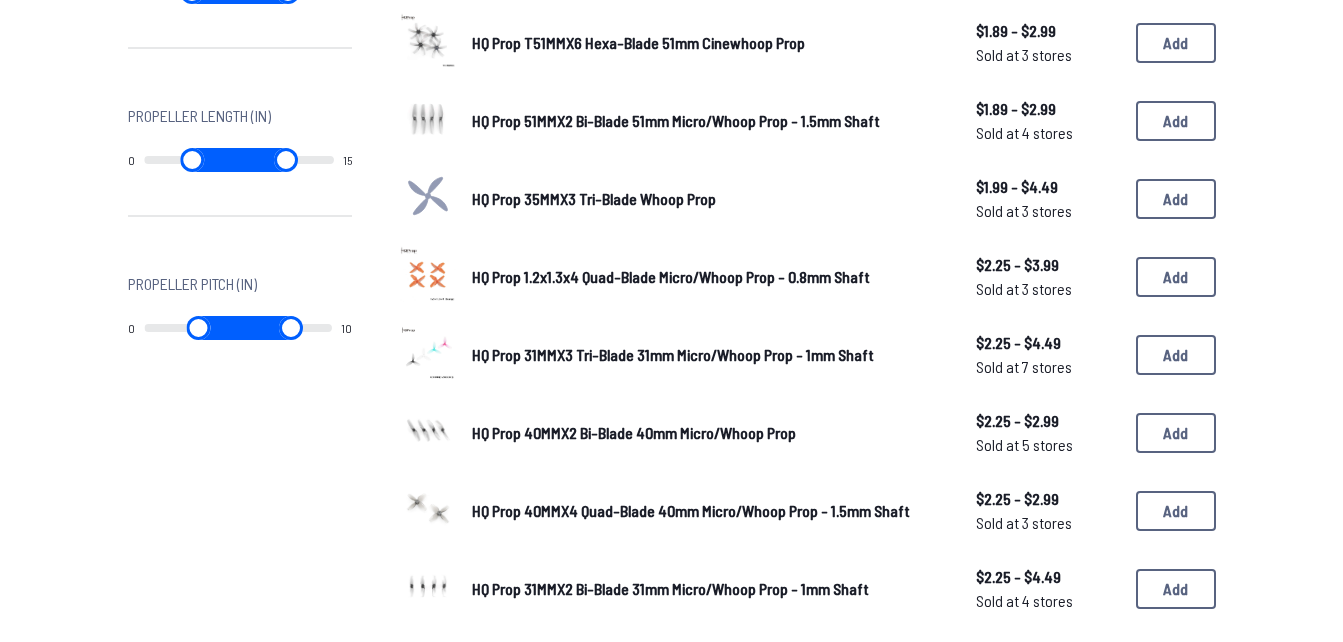 scroll, scrollTop: 1027, scrollLeft: 0, axis: vertical 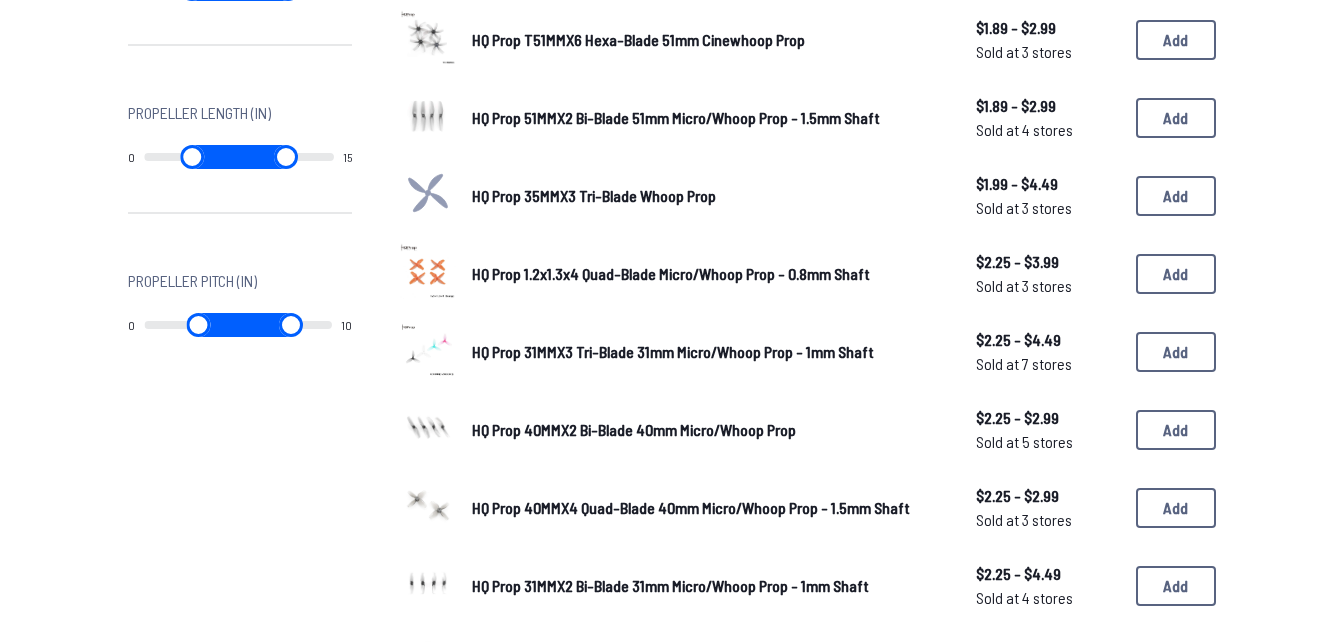 click on "HQ Prop 31MMX3 Tri-Blade 31mm Micro/Whoop Prop - 1mm Shaft" at bounding box center (673, 351) 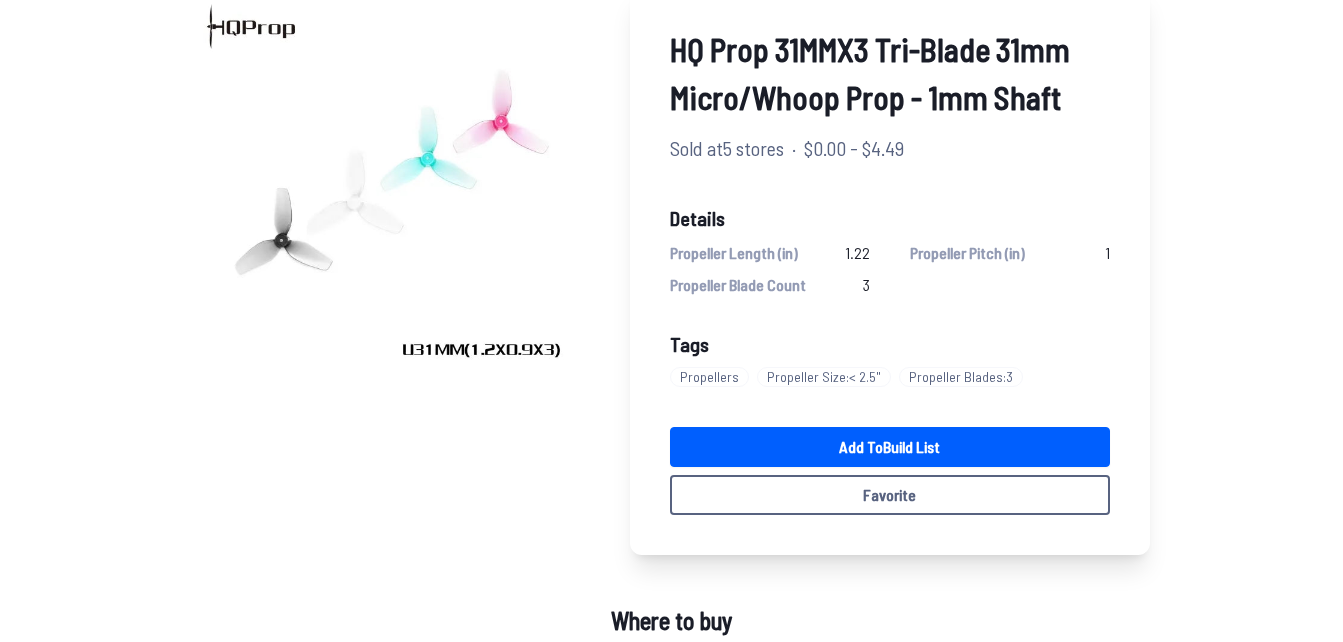 scroll, scrollTop: 179, scrollLeft: 0, axis: vertical 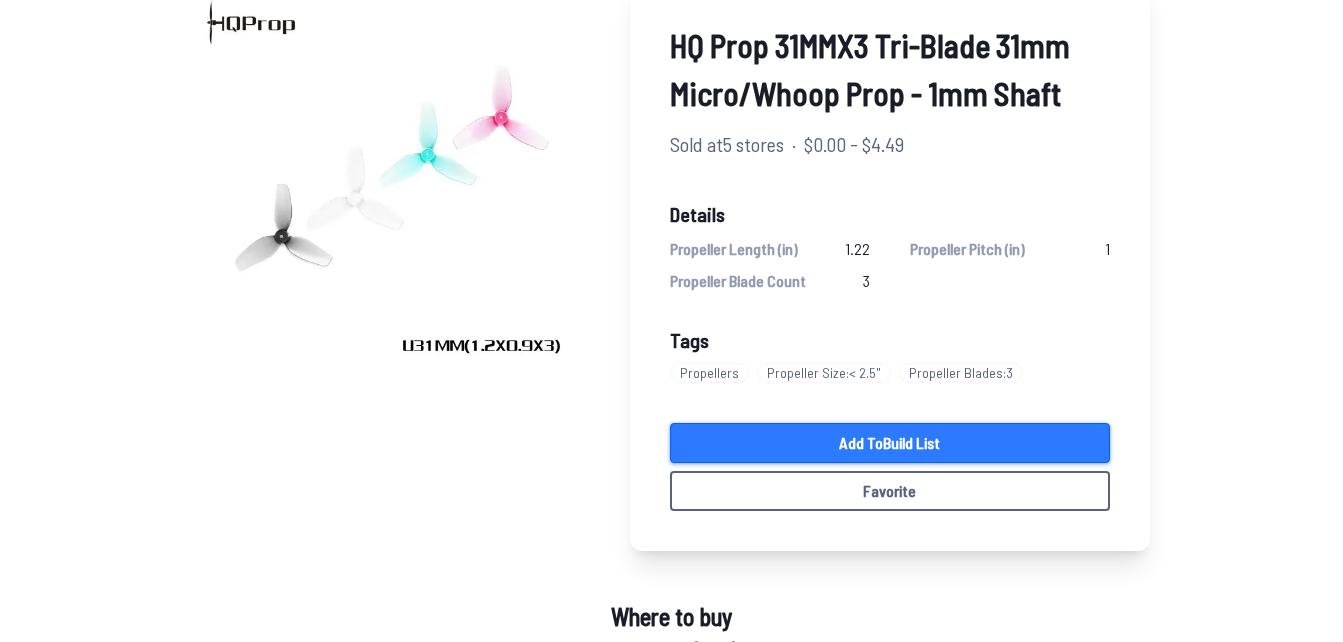 click on "Add to  Build List" at bounding box center [890, 443] 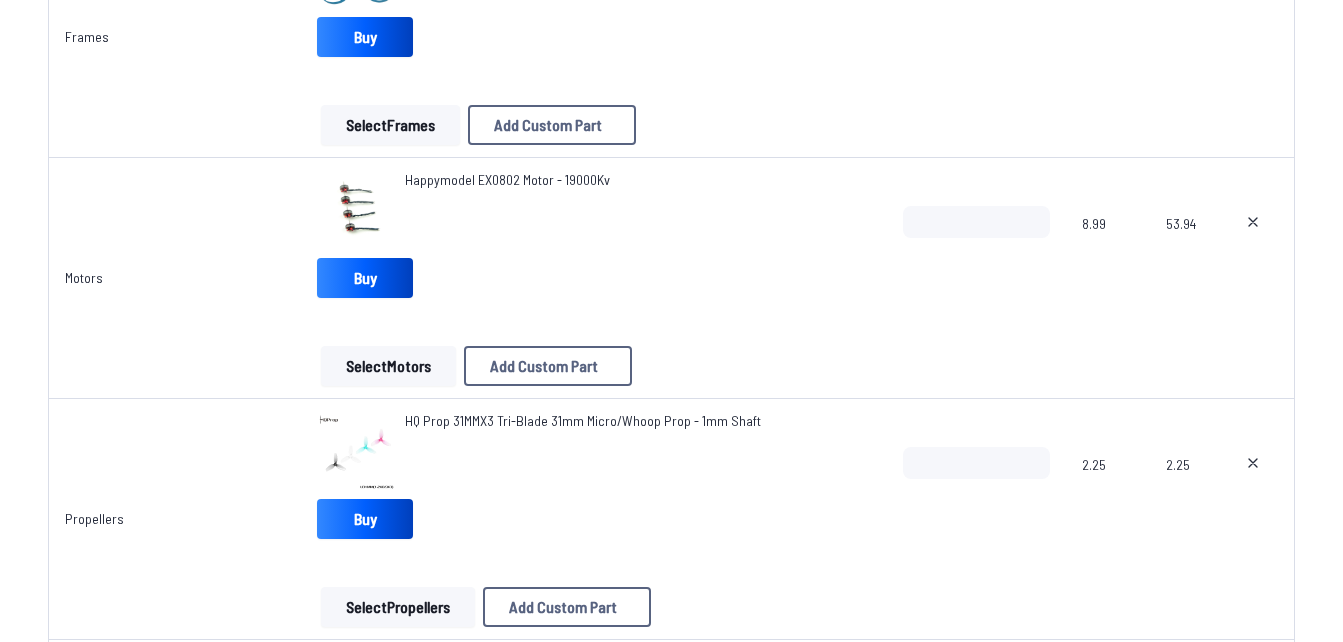 scroll, scrollTop: 371, scrollLeft: 0, axis: vertical 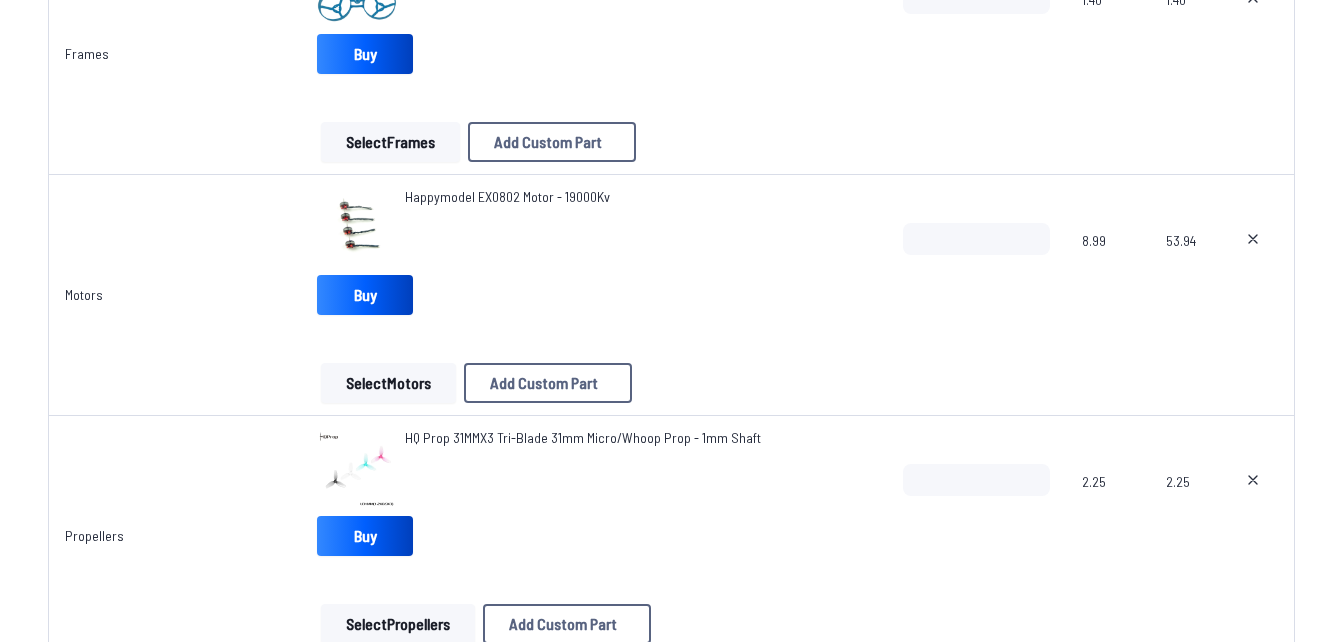 click on "Happymodel EX0802 Motor - 19000Kv" at bounding box center [507, 196] 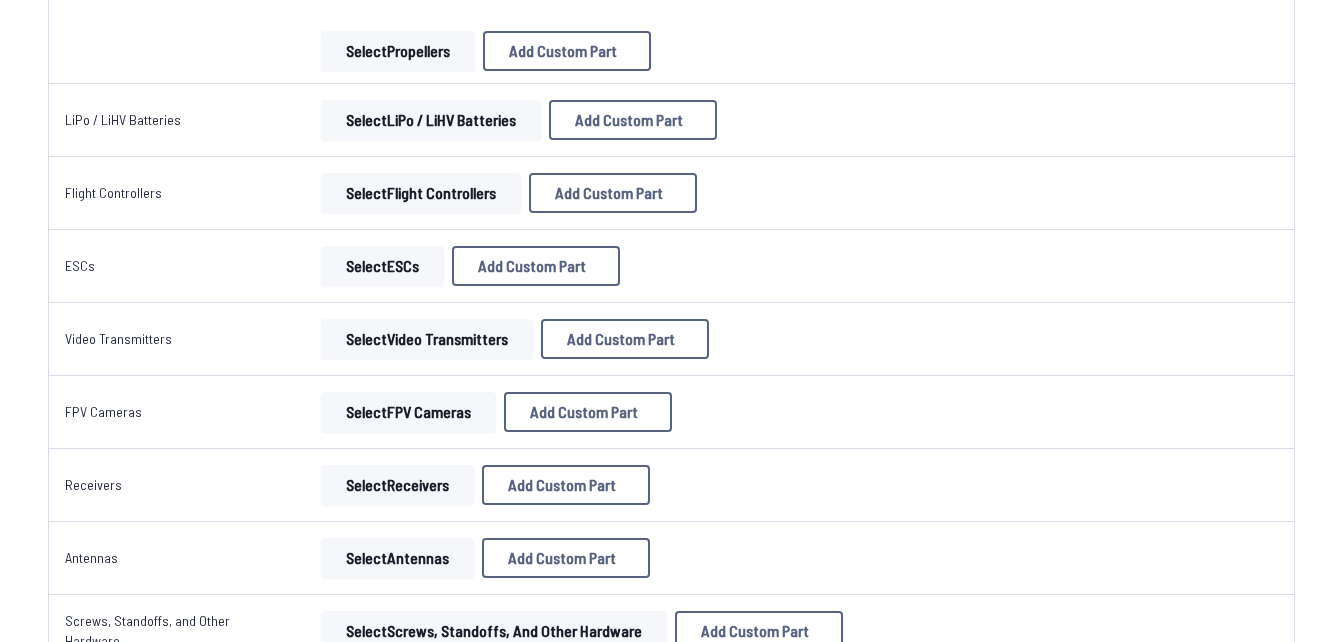scroll, scrollTop: 950, scrollLeft: 0, axis: vertical 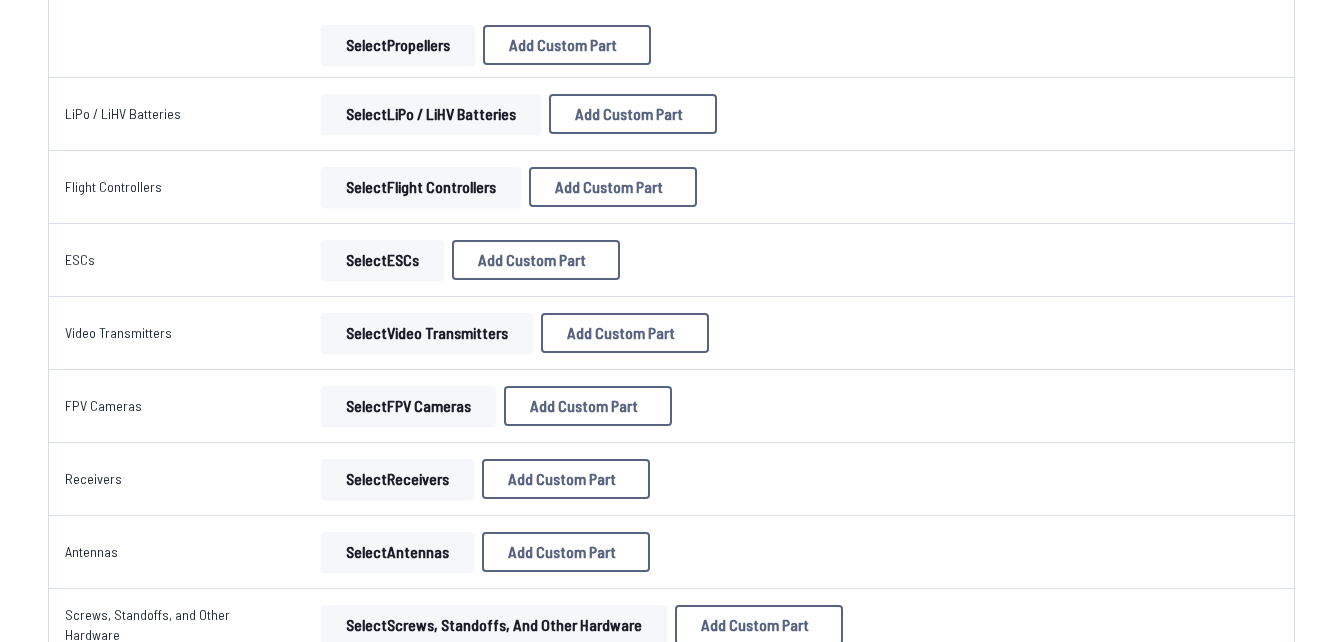 click on "Select  LiPo / LiHV Batteries" at bounding box center [431, 114] 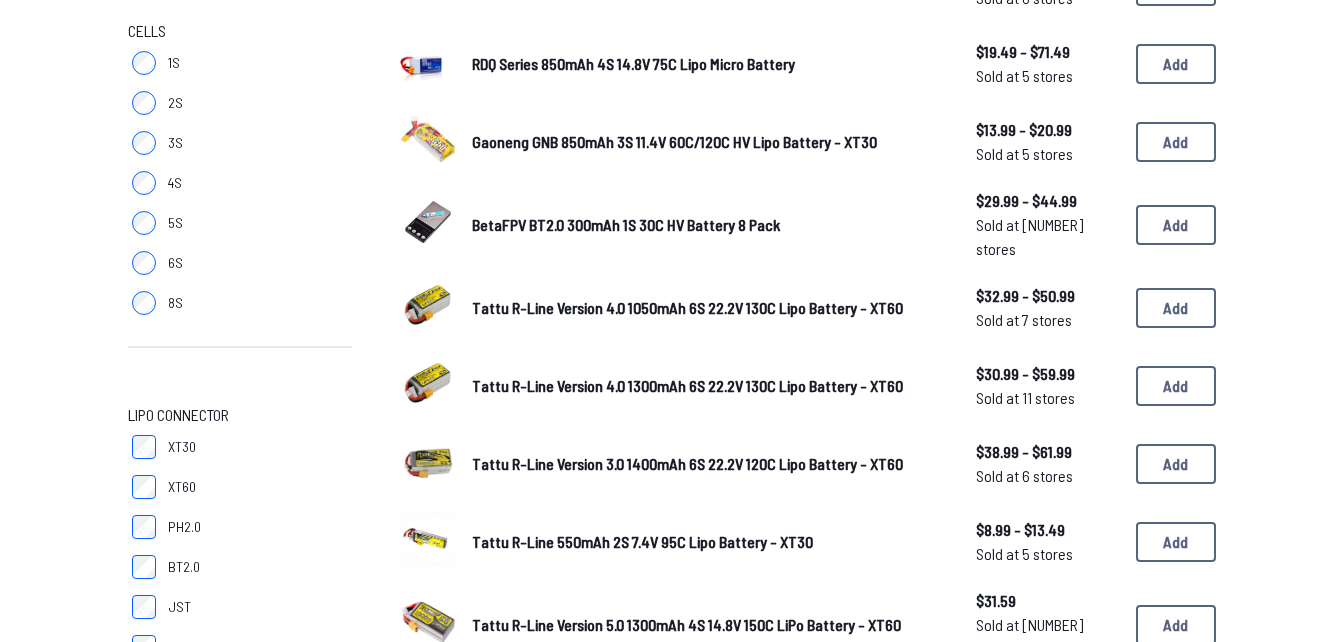 scroll, scrollTop: 0, scrollLeft: 0, axis: both 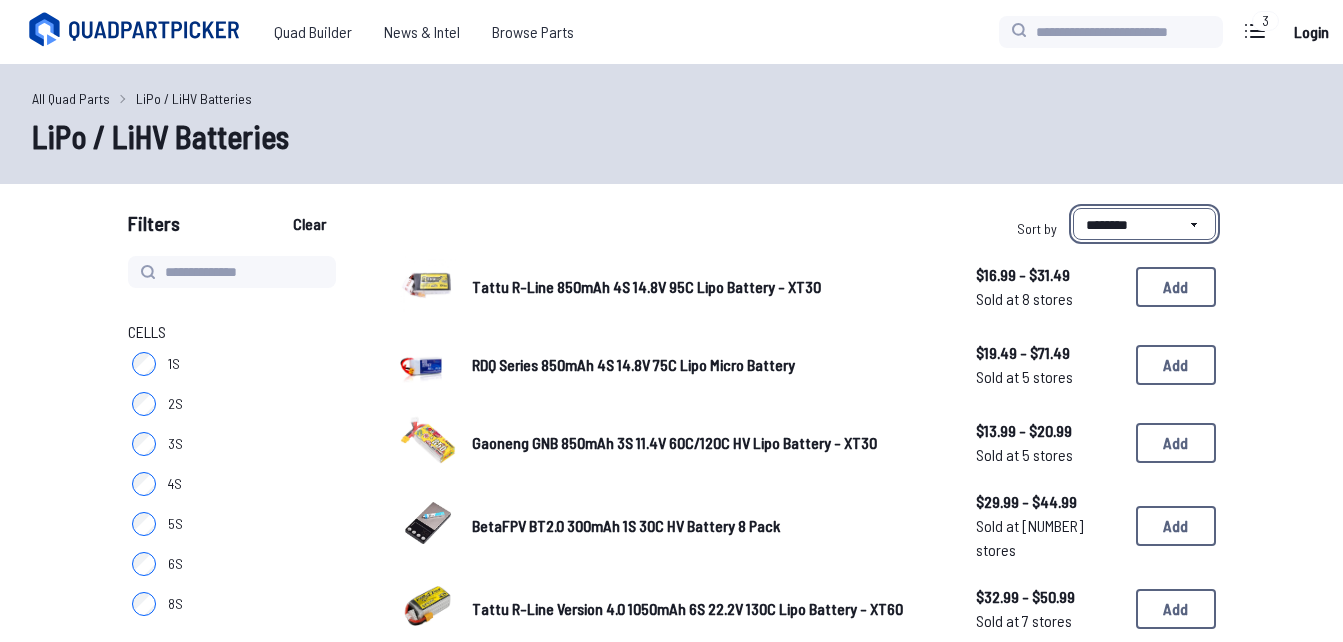 click on "**********" at bounding box center (1144, 224) 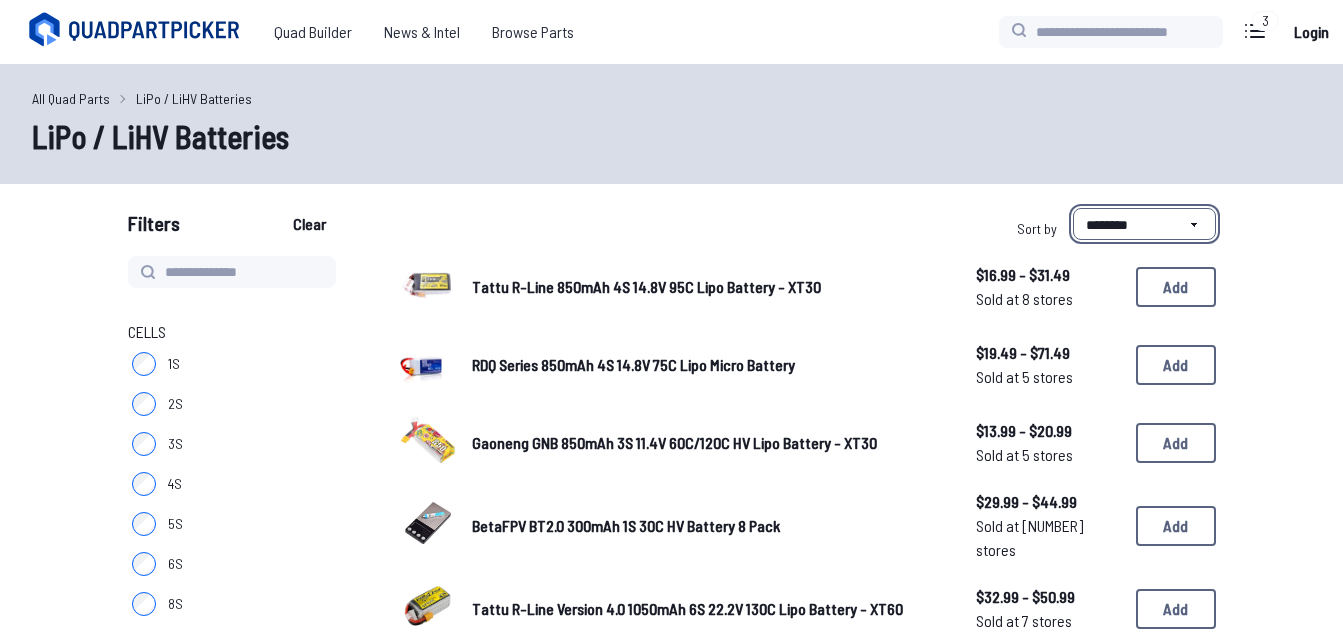select on "*********" 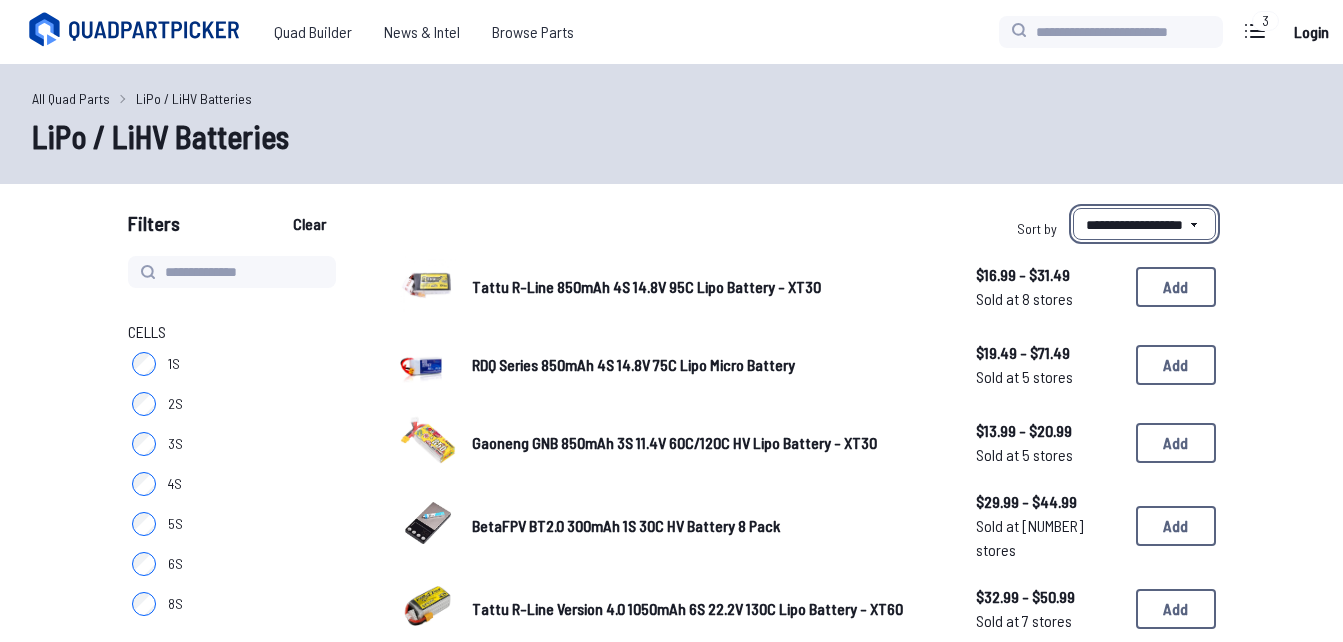 click on "**********" at bounding box center [1144, 224] 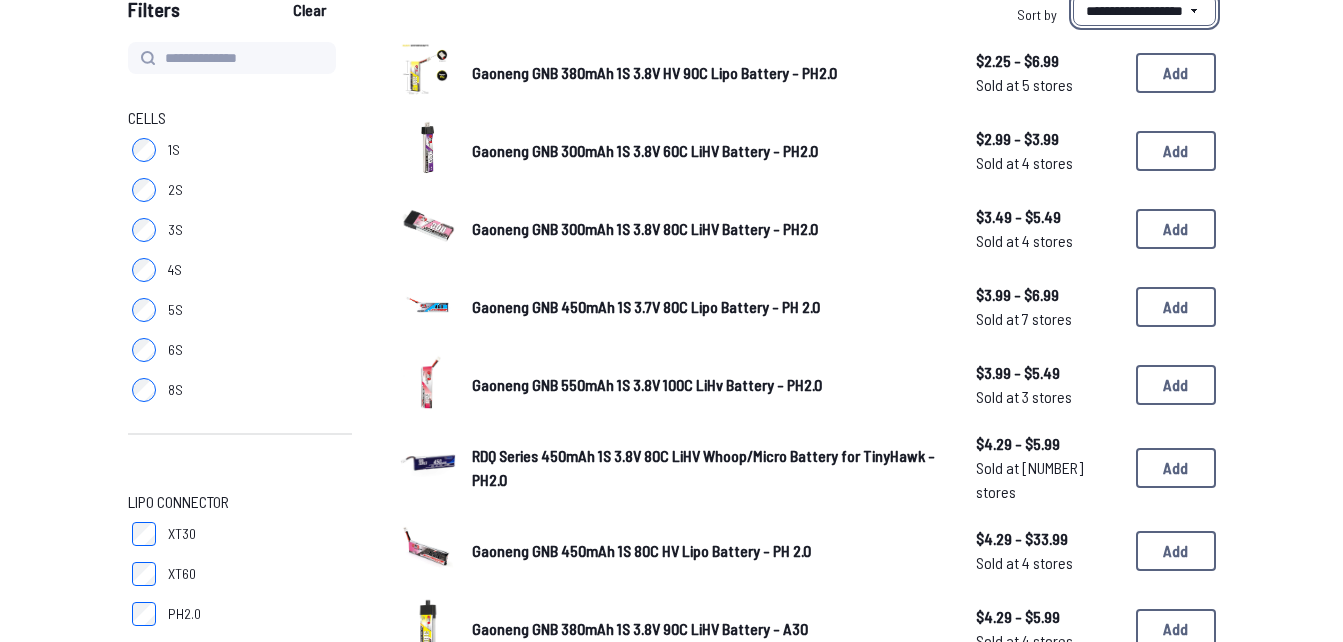 scroll, scrollTop: 213, scrollLeft: 0, axis: vertical 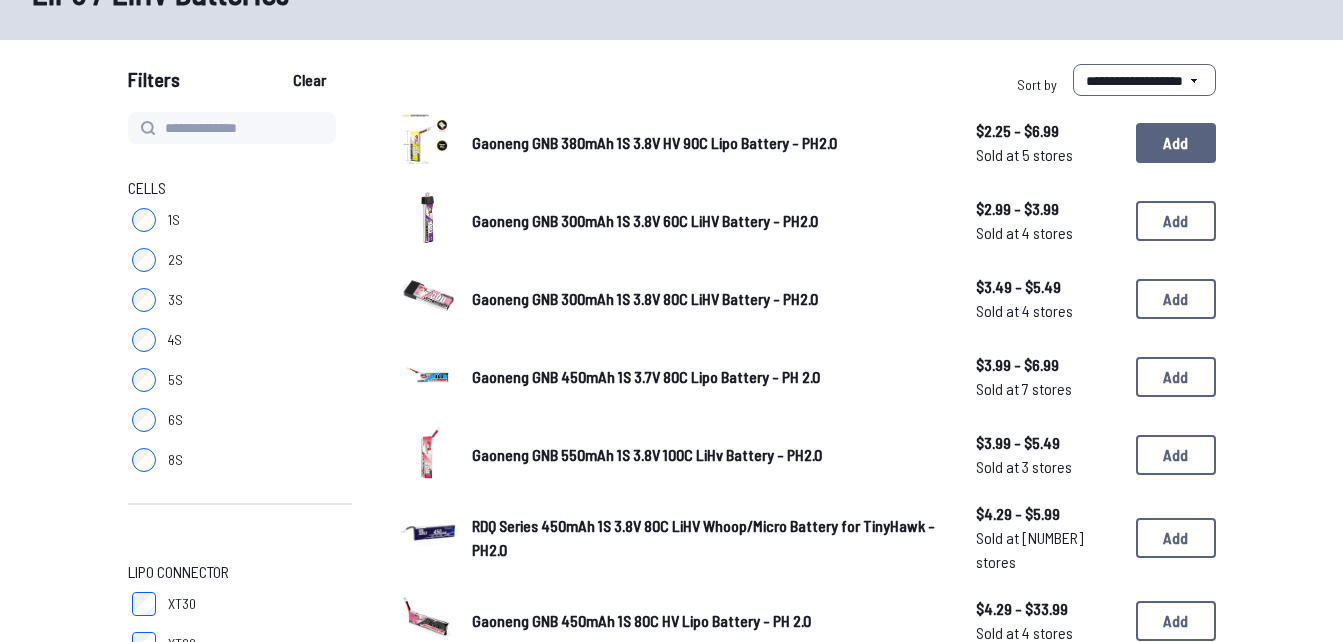 click on "Add" at bounding box center (1176, 143) 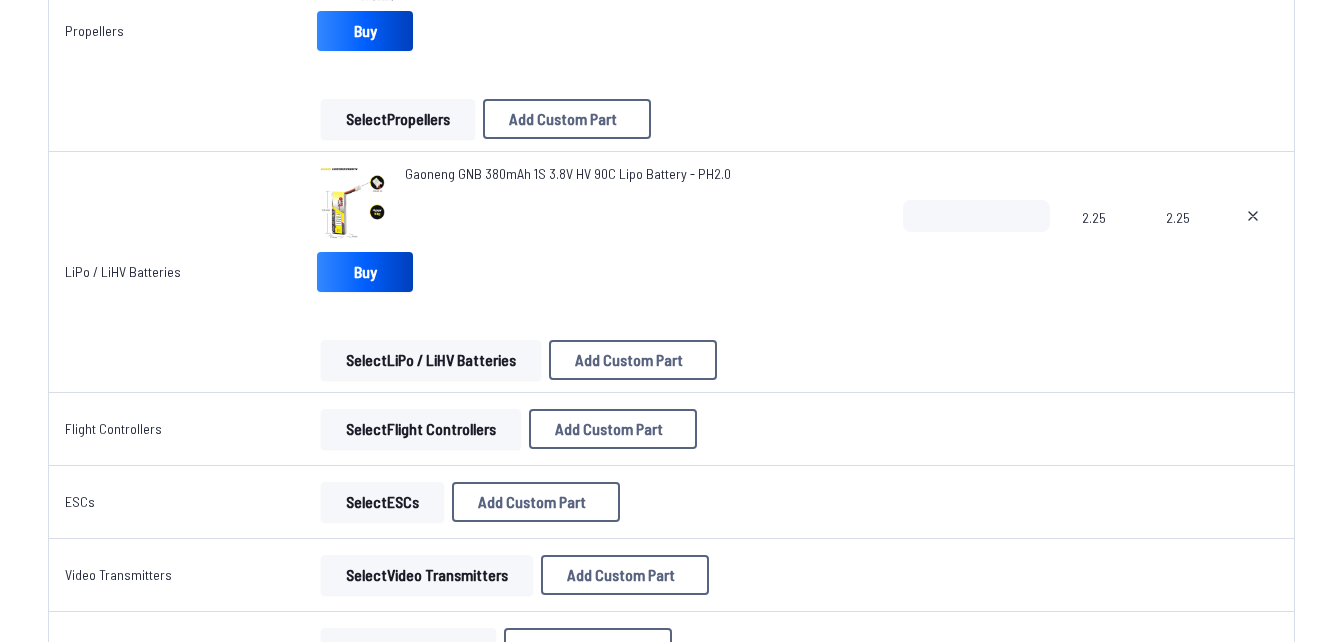 scroll, scrollTop: 875, scrollLeft: 0, axis: vertical 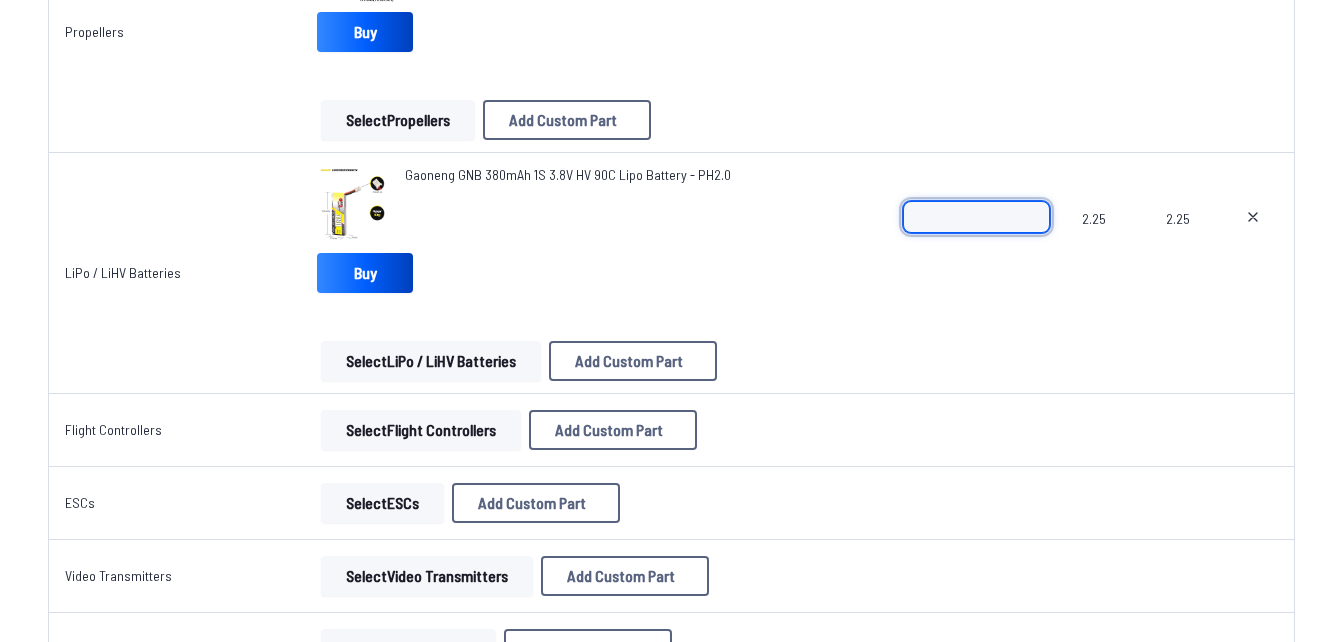 click on "*" at bounding box center [976, 217] 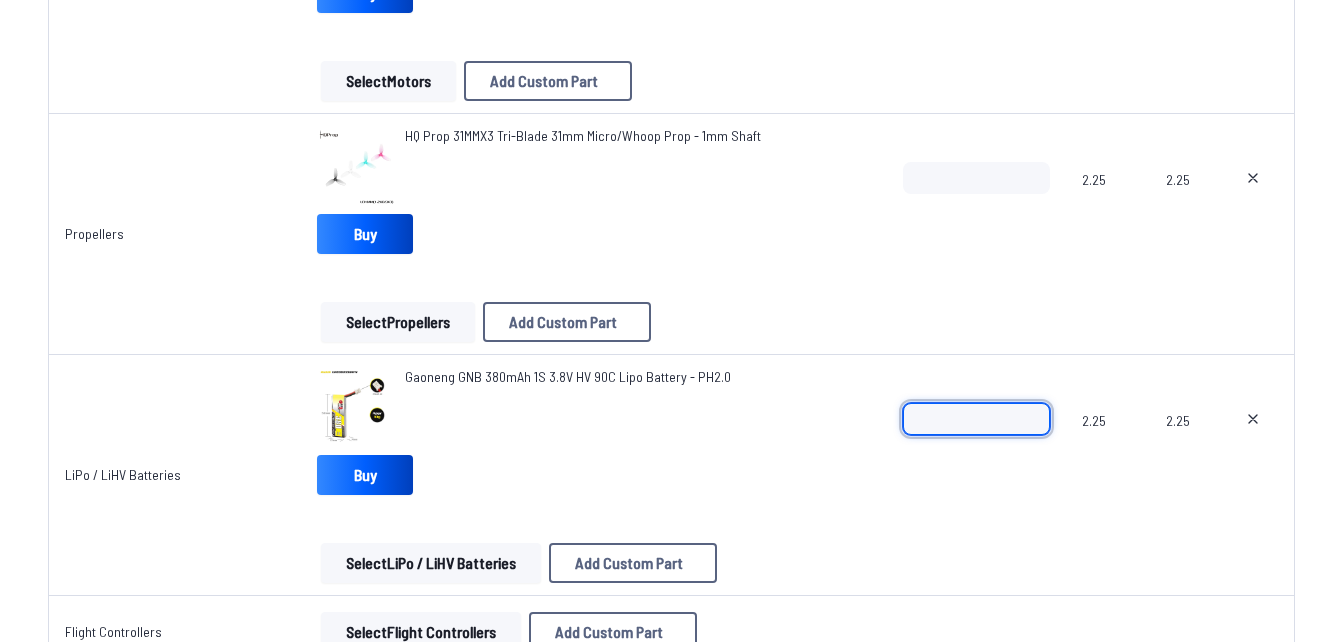 scroll, scrollTop: 659, scrollLeft: 0, axis: vertical 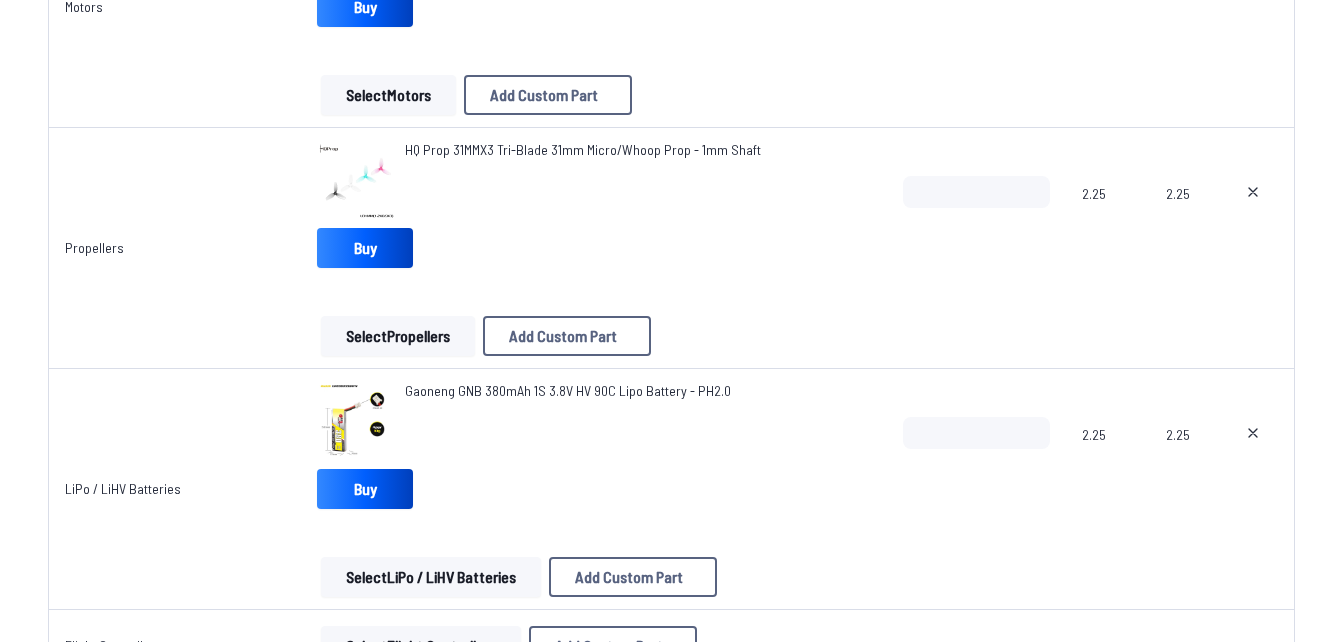 click on "*" at bounding box center (976, 465) 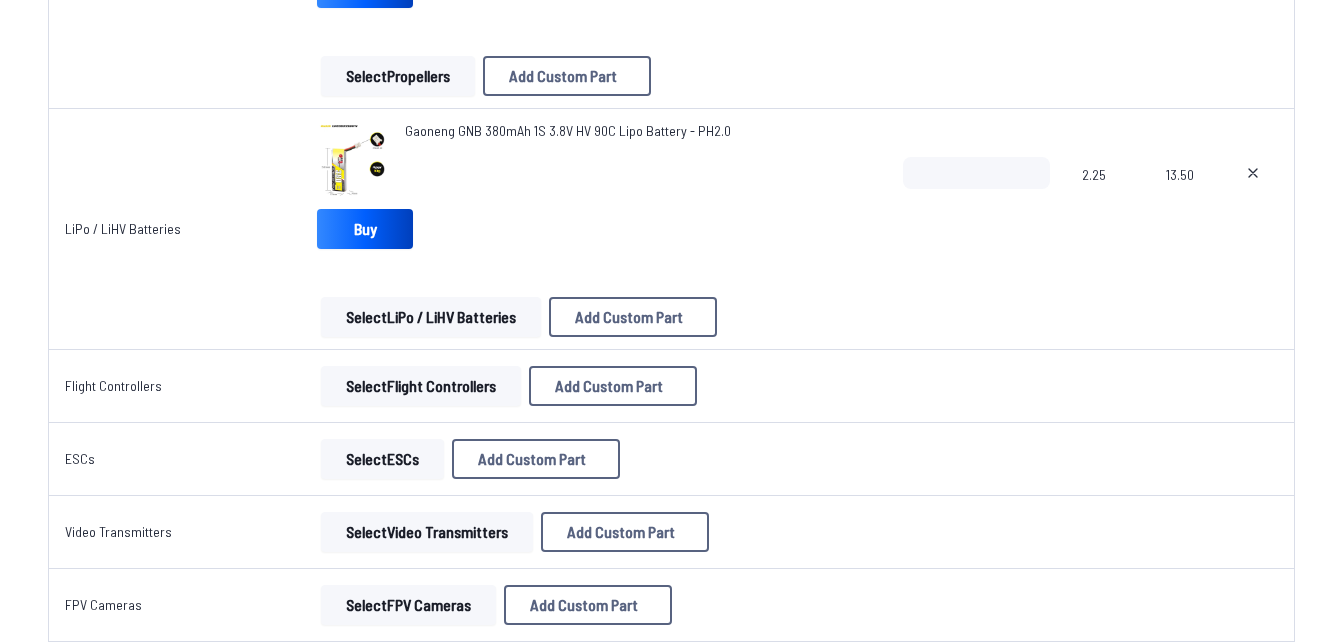 scroll, scrollTop: 918, scrollLeft: 0, axis: vertical 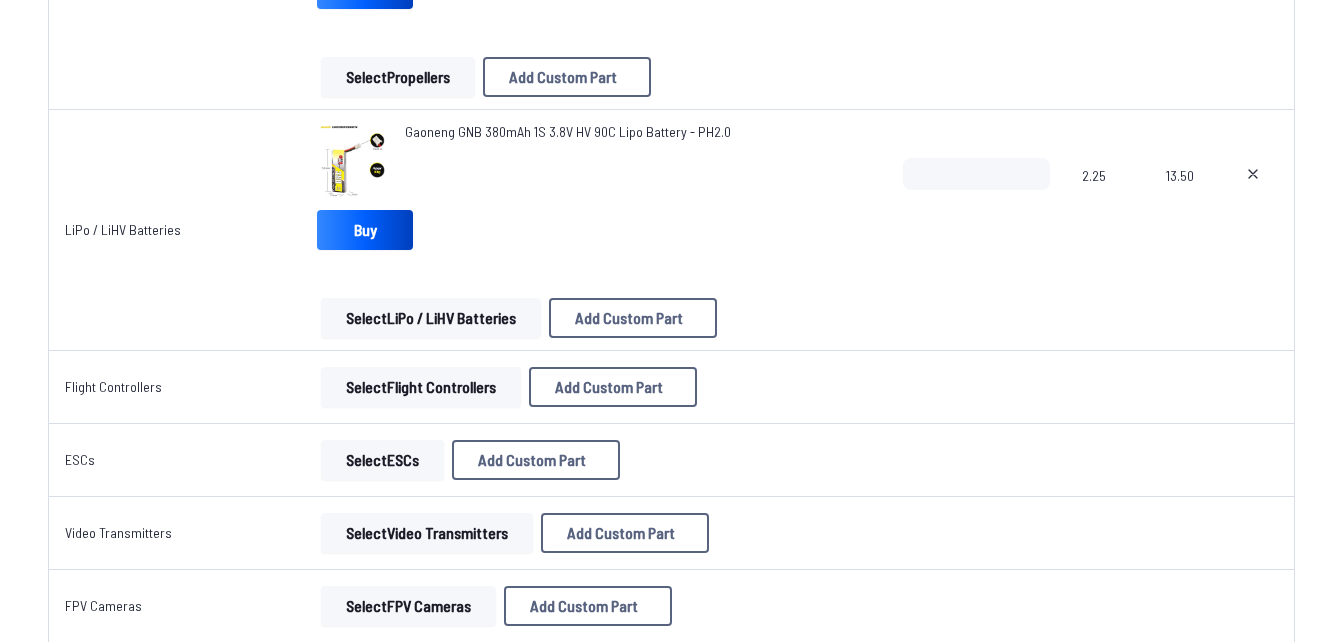click on "Select  Flight Controllers" at bounding box center (421, 387) 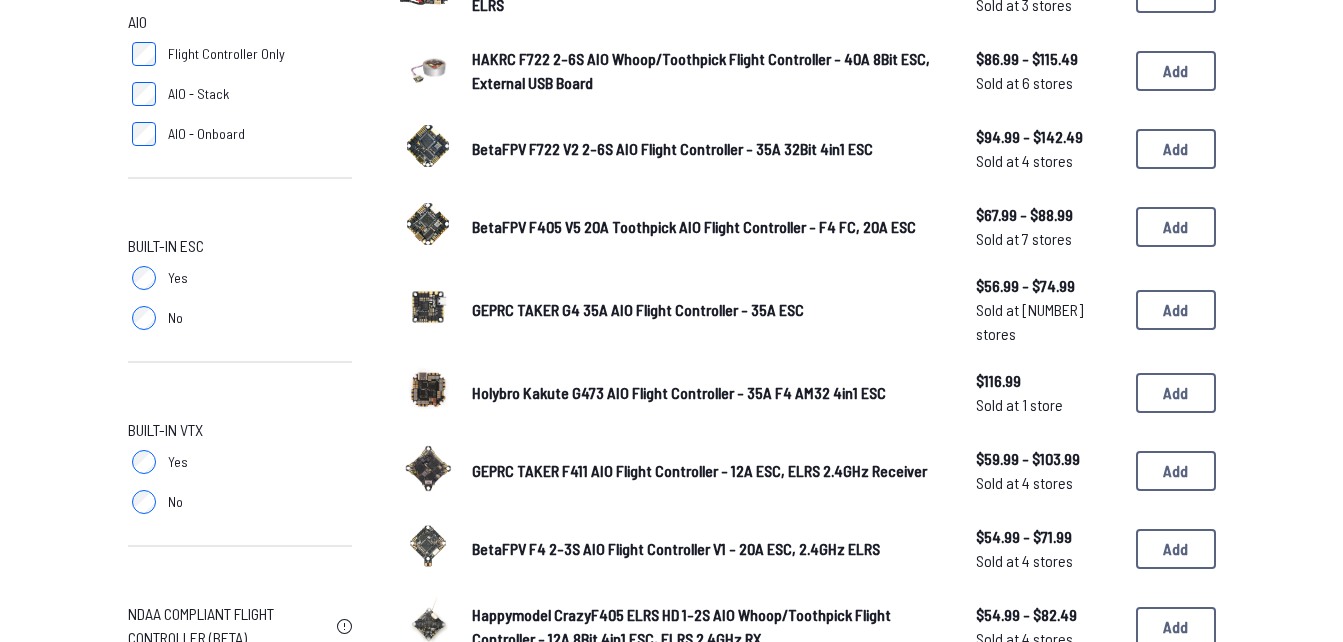 scroll, scrollTop: 0, scrollLeft: 0, axis: both 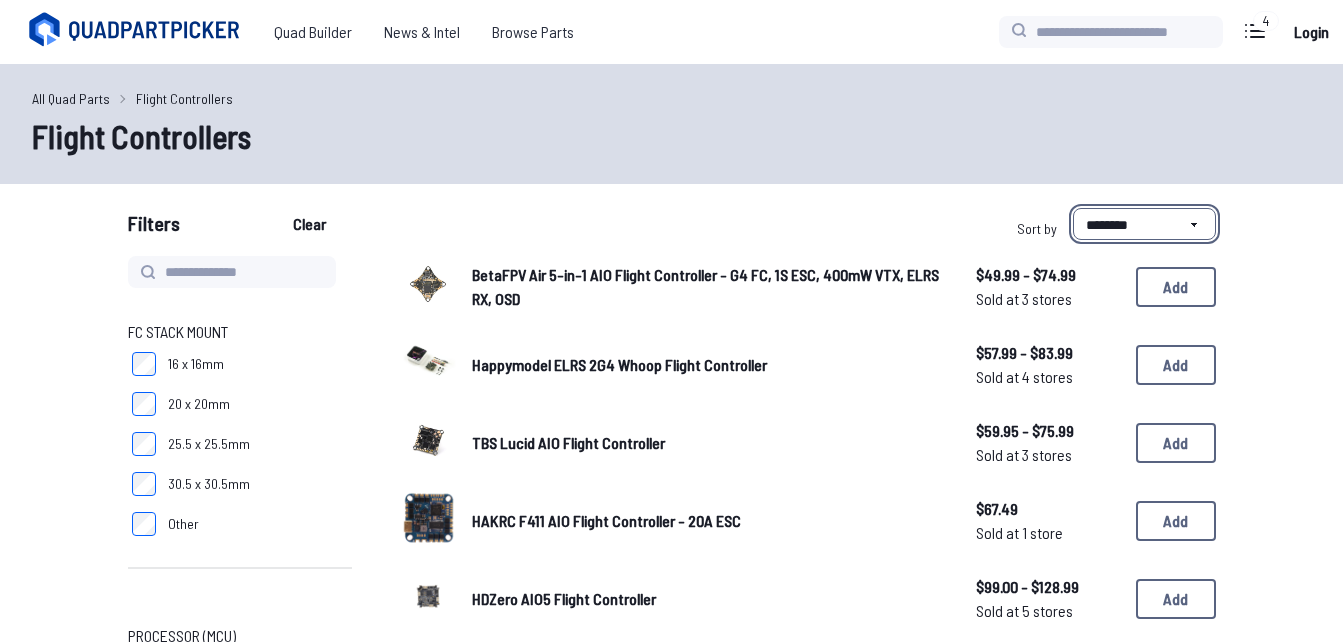 click on "**********" at bounding box center (1144, 224) 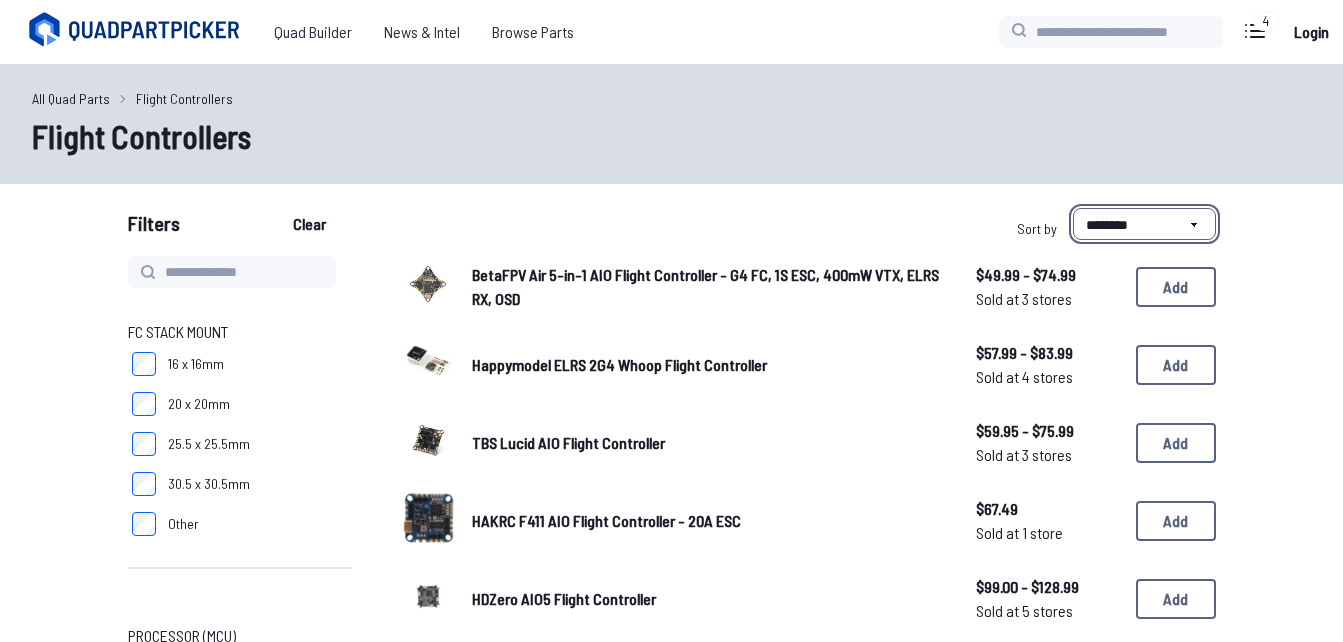 select on "*********" 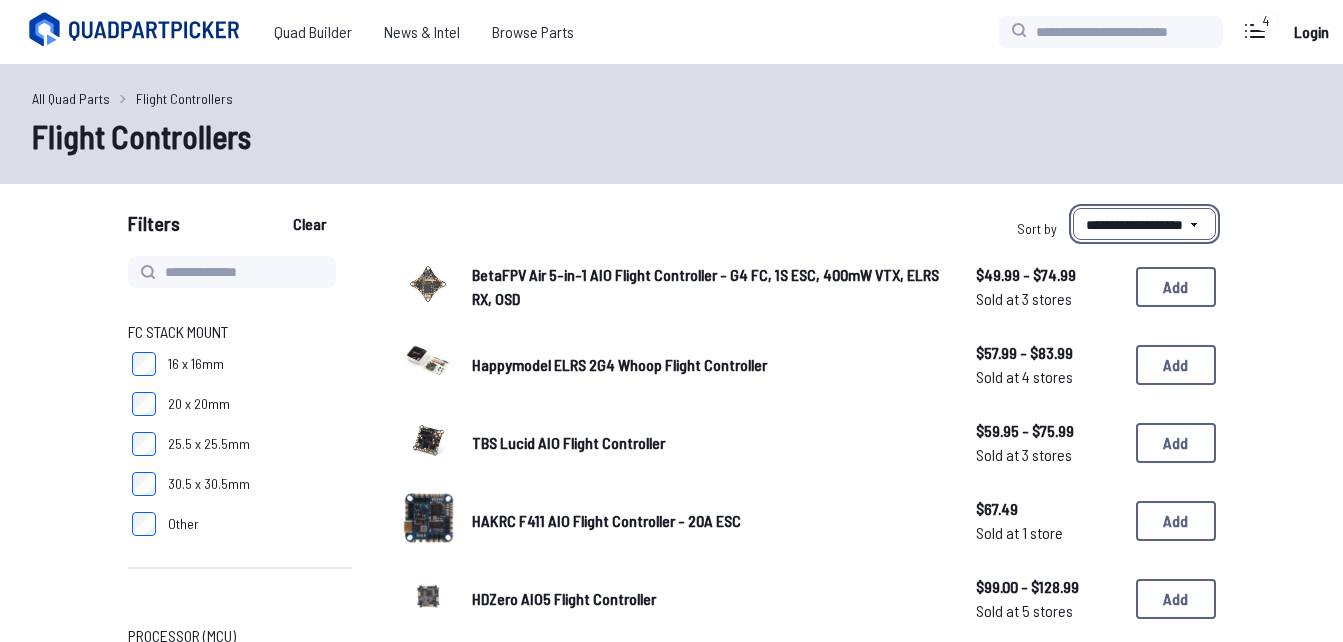 click on "**********" at bounding box center (1144, 224) 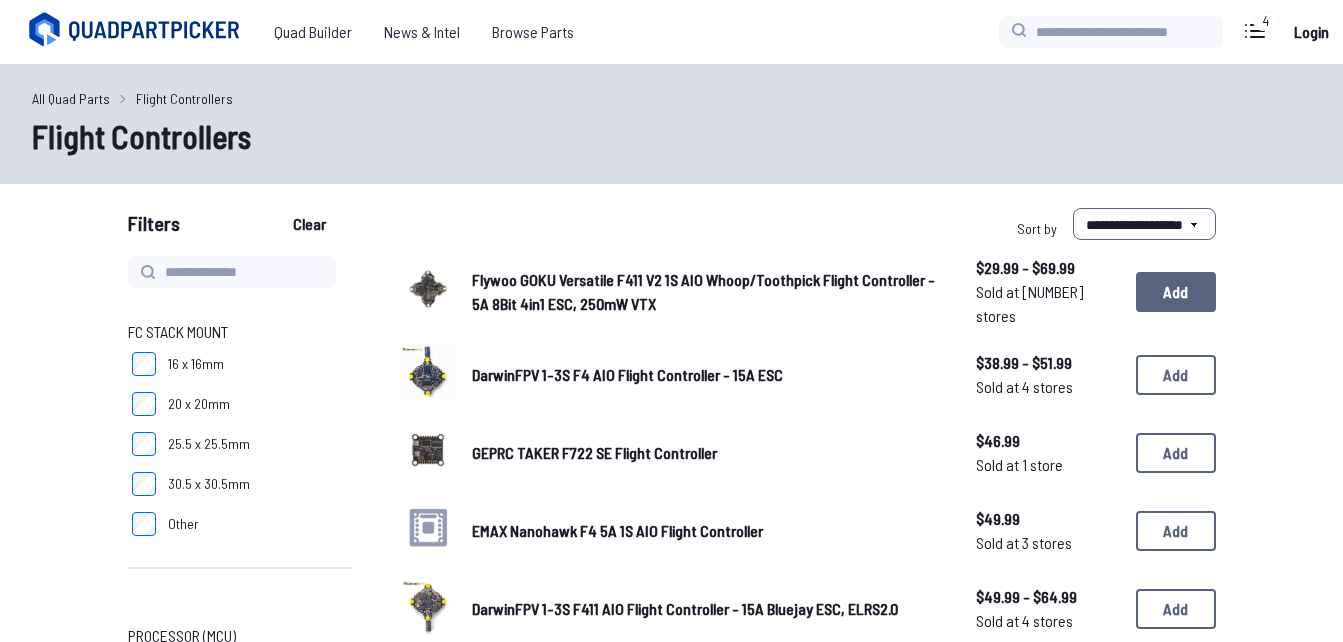 click on "Add" at bounding box center [1176, 292] 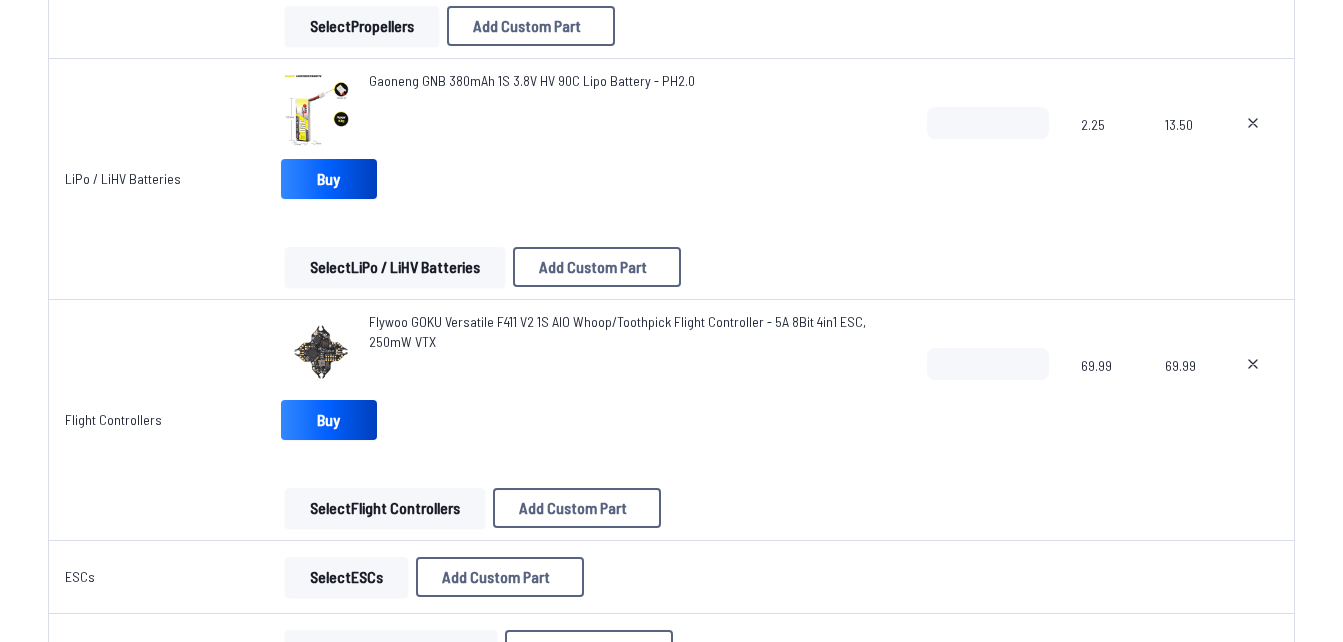 scroll, scrollTop: 968, scrollLeft: 0, axis: vertical 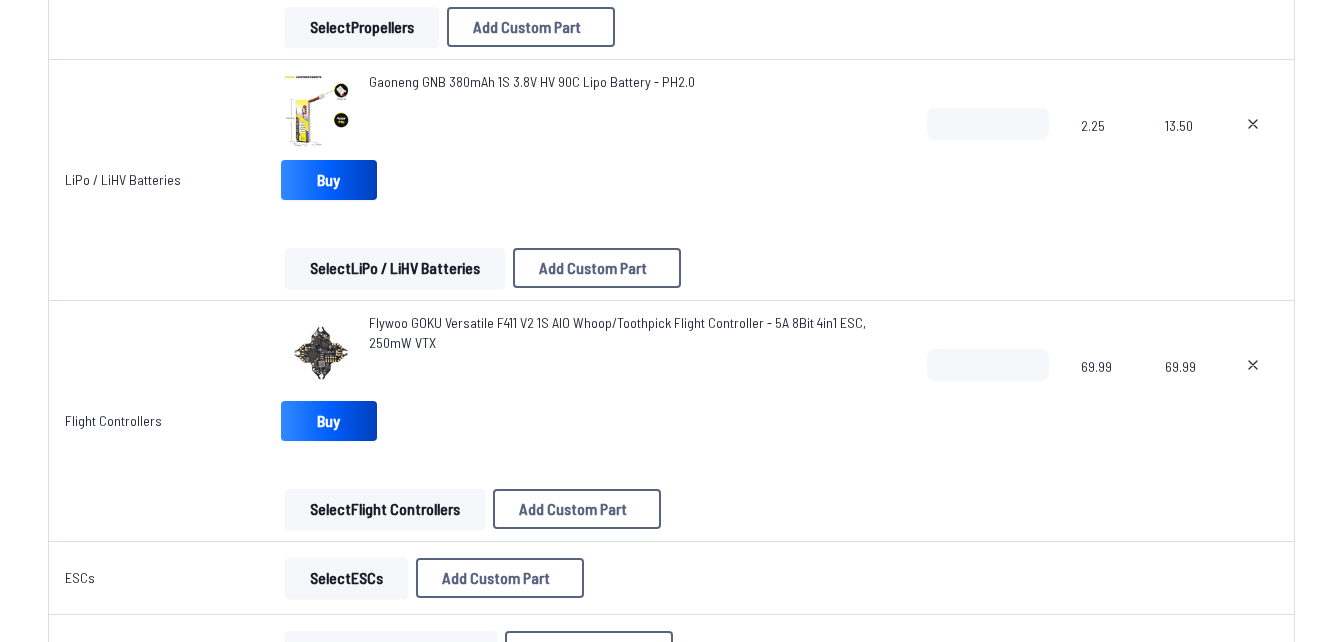 click on "69.99" at bounding box center (1107, 397) 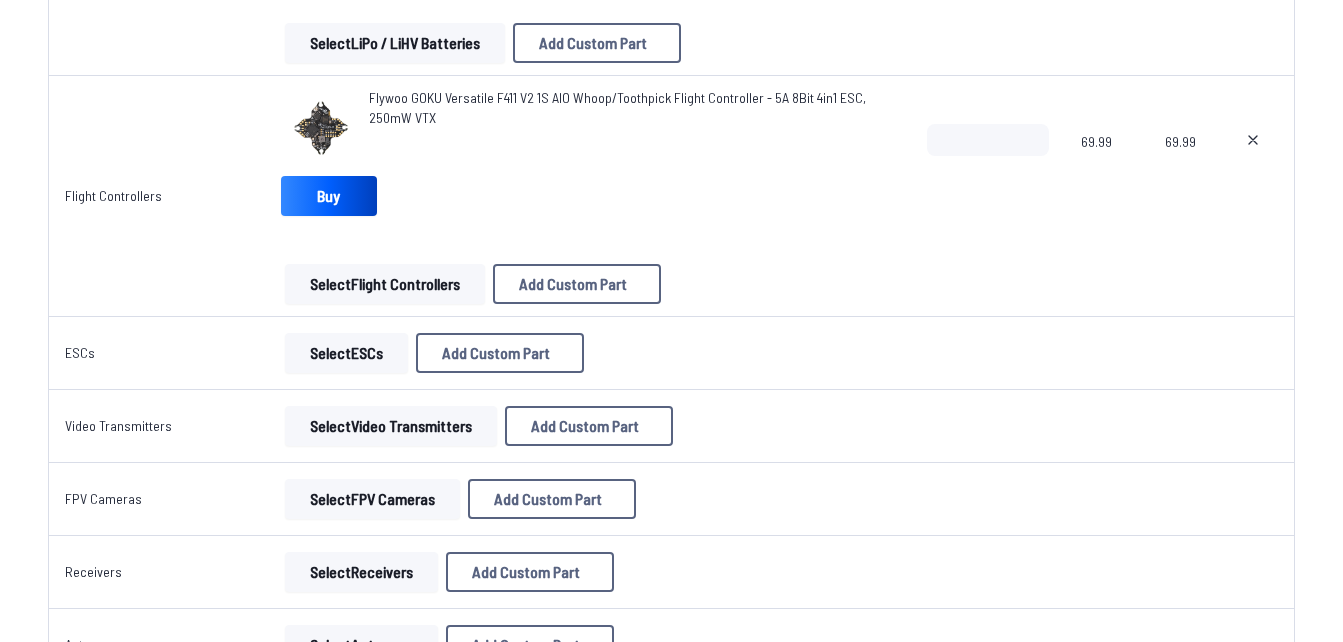 scroll, scrollTop: 1192, scrollLeft: 0, axis: vertical 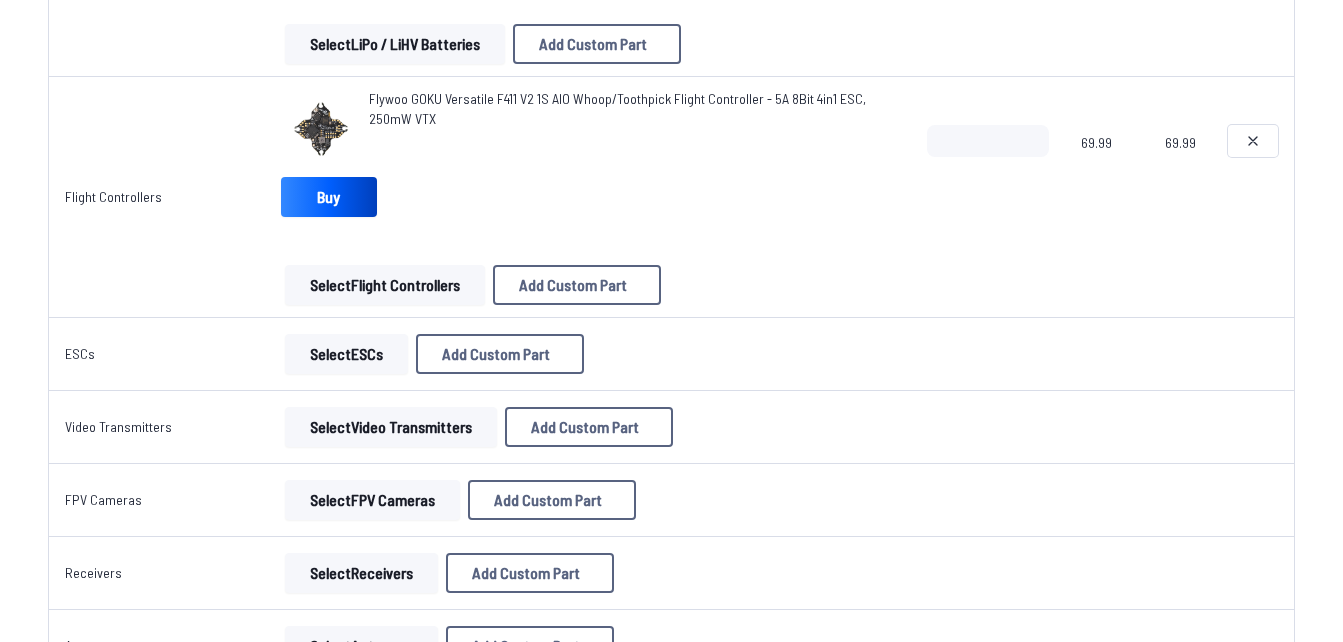 click 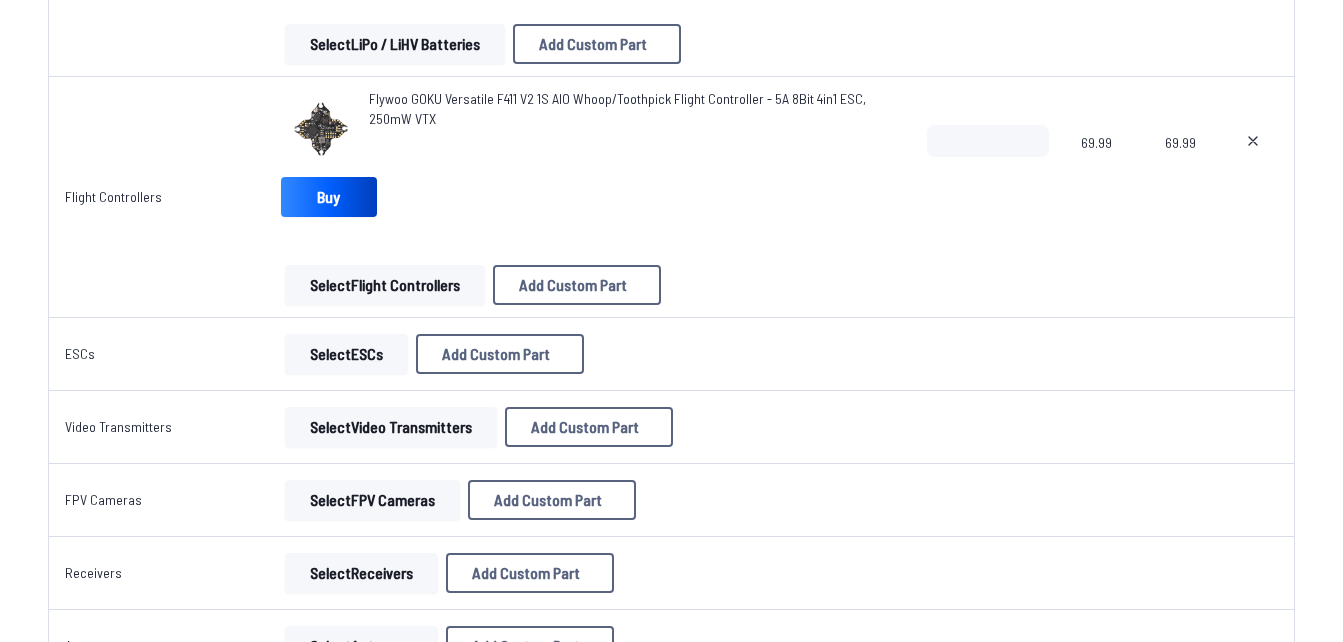 type on "**********" 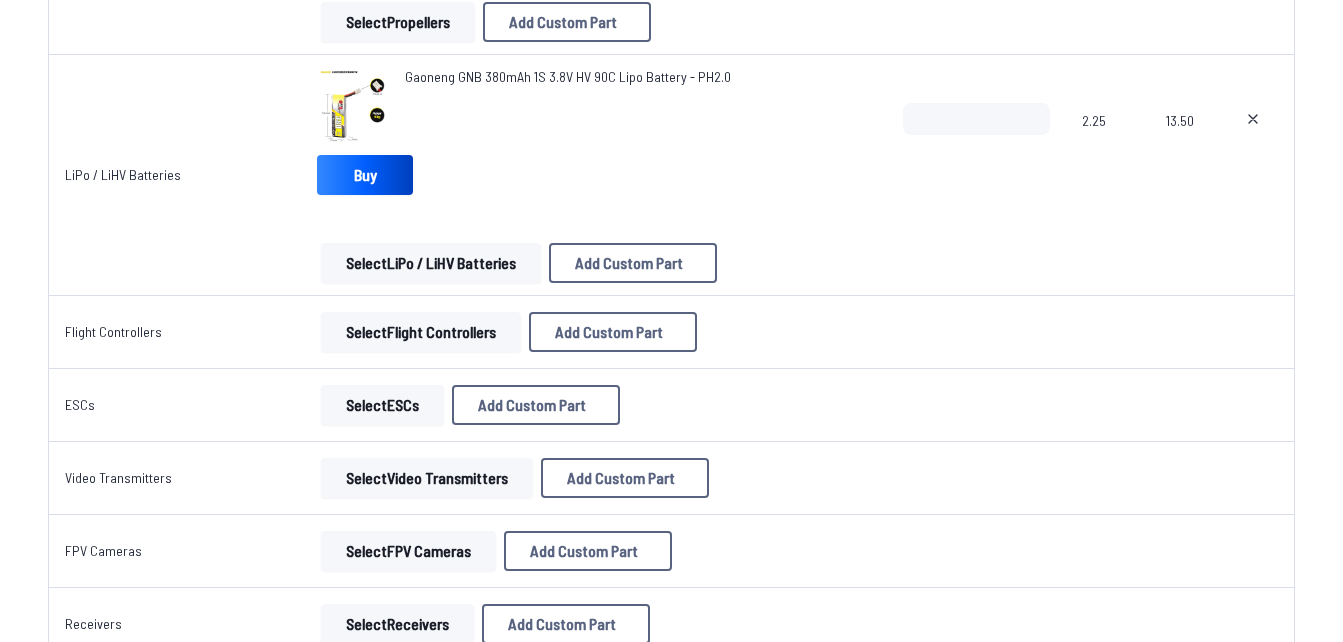 scroll, scrollTop: 950, scrollLeft: 0, axis: vertical 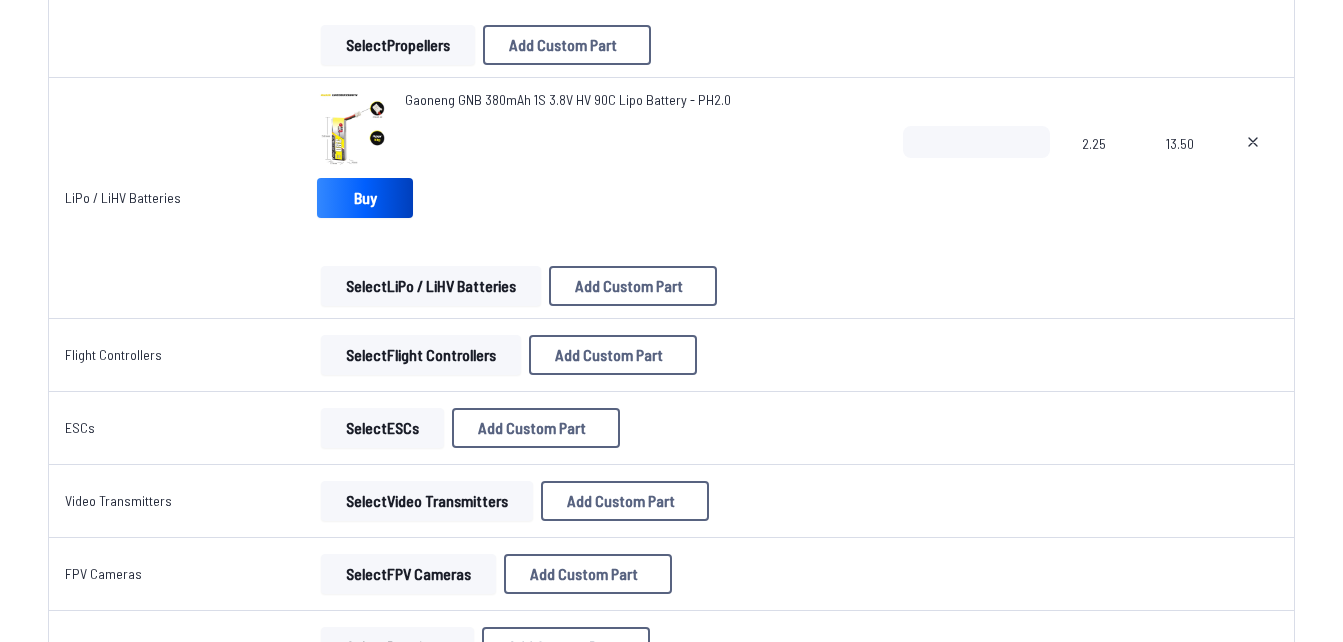 click on "Select  Flight Controllers" at bounding box center (421, 355) 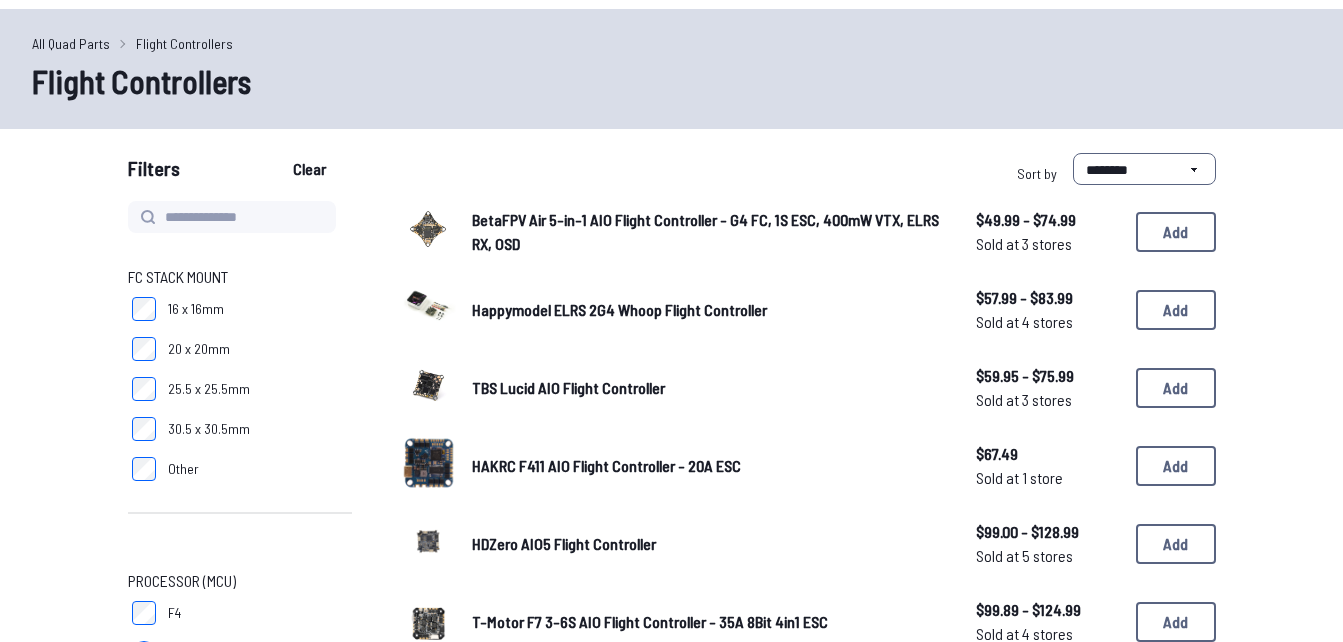 scroll, scrollTop: 56, scrollLeft: 0, axis: vertical 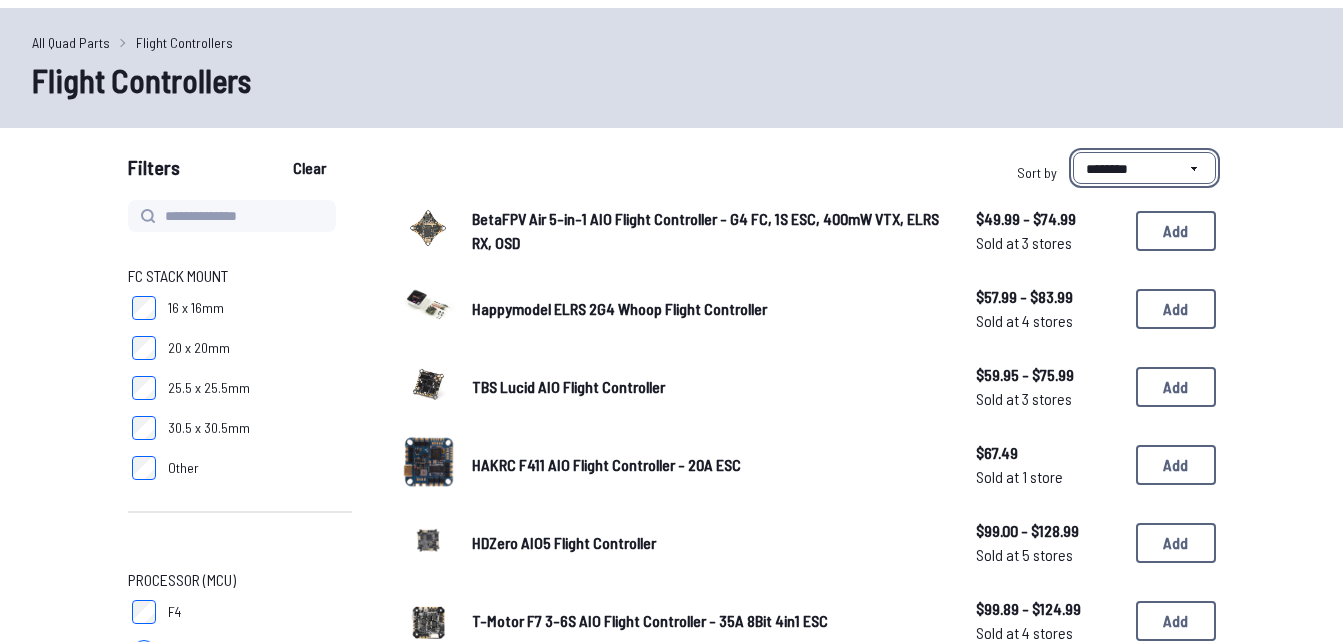 click on "**********" at bounding box center [1144, 168] 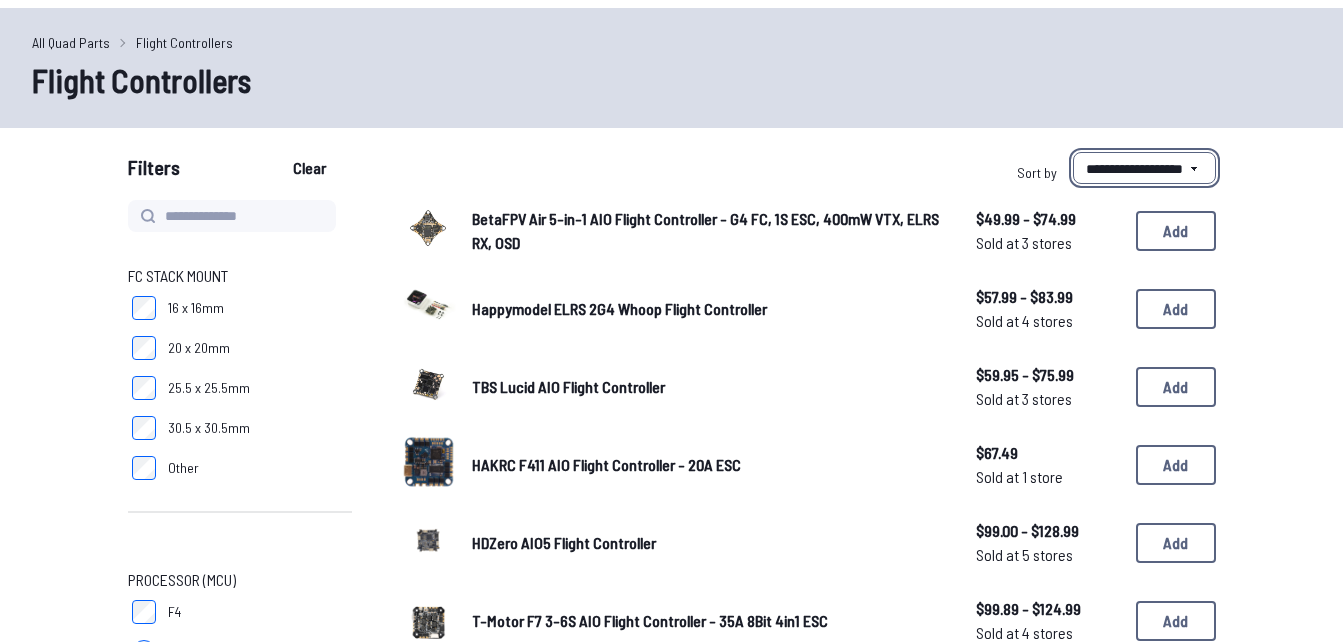 click on "**********" at bounding box center [1144, 168] 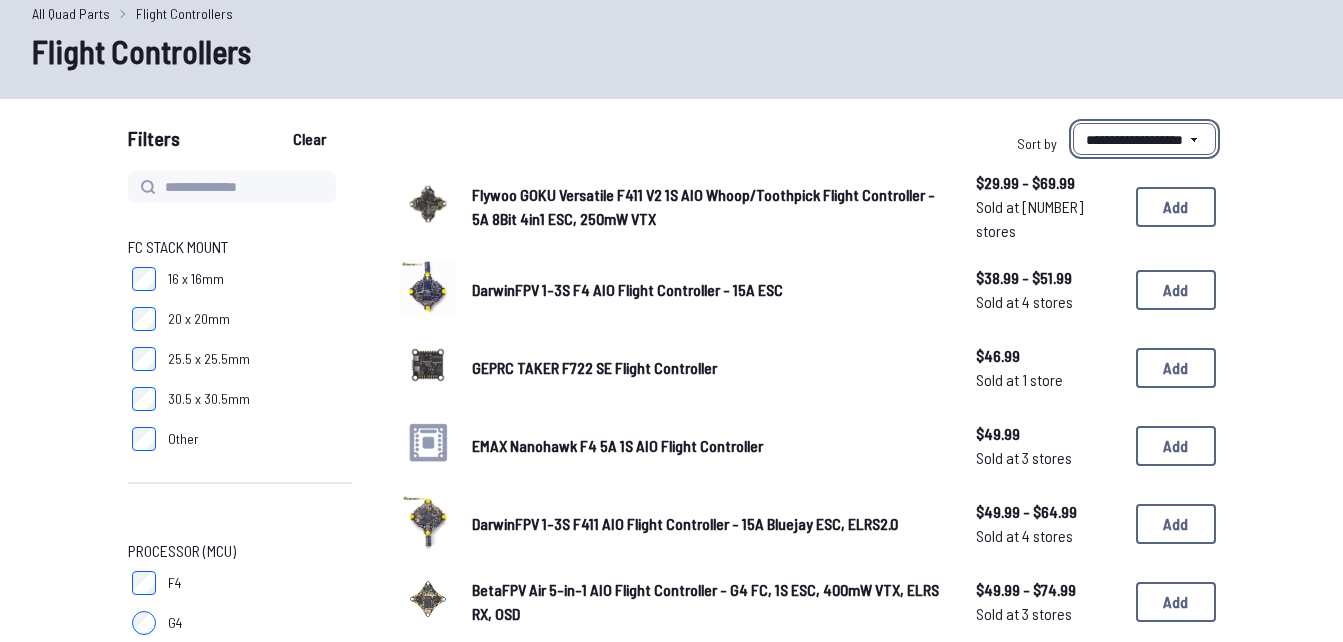 scroll, scrollTop: 86, scrollLeft: 0, axis: vertical 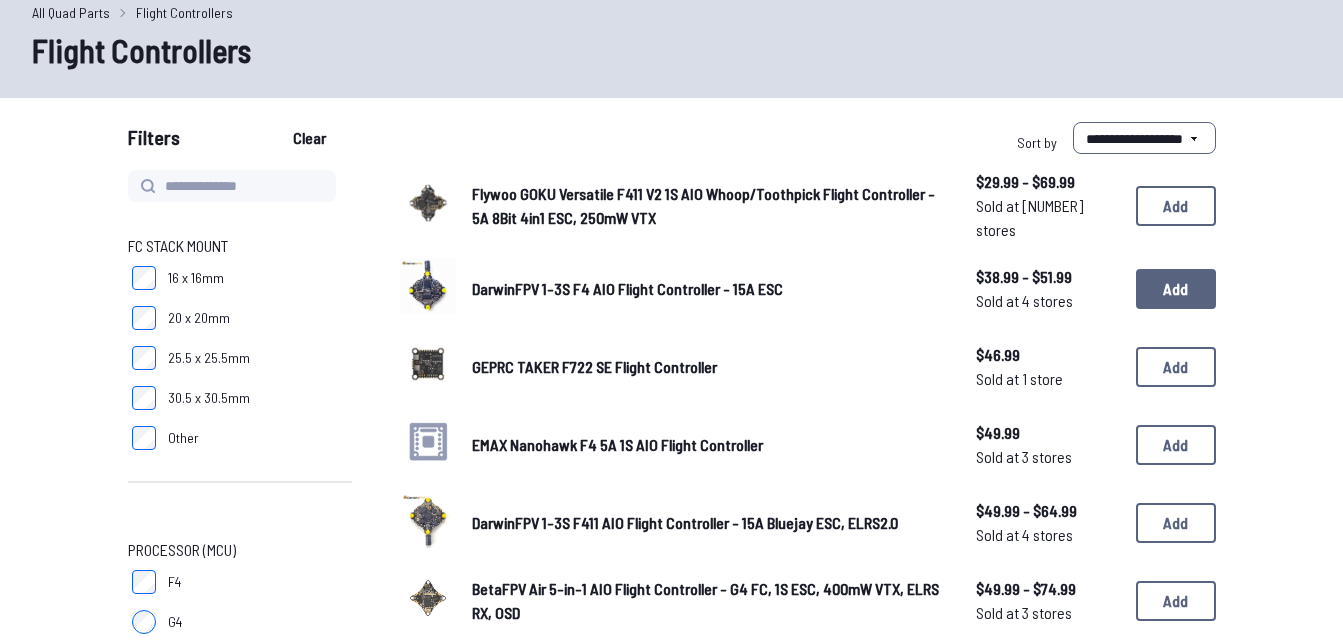 click on "Add" at bounding box center (1176, 289) 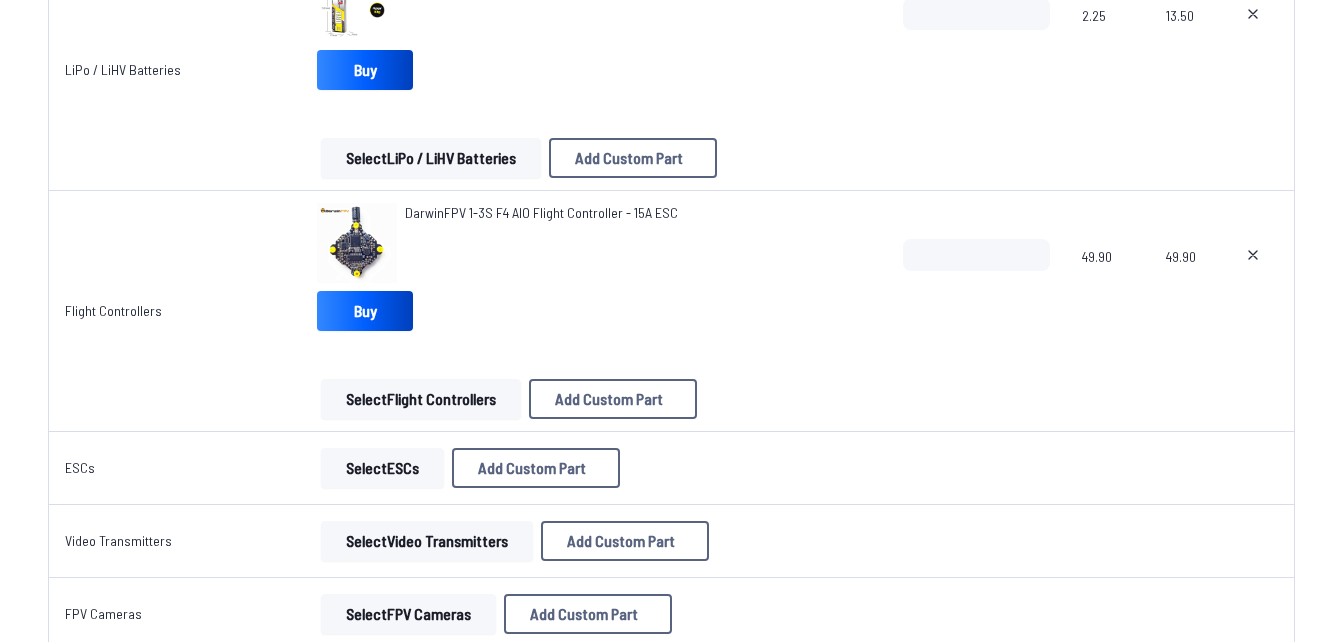 scroll, scrollTop: 1077, scrollLeft: 0, axis: vertical 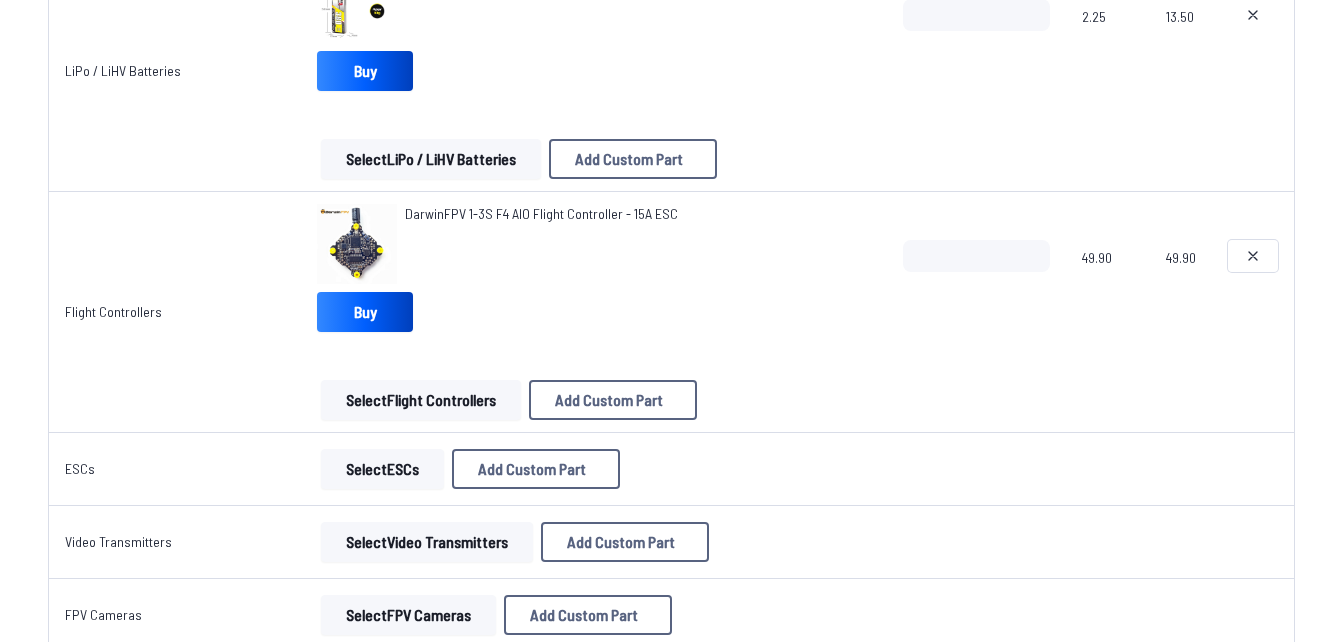 click at bounding box center (1253, 256) 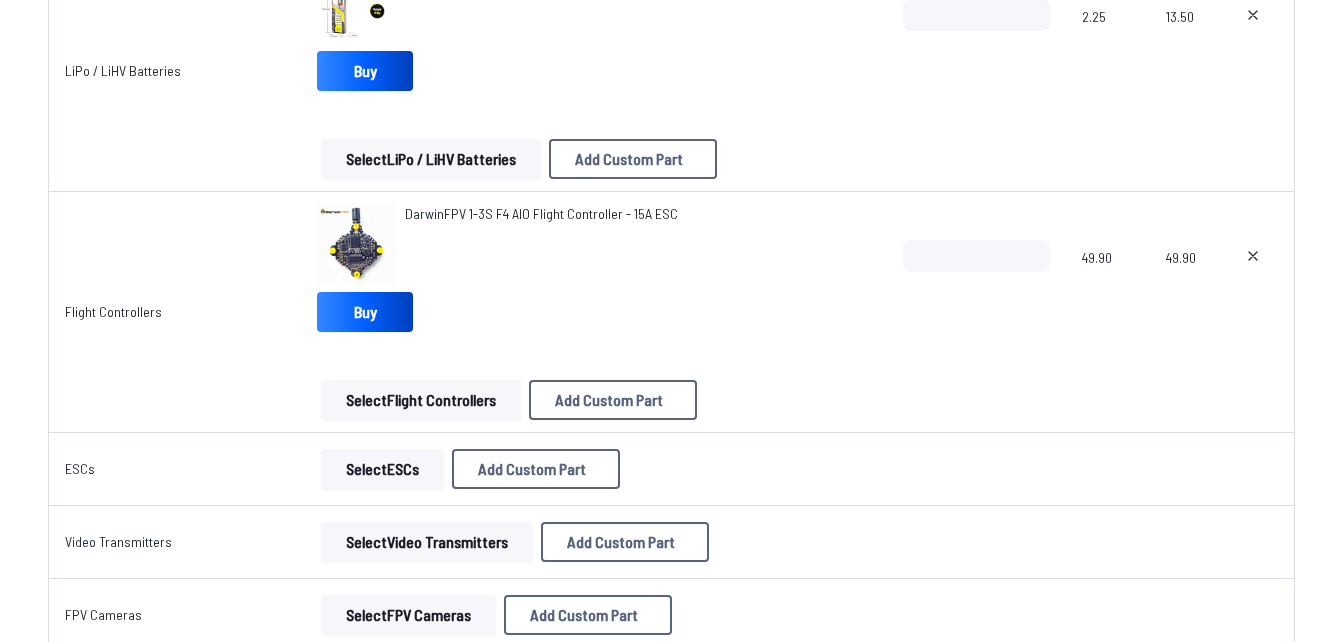 type on "**********" 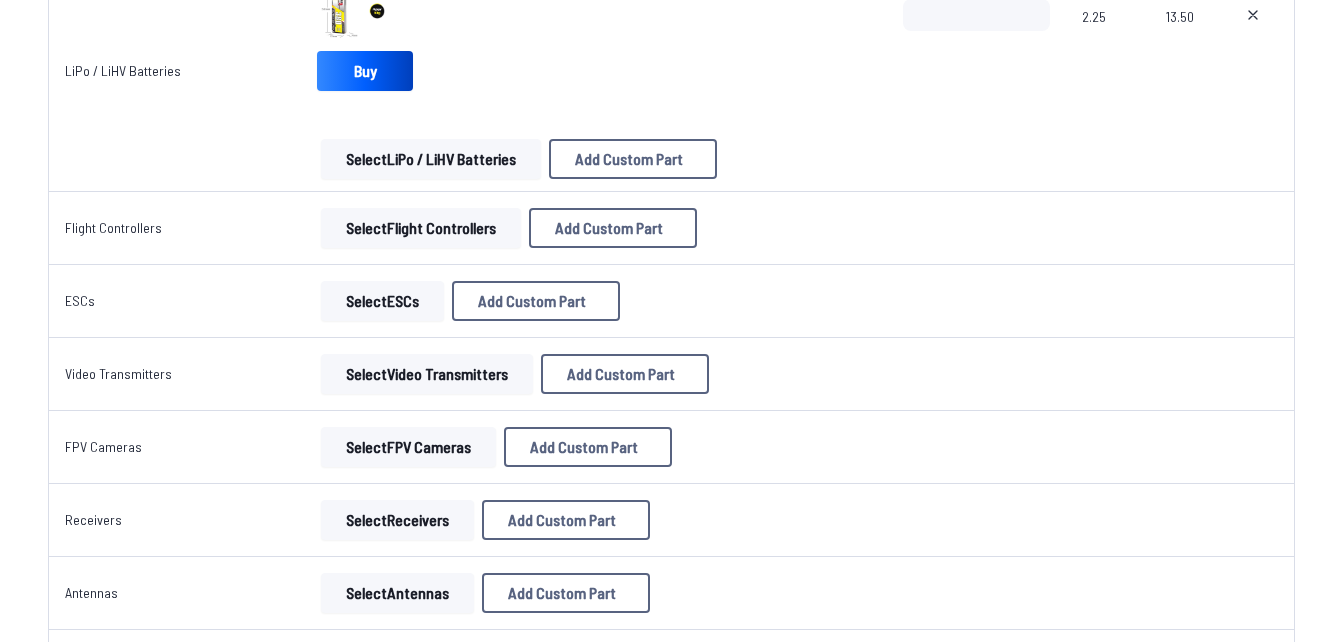 click on "Select  Flight Controllers" at bounding box center (421, 228) 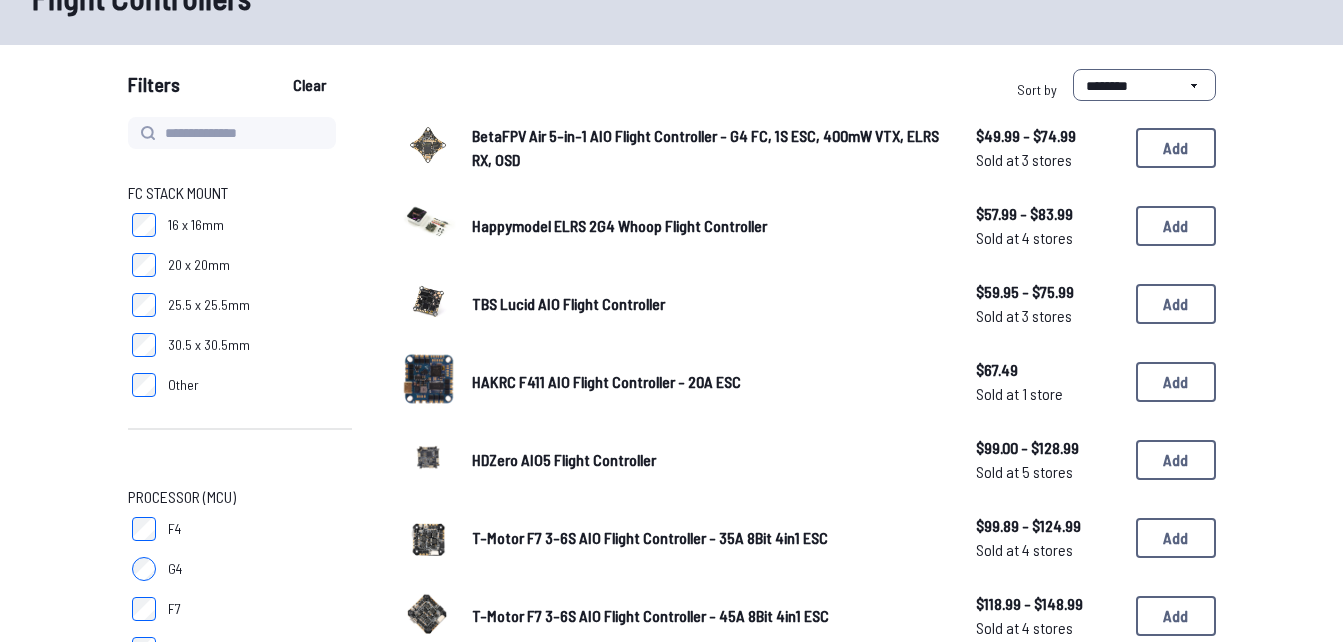 scroll, scrollTop: 175, scrollLeft: 0, axis: vertical 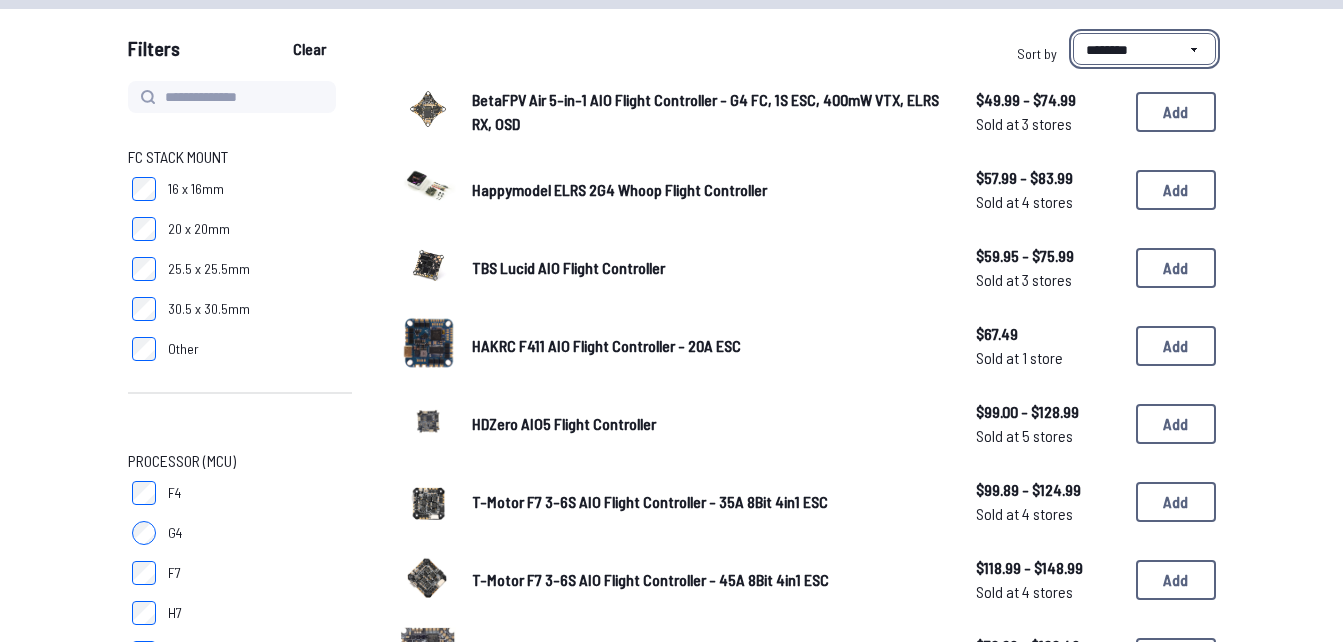 click on "**********" at bounding box center (1144, 49) 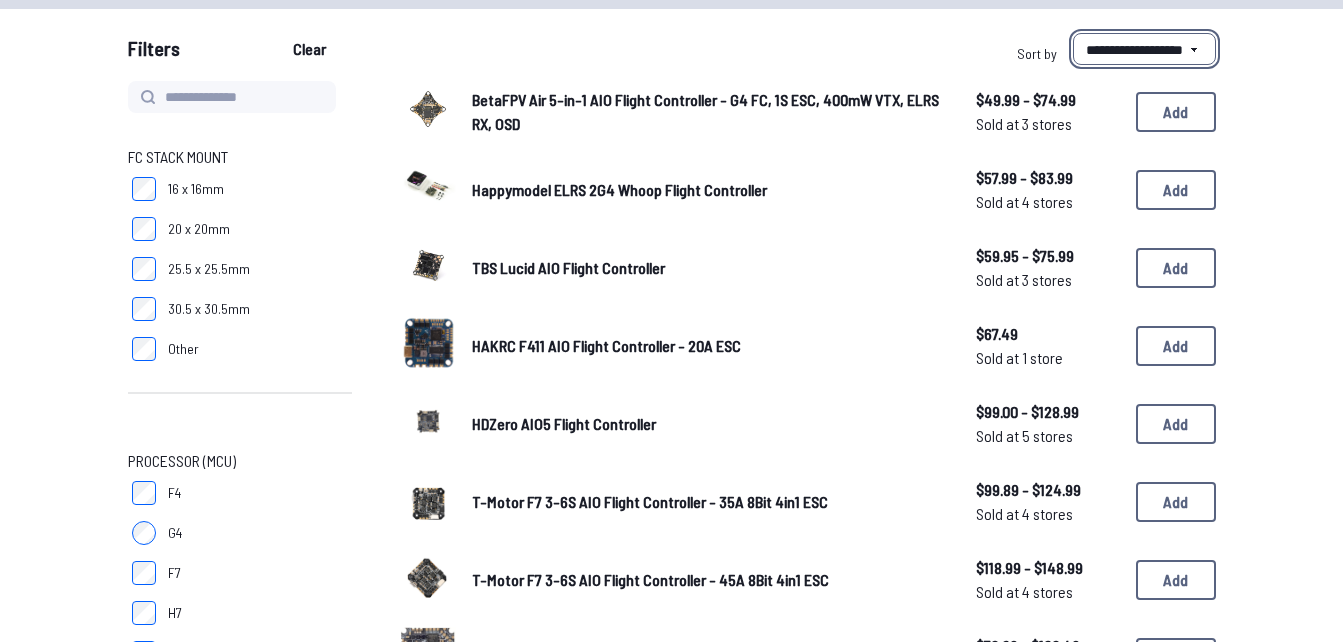click on "**********" at bounding box center [1144, 49] 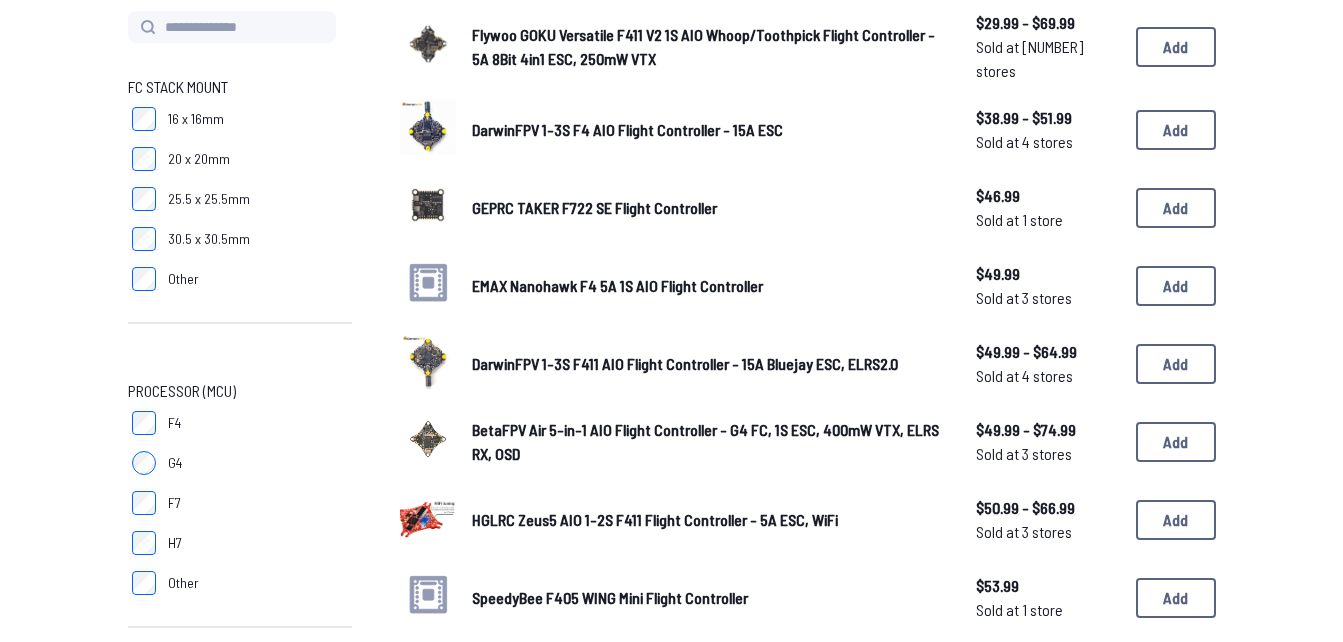 scroll, scrollTop: 254, scrollLeft: 0, axis: vertical 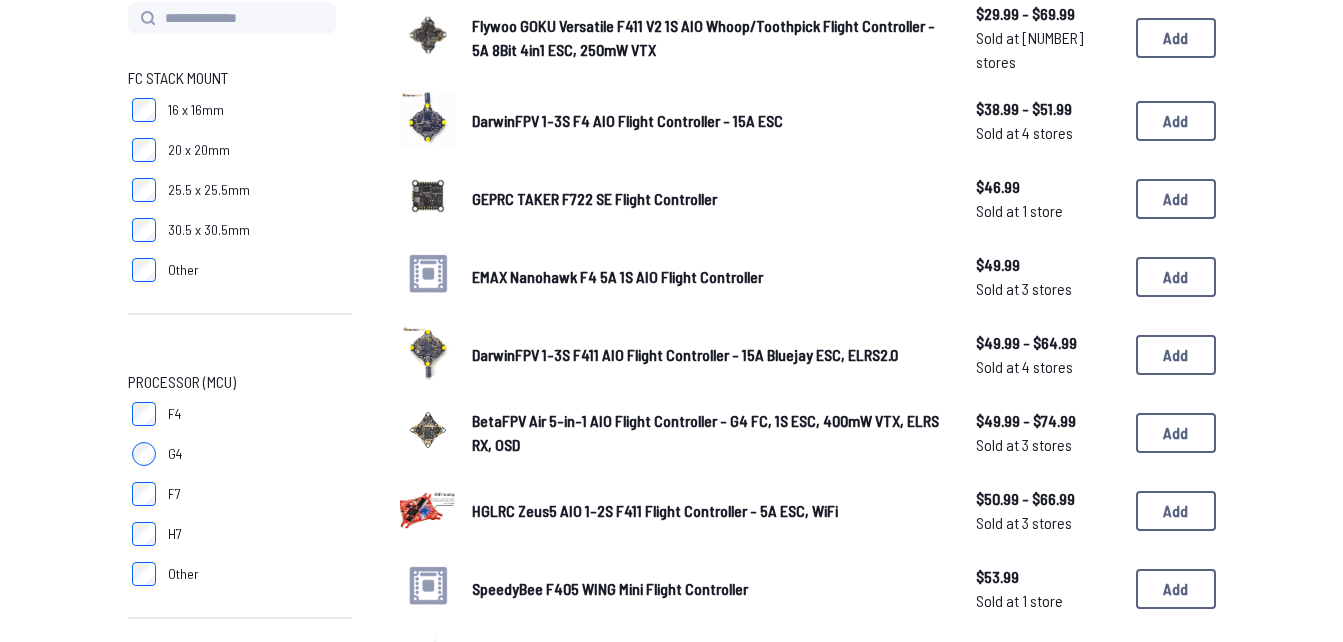 click on "EMAX Nanohawk F4 5A 1S AIO Flight Controller" at bounding box center [617, 276] 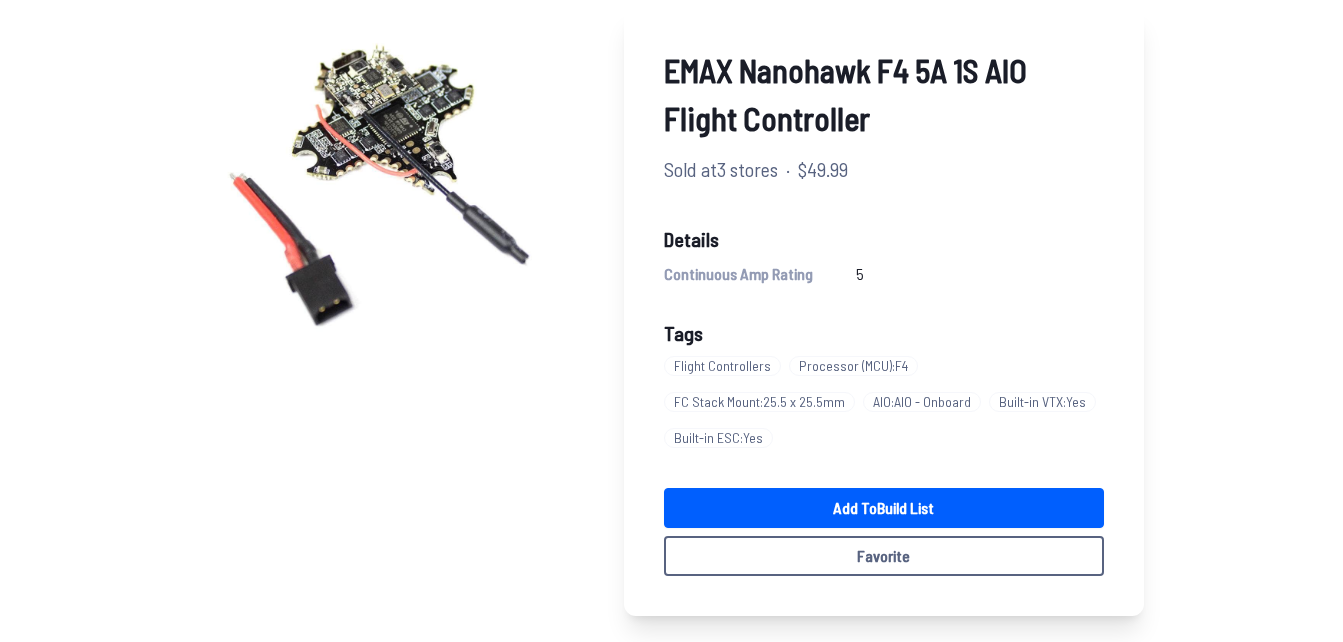 scroll, scrollTop: 153, scrollLeft: 0, axis: vertical 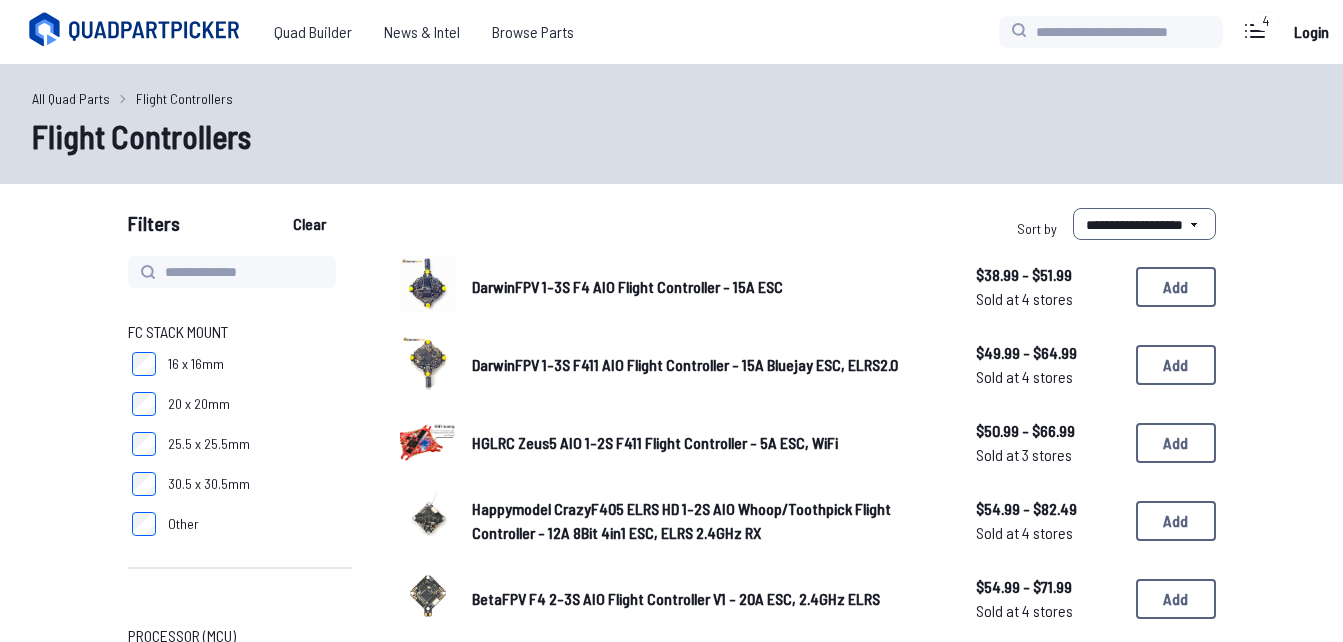 click on "Flight Controllers" at bounding box center [184, 98] 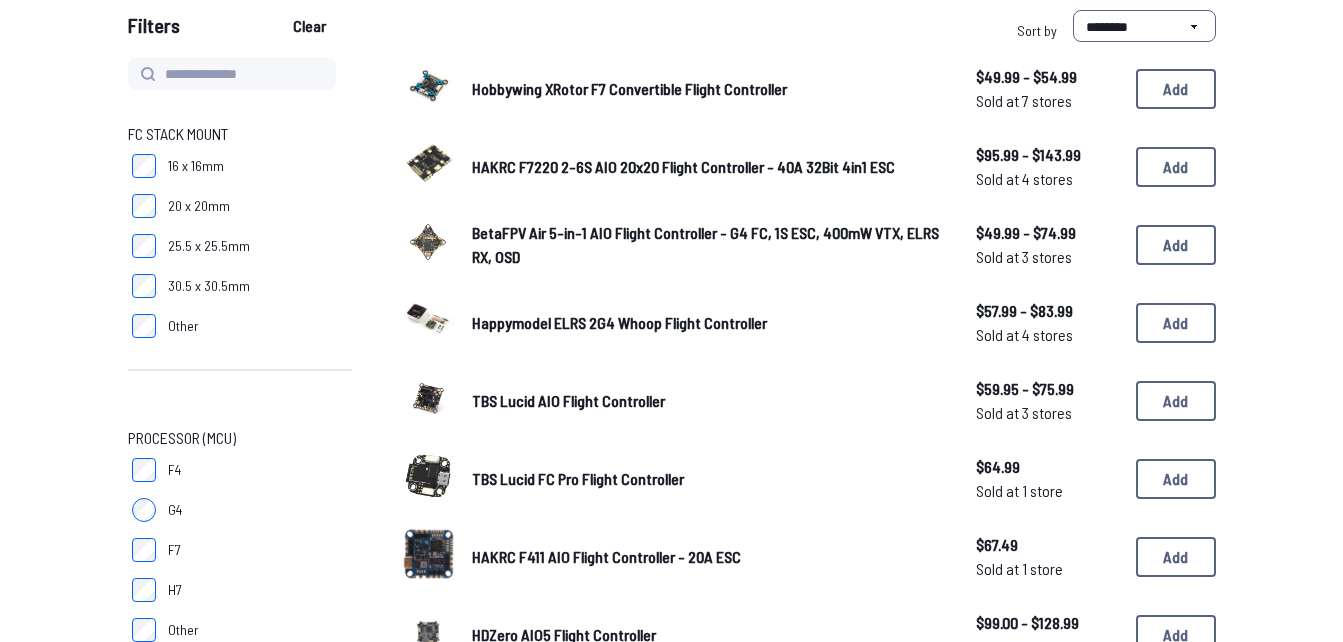 scroll, scrollTop: 197, scrollLeft: 0, axis: vertical 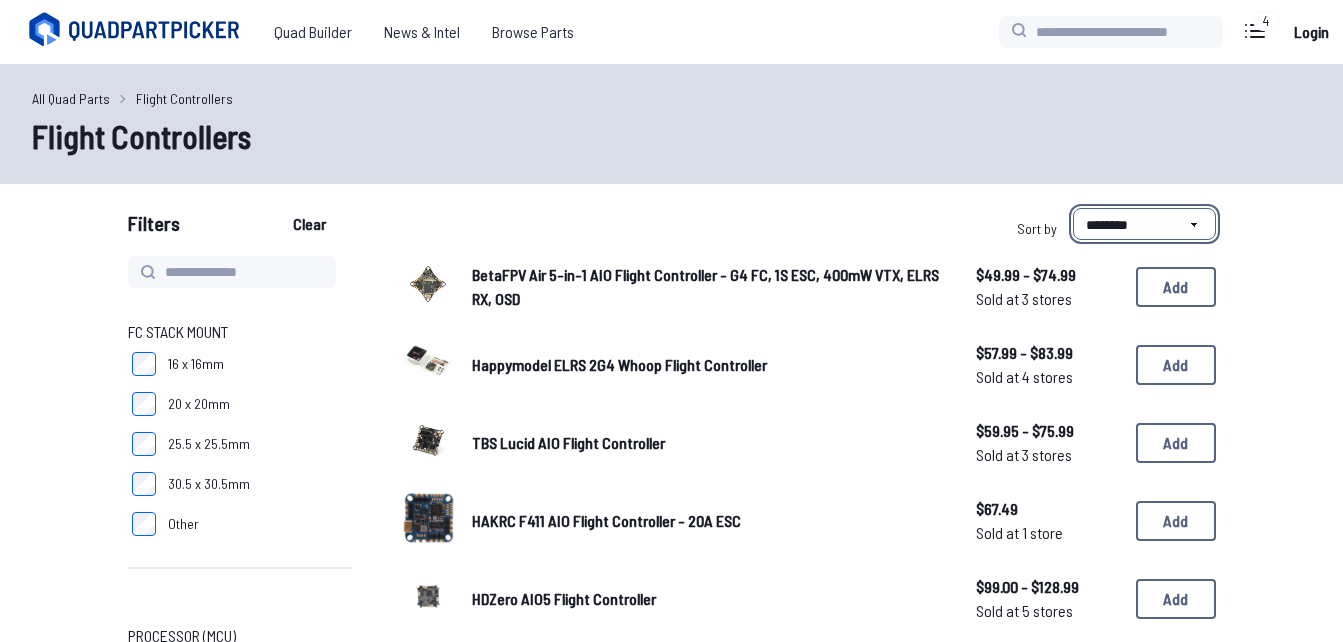 click on "**********" at bounding box center (1144, 224) 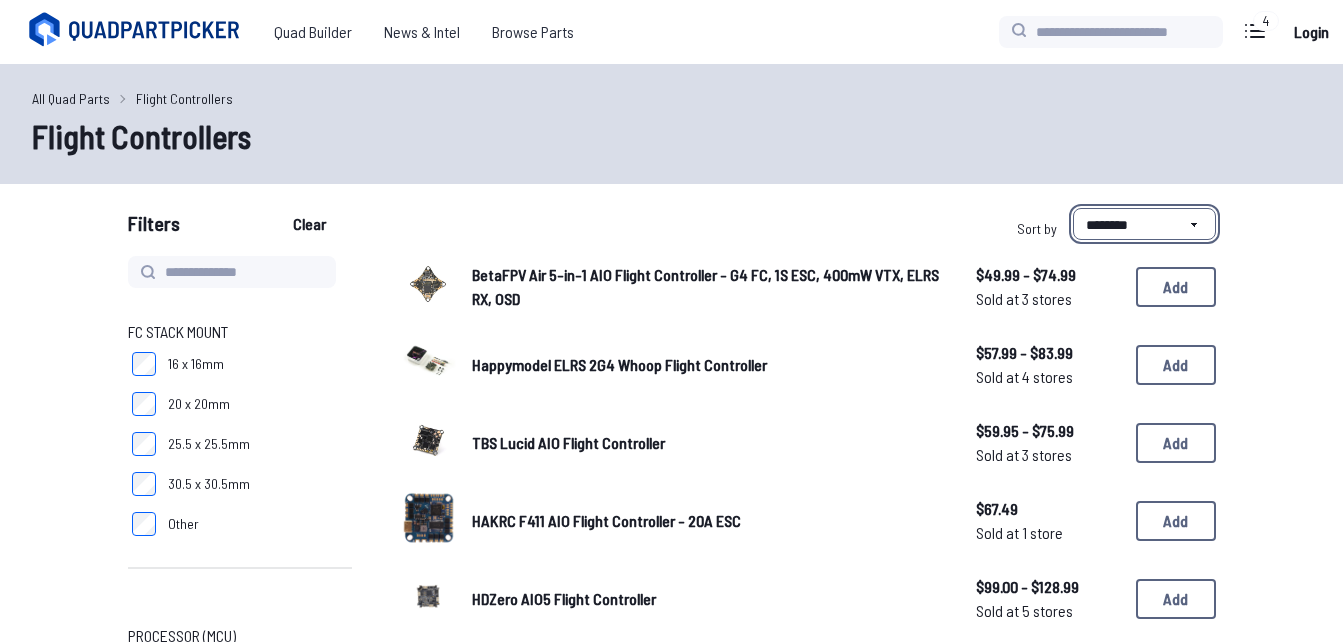 select on "*********" 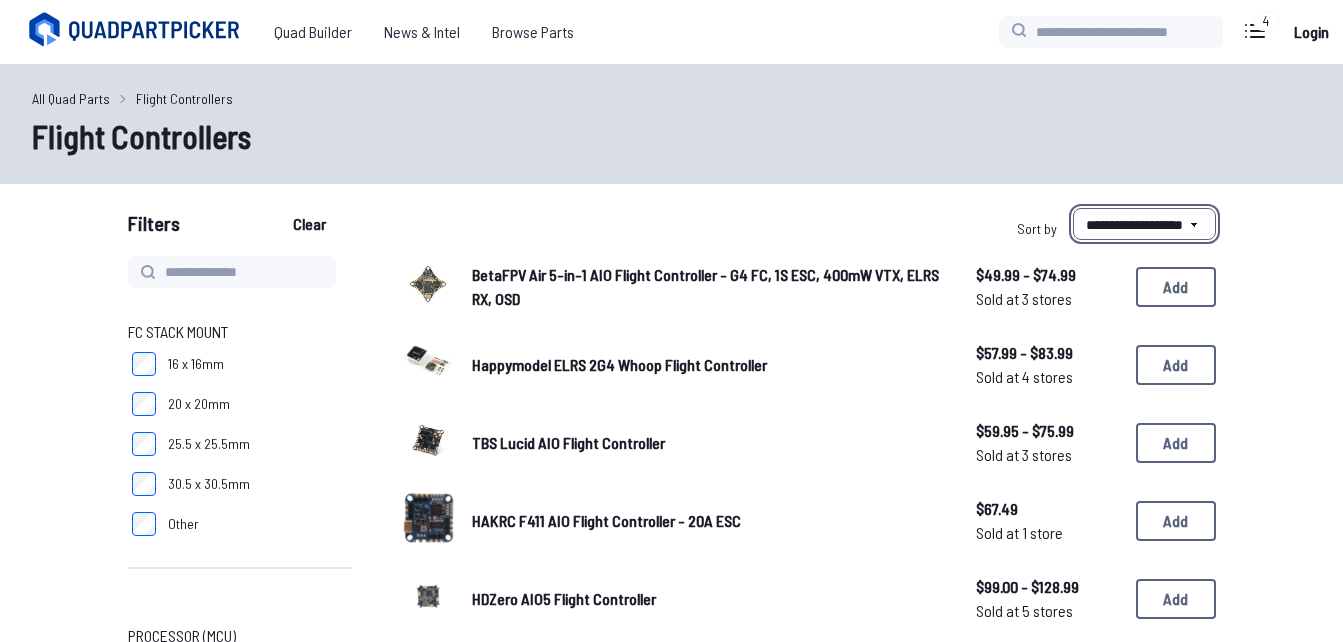 click on "**********" at bounding box center [1144, 224] 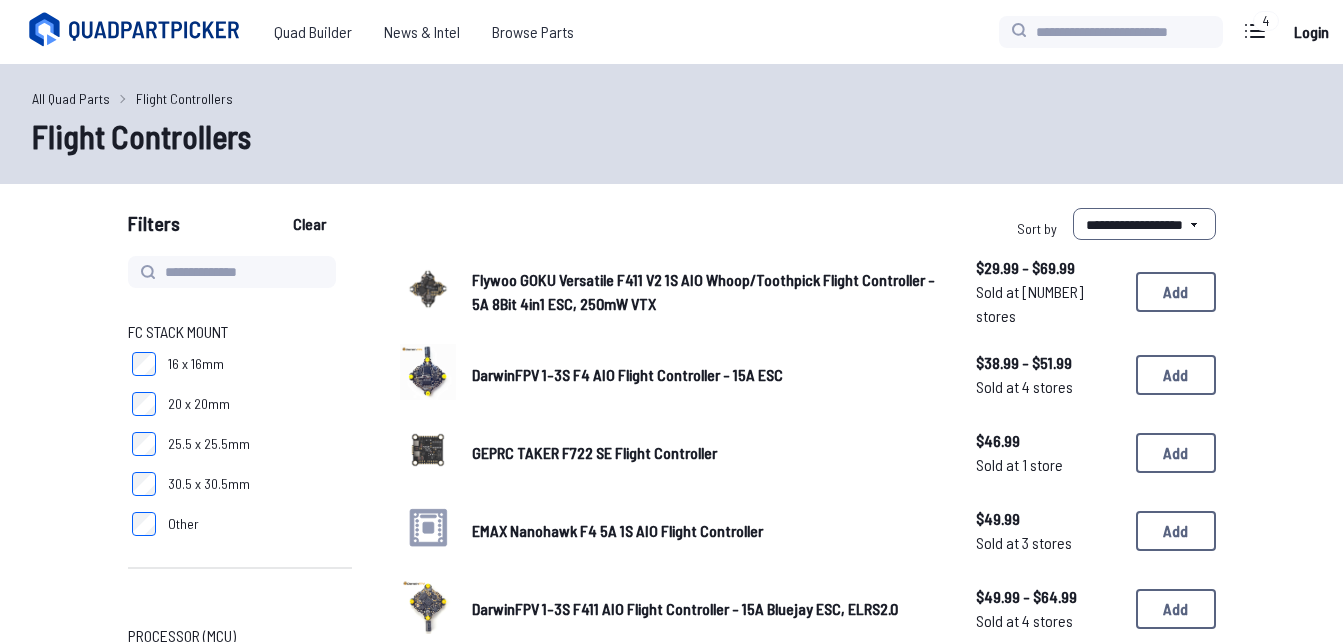 click on "Flywoo GOKU Versatile F411 V2 1S AIO Whoop/Toothpick Flight Controller - 5A 8Bit 4in1 ESC, 250mW VTX" at bounding box center (703, 291) 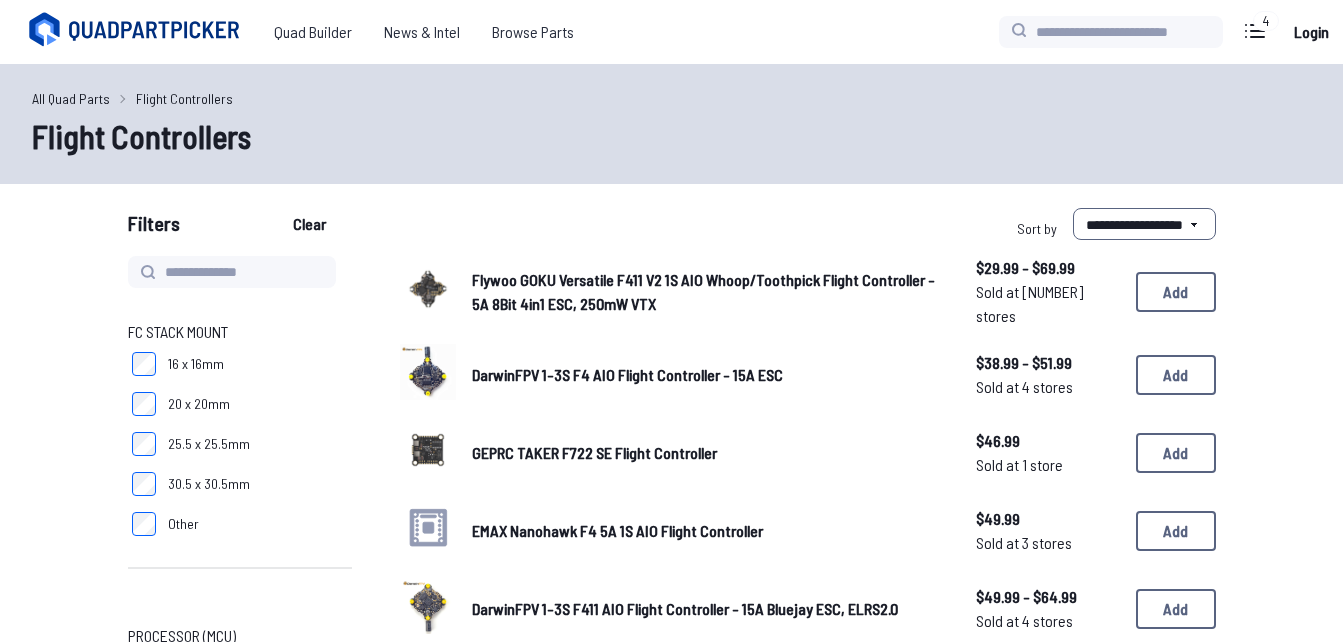 click on "EMAX Nanohawk F4 5A 1S AIO Flight Controller" at bounding box center [617, 530] 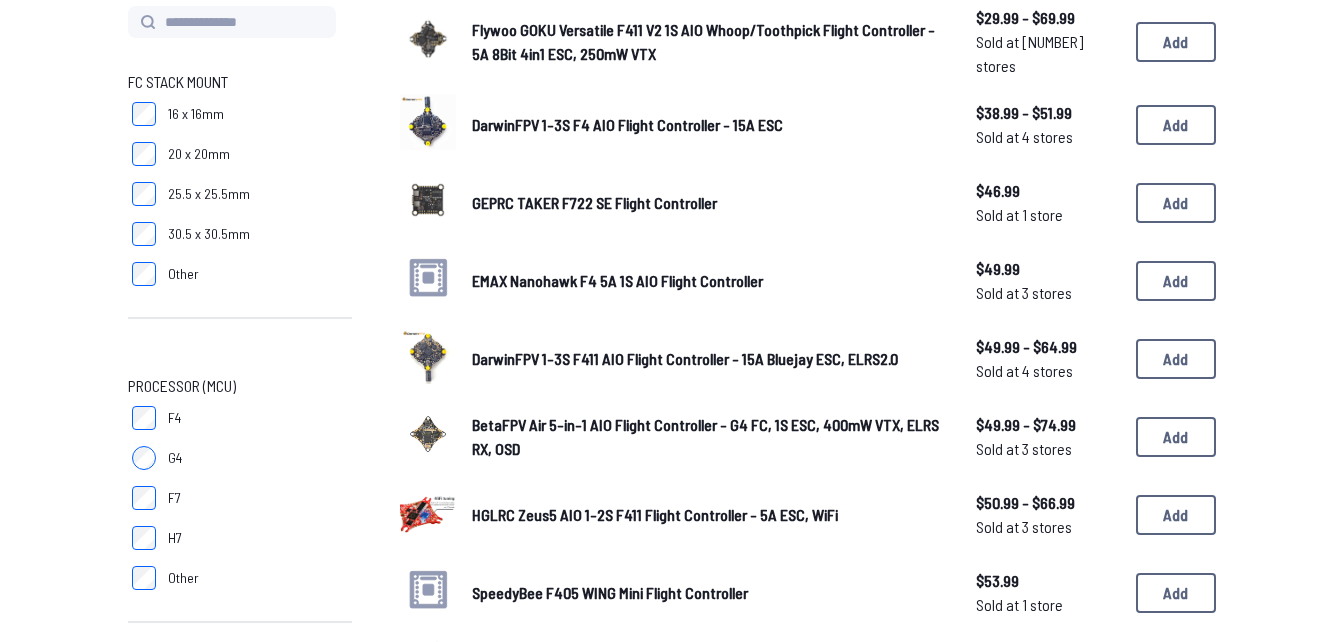 scroll, scrollTop: 266, scrollLeft: 0, axis: vertical 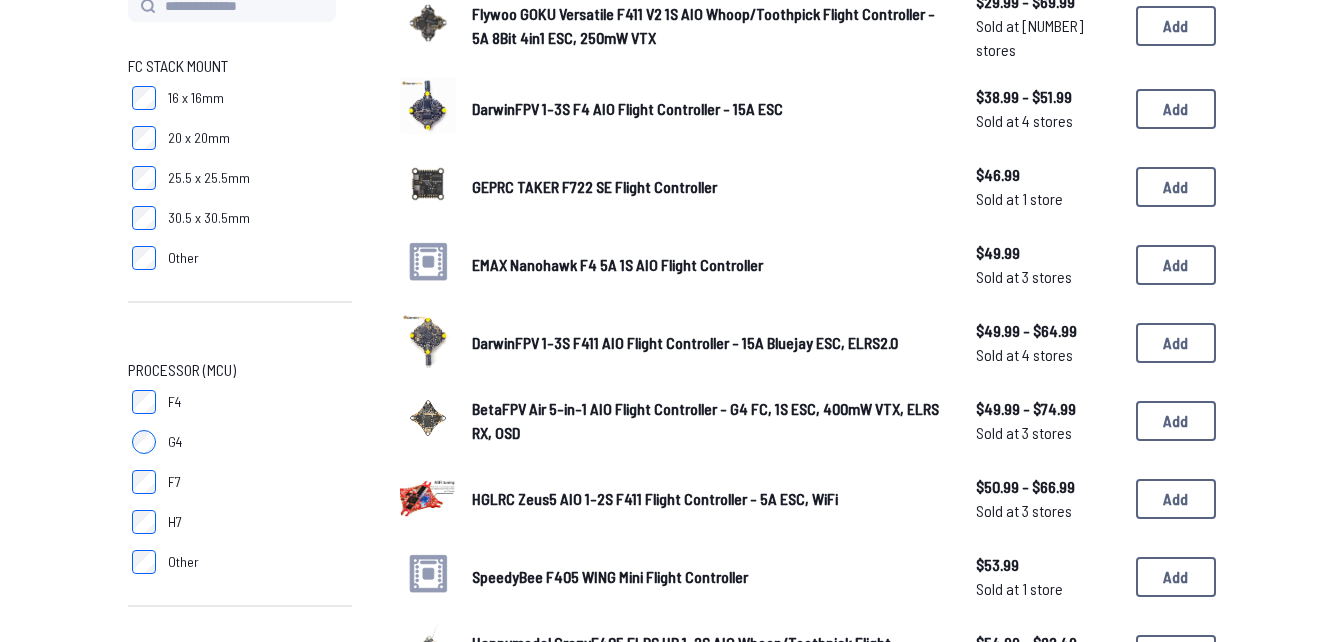 click on "BetaFPV Air 5-in-1 AIO Flight Controller - G4 FC, 1S ESC, 400mW VTX, ELRS RX, OSD" at bounding box center [705, 420] 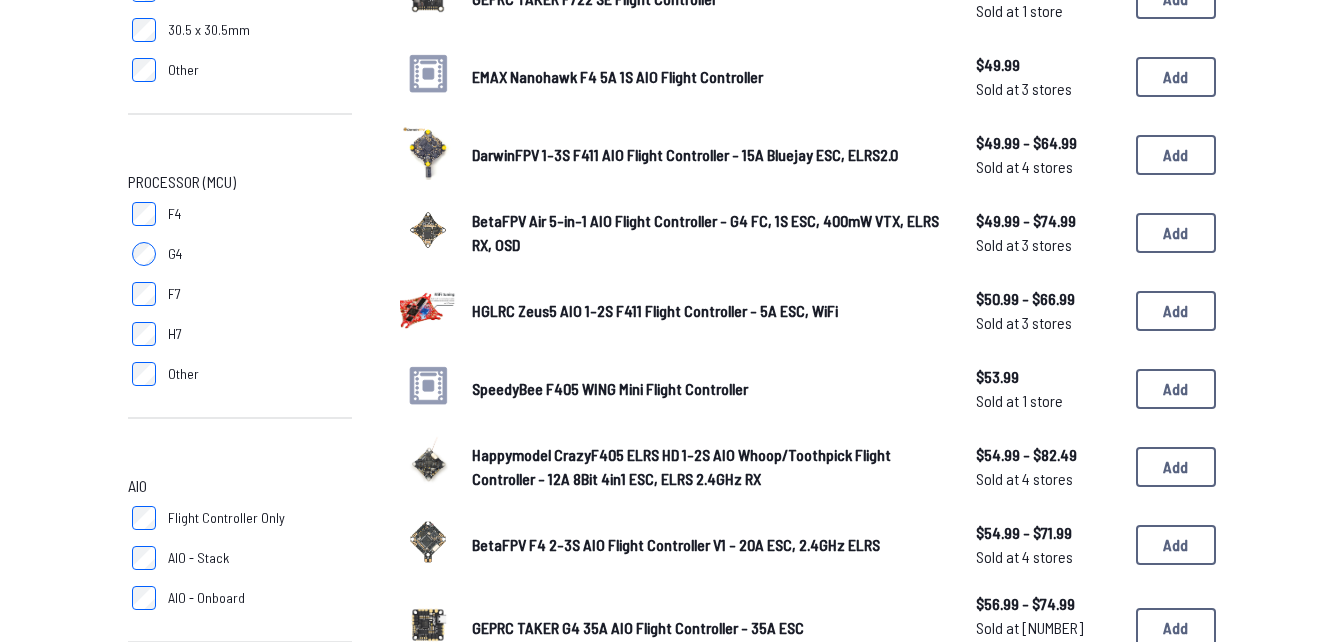 scroll, scrollTop: 519, scrollLeft: 0, axis: vertical 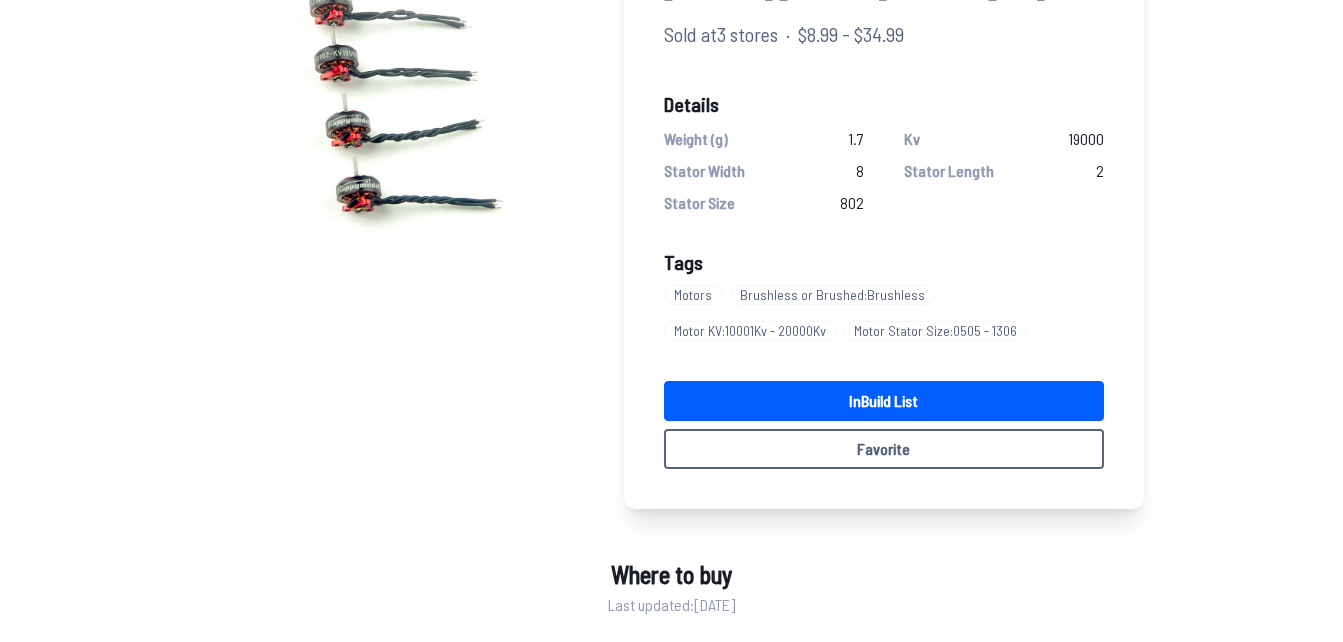 click on "Motors Brushless or Brushed :  Brushless Motor KV :  10001Kv - 20000Kv Motor Stator Size :  0505 - 1306" at bounding box center [884, 313] 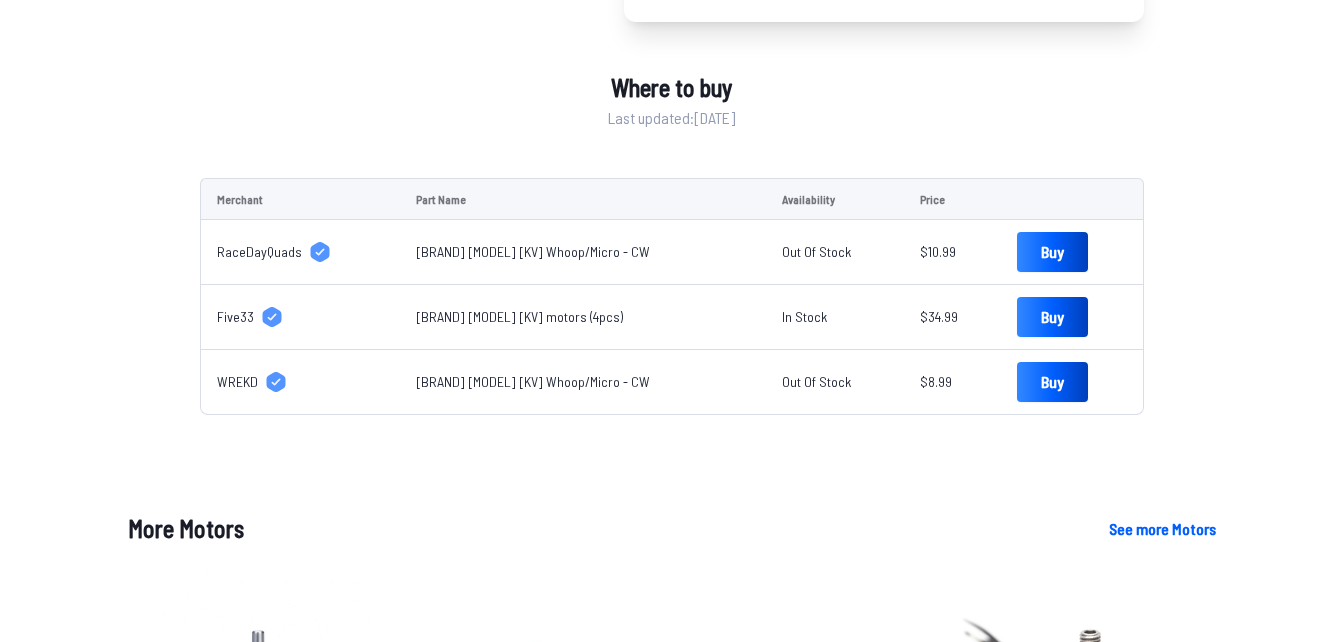scroll, scrollTop: 737, scrollLeft: 0, axis: vertical 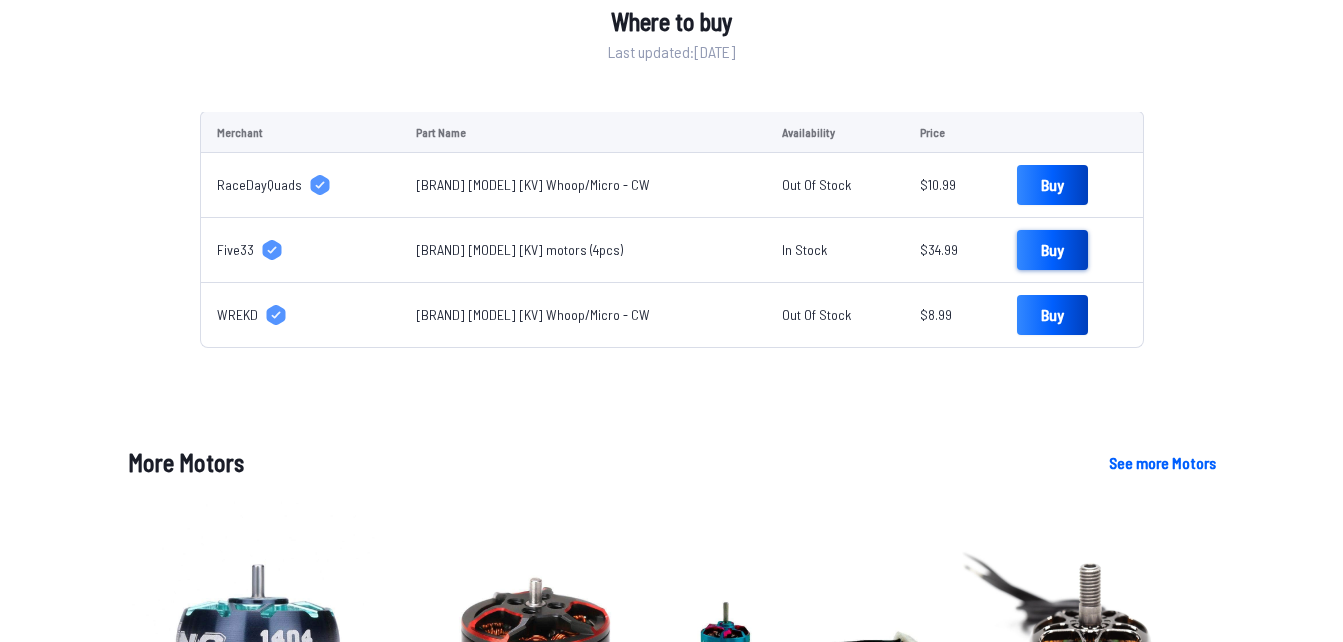 click on "Buy" at bounding box center (1052, 250) 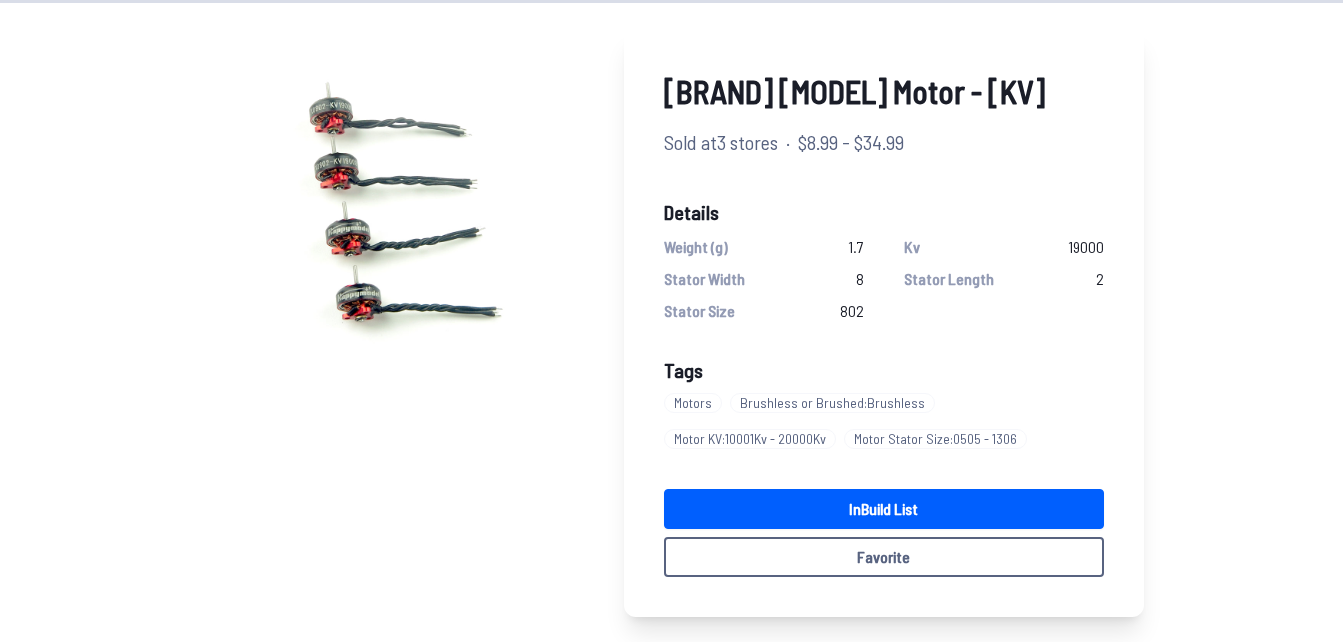 scroll, scrollTop: 0, scrollLeft: 0, axis: both 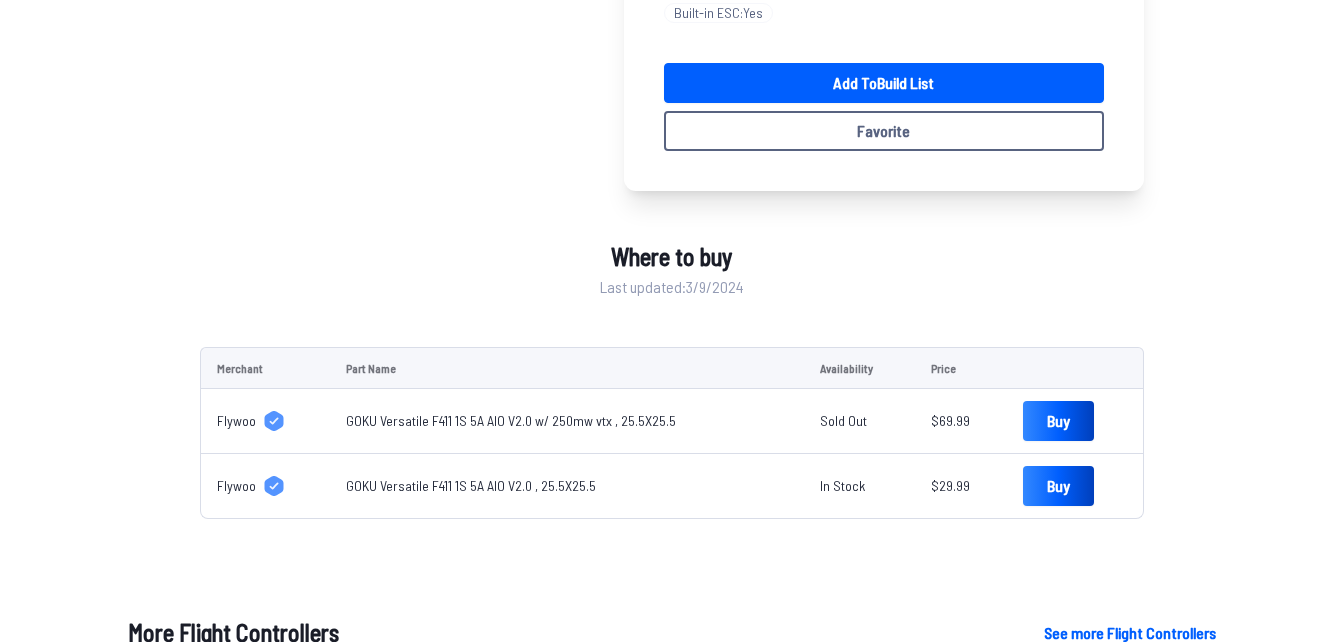 click on "Sold Out" at bounding box center (859, 421) 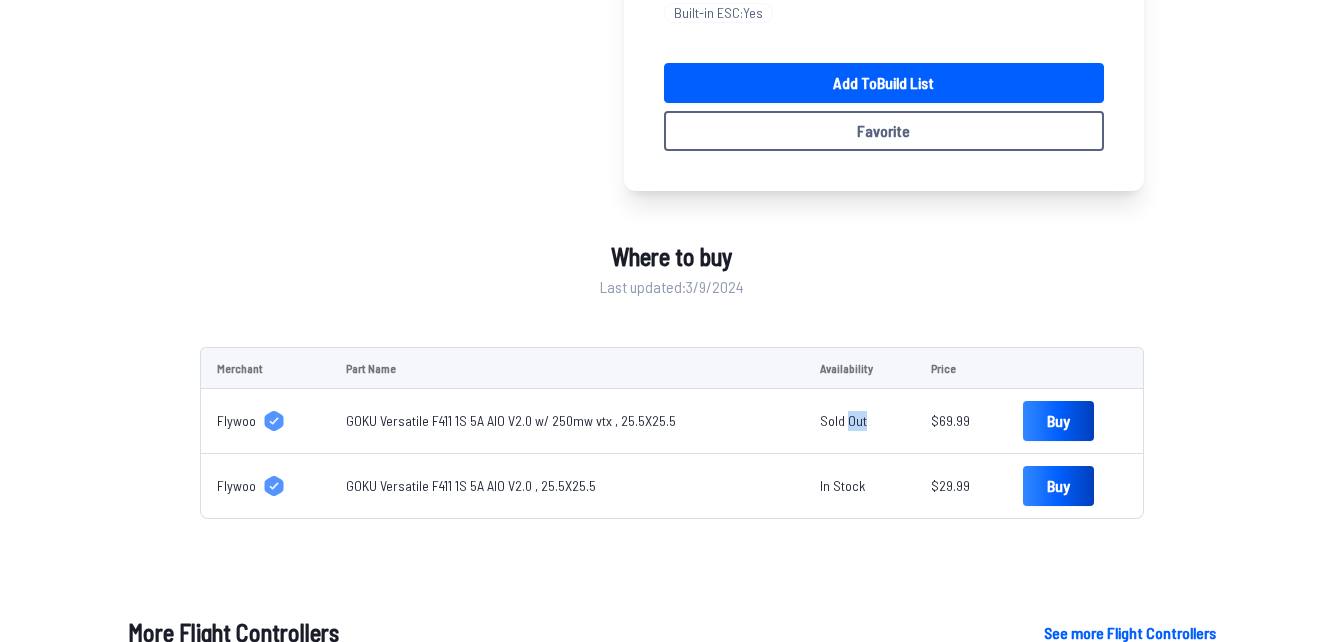 drag, startPoint x: 849, startPoint y: 426, endPoint x: 855, endPoint y: 451, distance: 25.70992 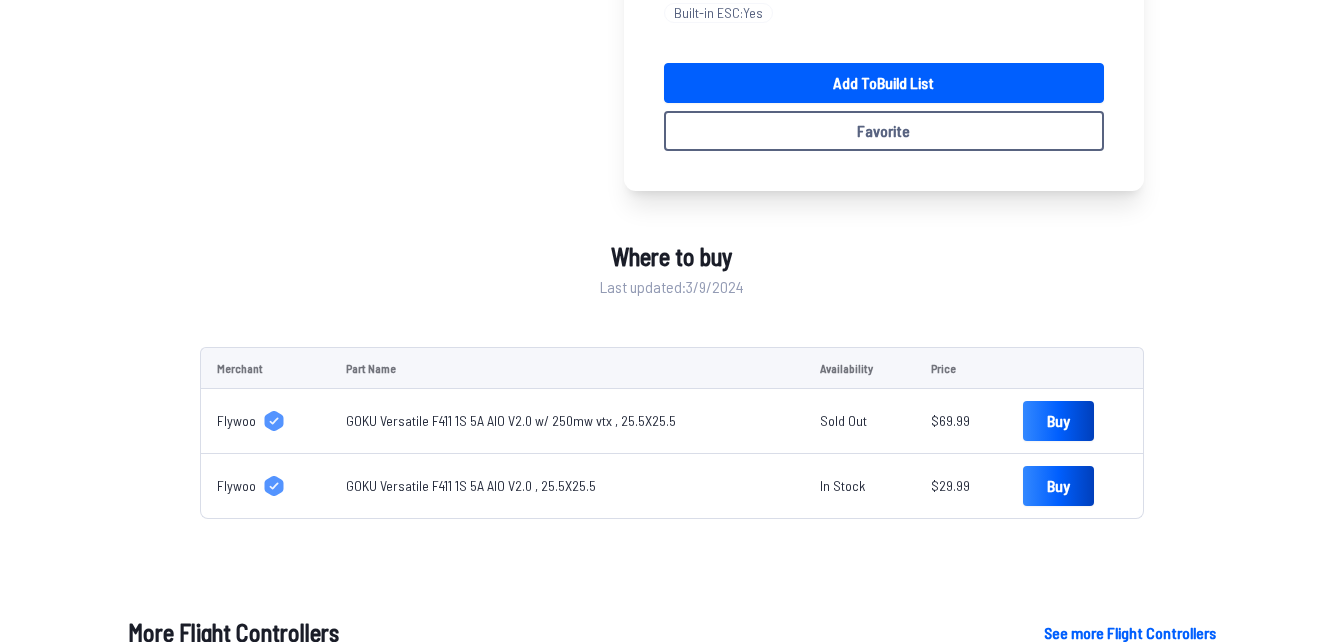 drag, startPoint x: 855, startPoint y: 451, endPoint x: 809, endPoint y: 443, distance: 46.69047 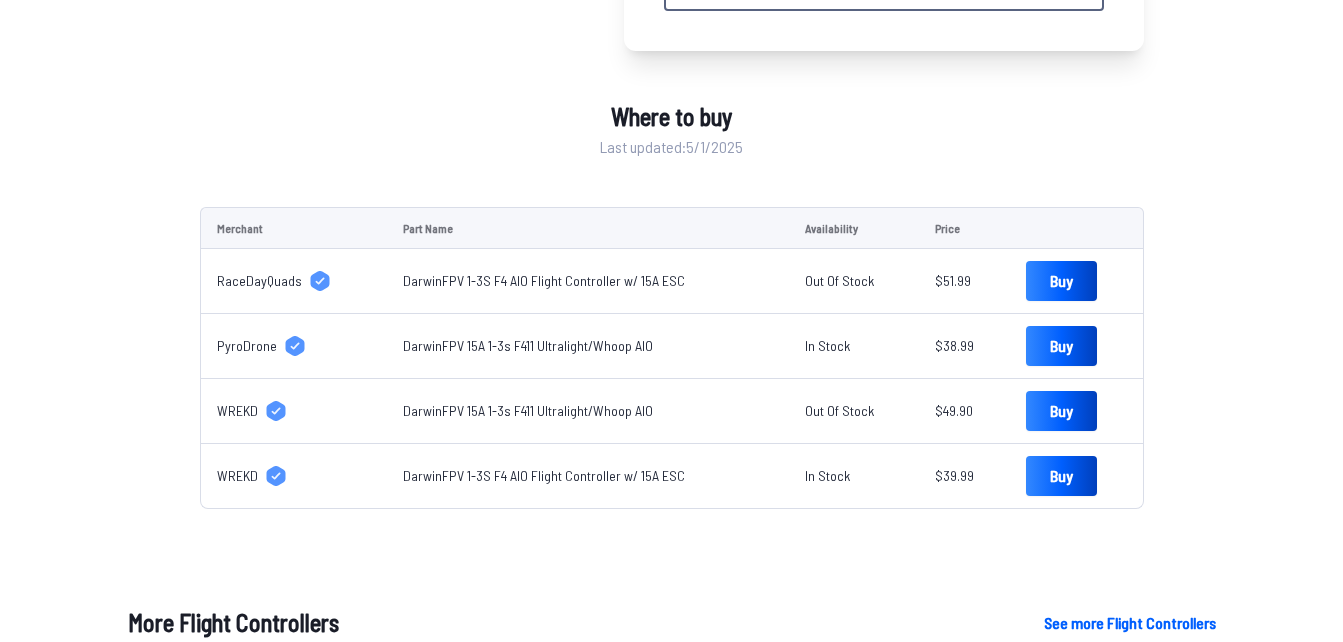 scroll, scrollTop: 741, scrollLeft: 0, axis: vertical 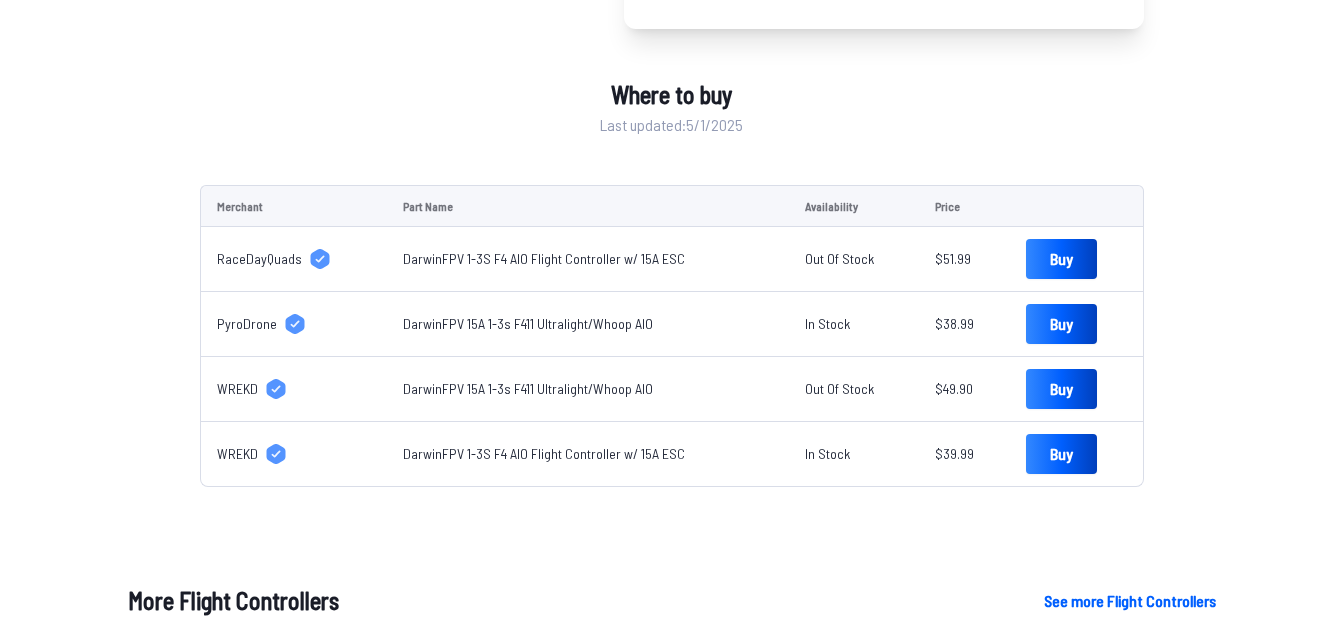 click on "DarwinFPV 1-3S F4 AIO Flight Controller - 15A ESC Sold at  3   stores · $38.99 - $51.99 Details Continuous Amp Rating 15 Burst Amp Rating 17 Tags Flight Controllers Processor (MCU) :  F4 FC Stack Mount :  25.5 x 25.5mm AIO :  AIO - Onboard Built-in VTX :  No Built-in ESC :  Yes Add to  Build List Favorite Where to buy Last updated:  5/1/2025 Merchant Part Name Availability Price RaceDayQuads DarwinFPV 1-3S F4 AIO Flight Controller w/ 15A ESC Out Of Stock $51.99 Buy PyroDrone DarwinFPV 15A 1-3s F411 Ultralight/Whoop AIO In Stock $38.99 Buy WREKD DarwinFPV 15A 1-3s F411 Ultralight/Whoop AIO Out Of Stock $49.90 Buy WREKD DarwinFPV 1-3S F4 AIO Flight Controller w/ 15A ESC In Stock $39.99 Buy More Flight Controllers See more Flight Controllers Flight Controllers Hobbywing XRotor F7 Convertible Flight Controller $49.99 - $54.99 Sold at 7 stores Flight Controllers HAKRC F7220 2-6S AIO 20x20 Flight Controller - 40A 32Bit 4in1 ESC $95.99 - $143.99 Sold at 4 stores Flight Controllers $49.99 - $74.99 Sold at 3 stores" at bounding box center [671, 440] 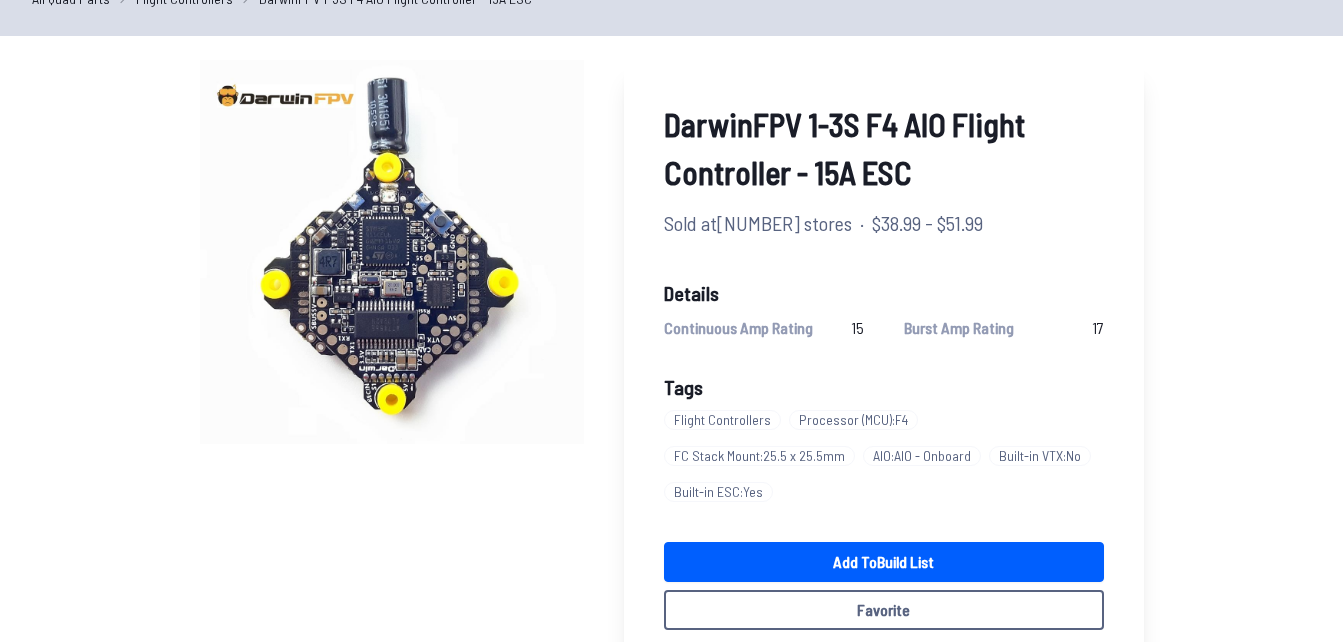 scroll, scrollTop: 65, scrollLeft: 0, axis: vertical 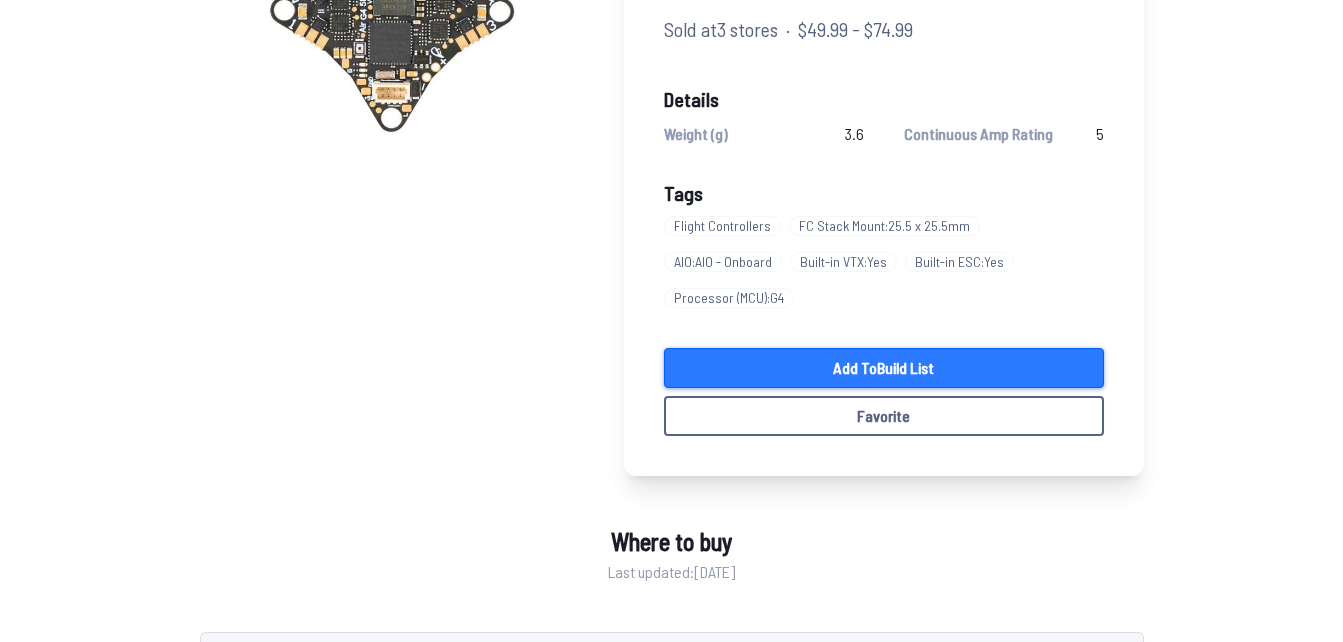 click on "Add to  Build List" at bounding box center (884, 368) 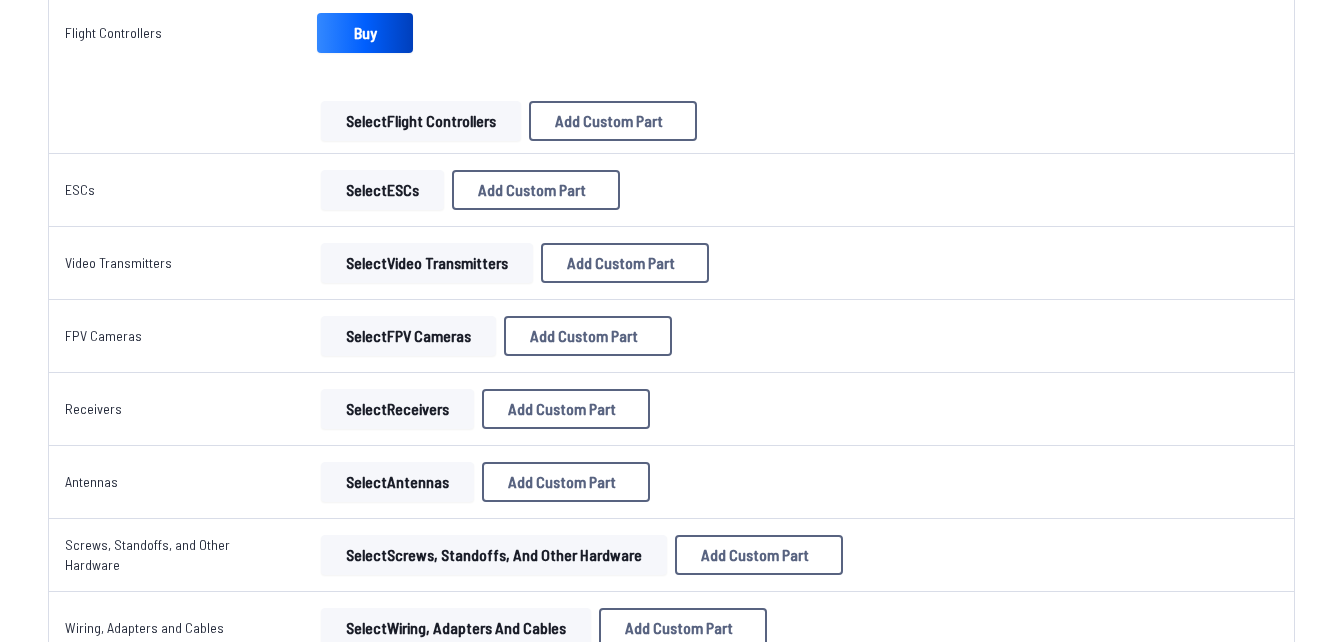 scroll, scrollTop: 1357, scrollLeft: 0, axis: vertical 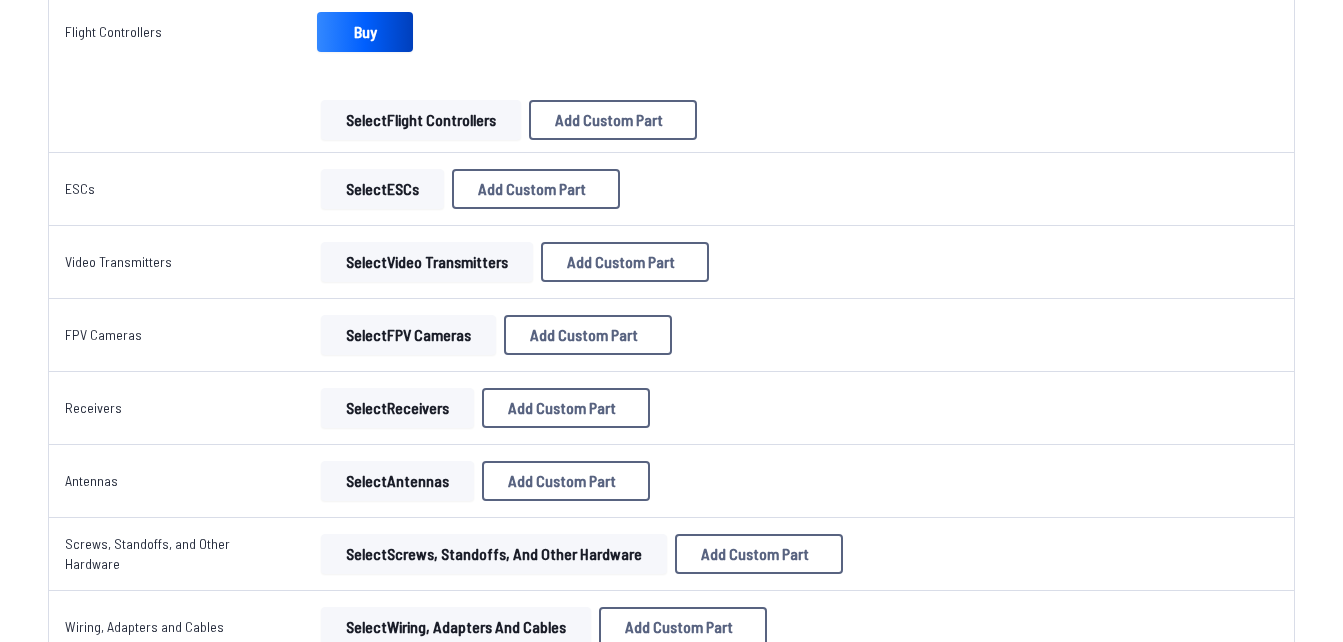 click on "Select  FPV Cameras" at bounding box center (408, 335) 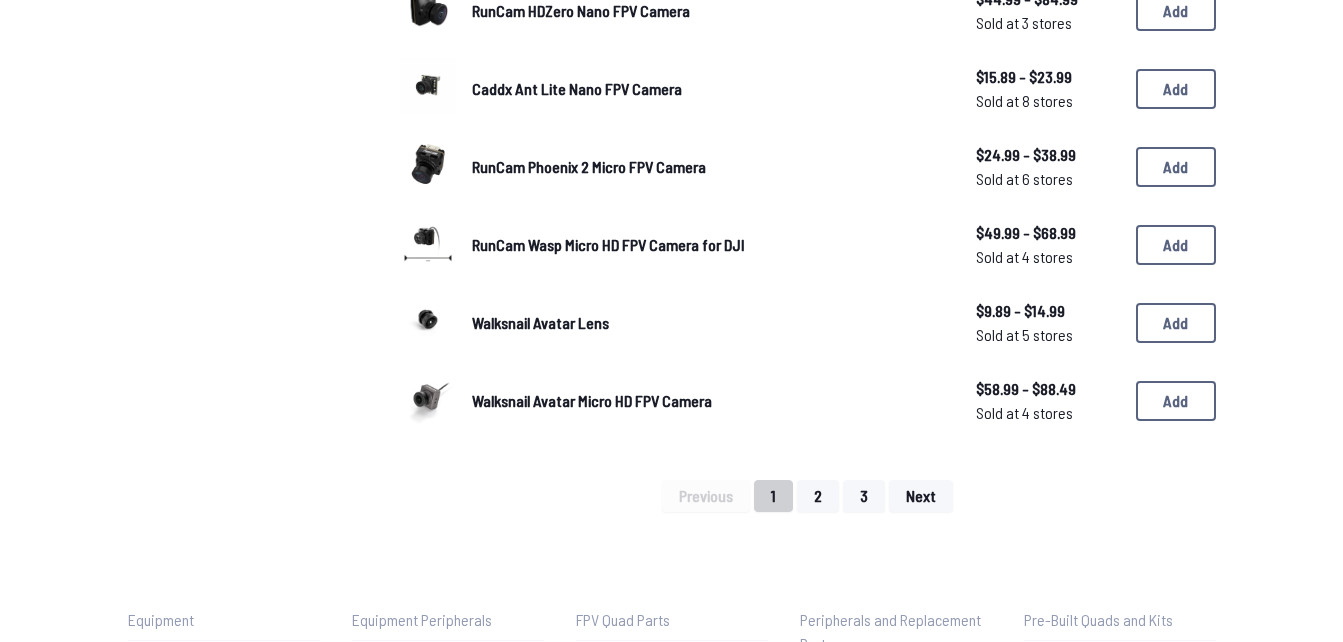 scroll, scrollTop: 0, scrollLeft: 0, axis: both 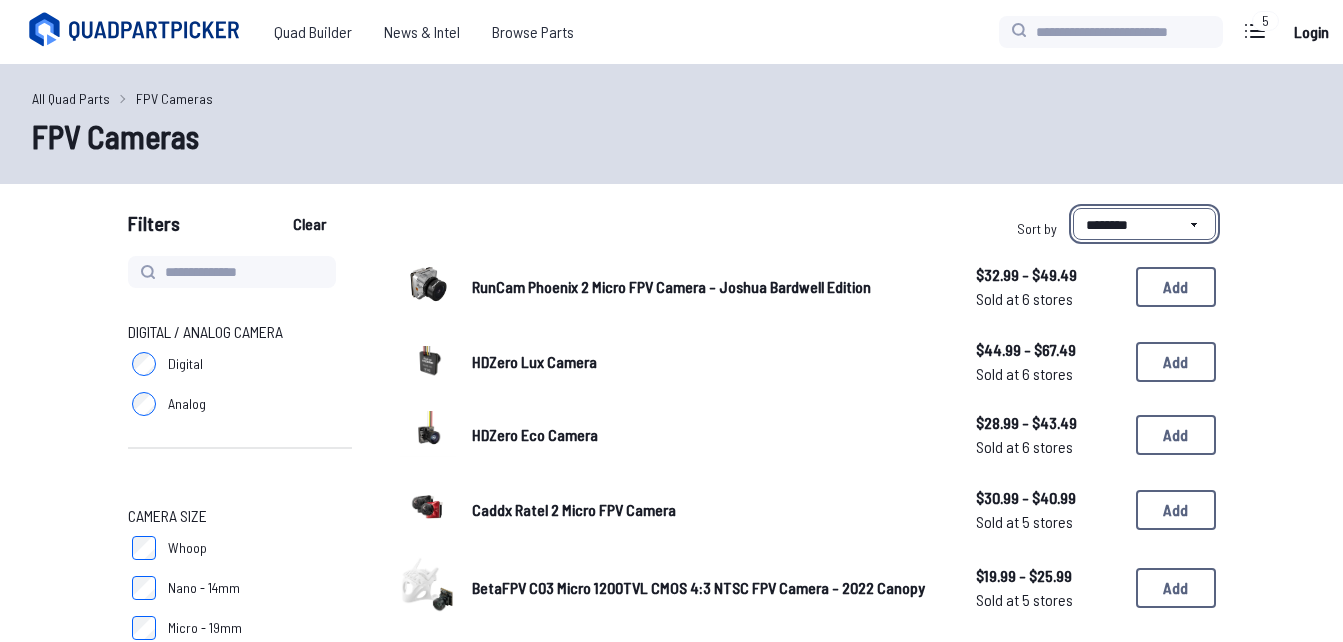 click on "**********" at bounding box center [1144, 224] 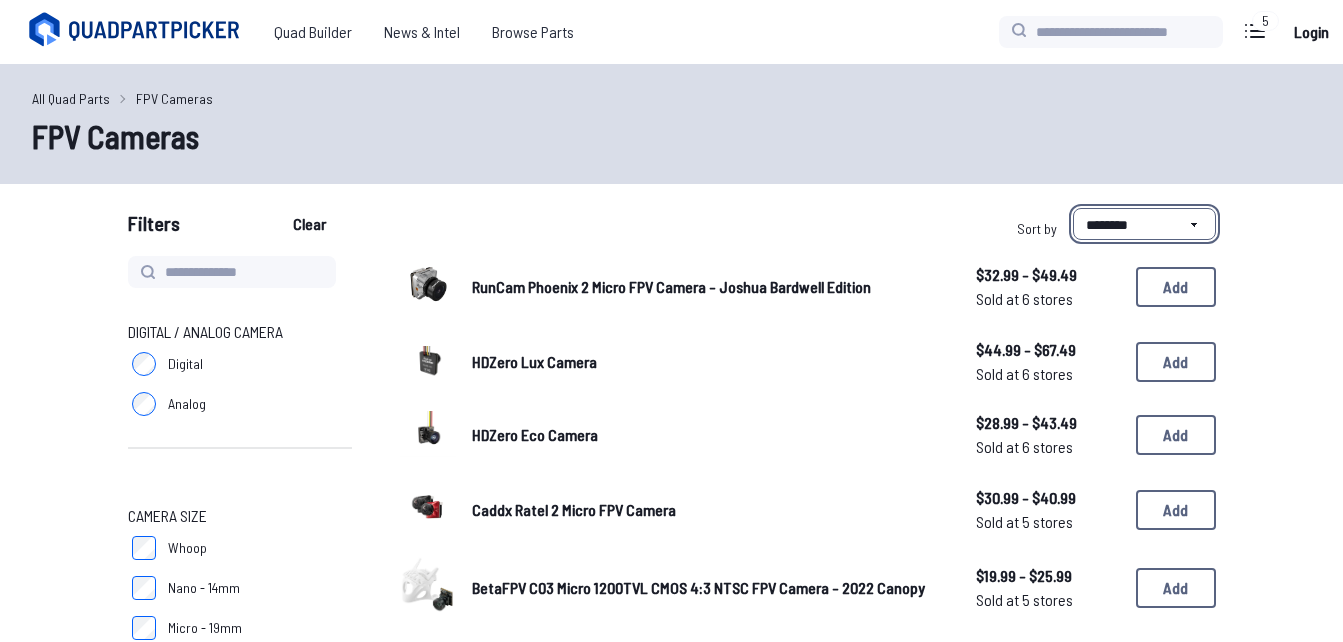 select on "*********" 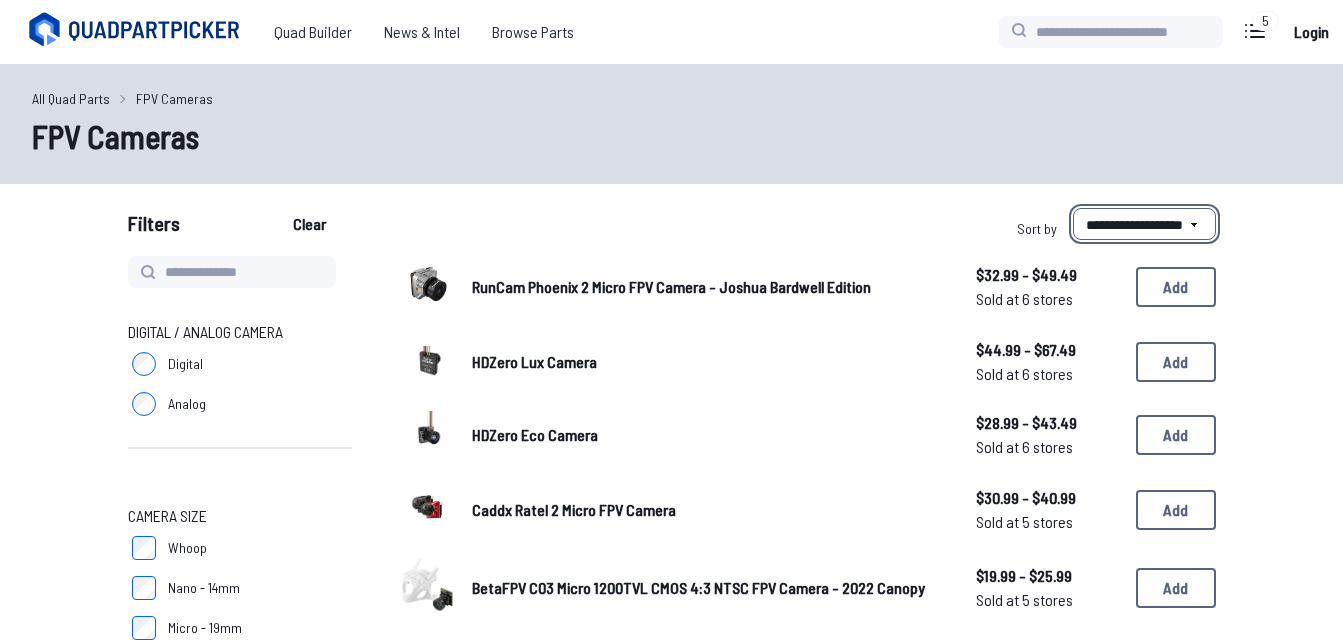 click on "**********" at bounding box center (1144, 224) 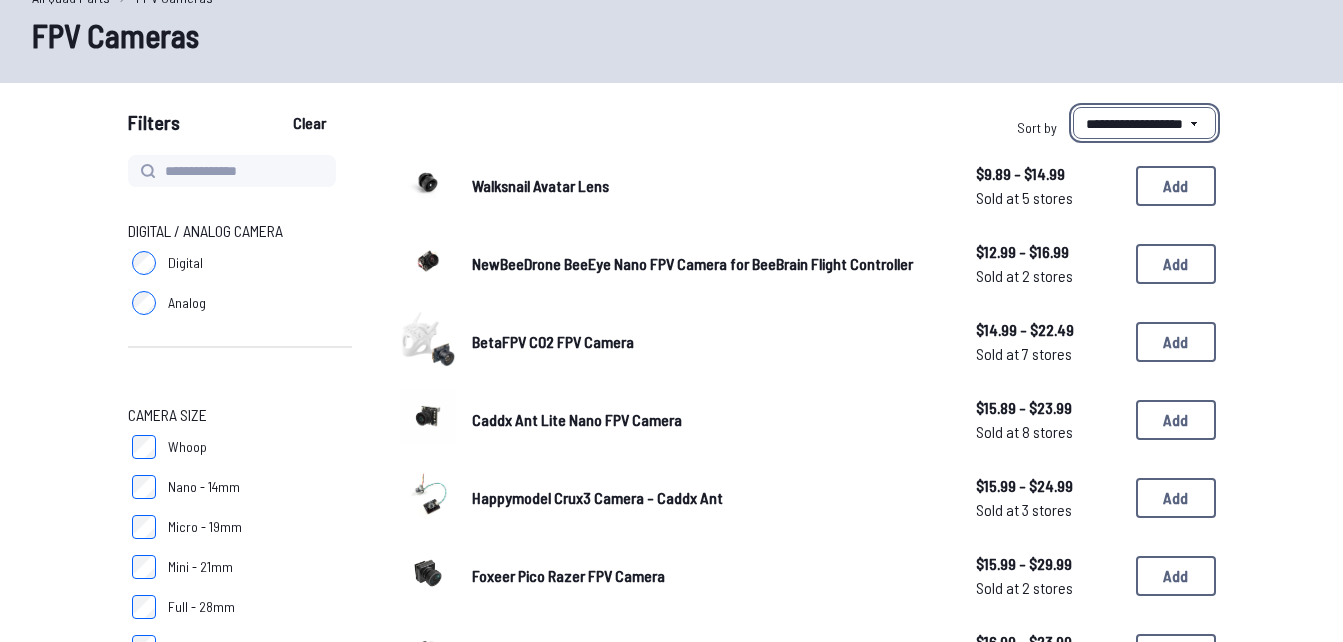 scroll, scrollTop: 120, scrollLeft: 0, axis: vertical 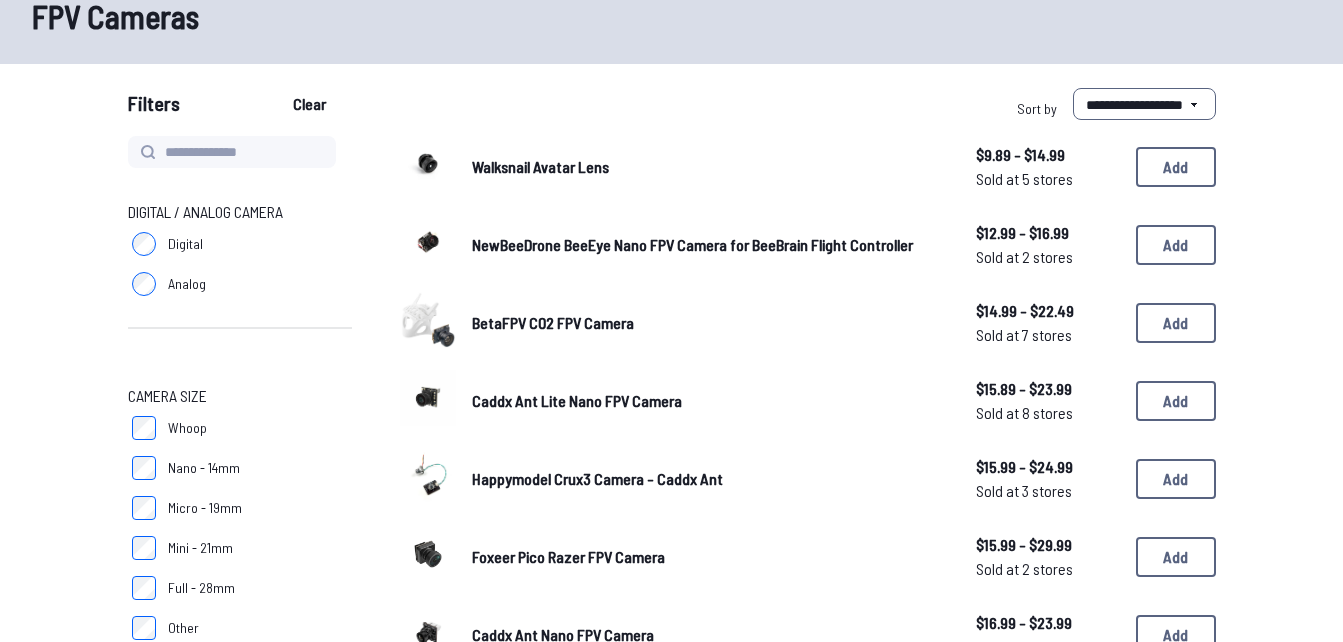 click on "NewBeeDrone BeeEye Nano FPV Camera for BeeBrain Flight Controller" at bounding box center [692, 244] 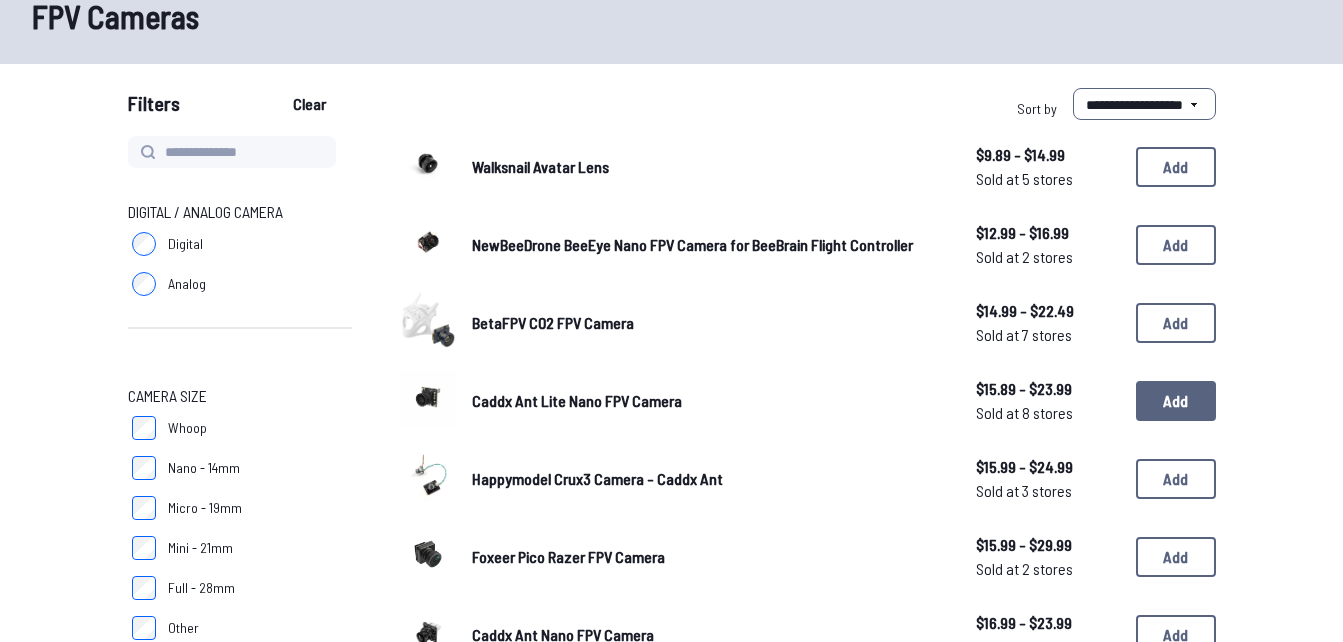 click on "Add" at bounding box center (1176, 401) 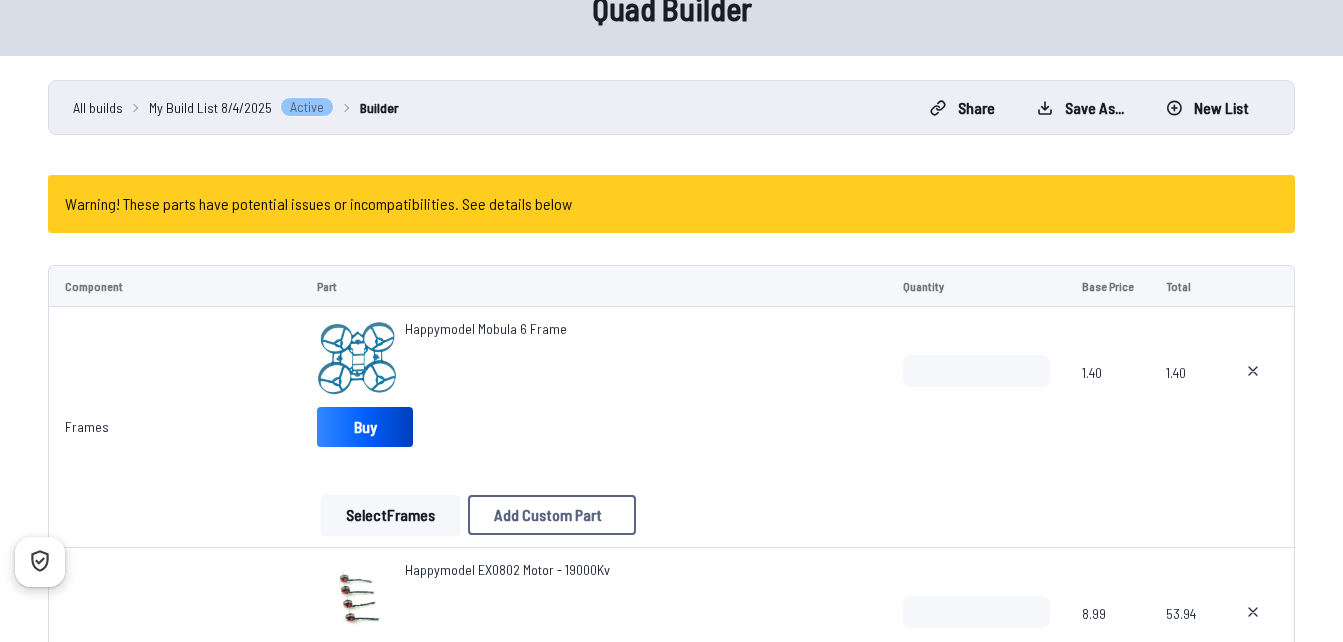 scroll, scrollTop: 0, scrollLeft: 0, axis: both 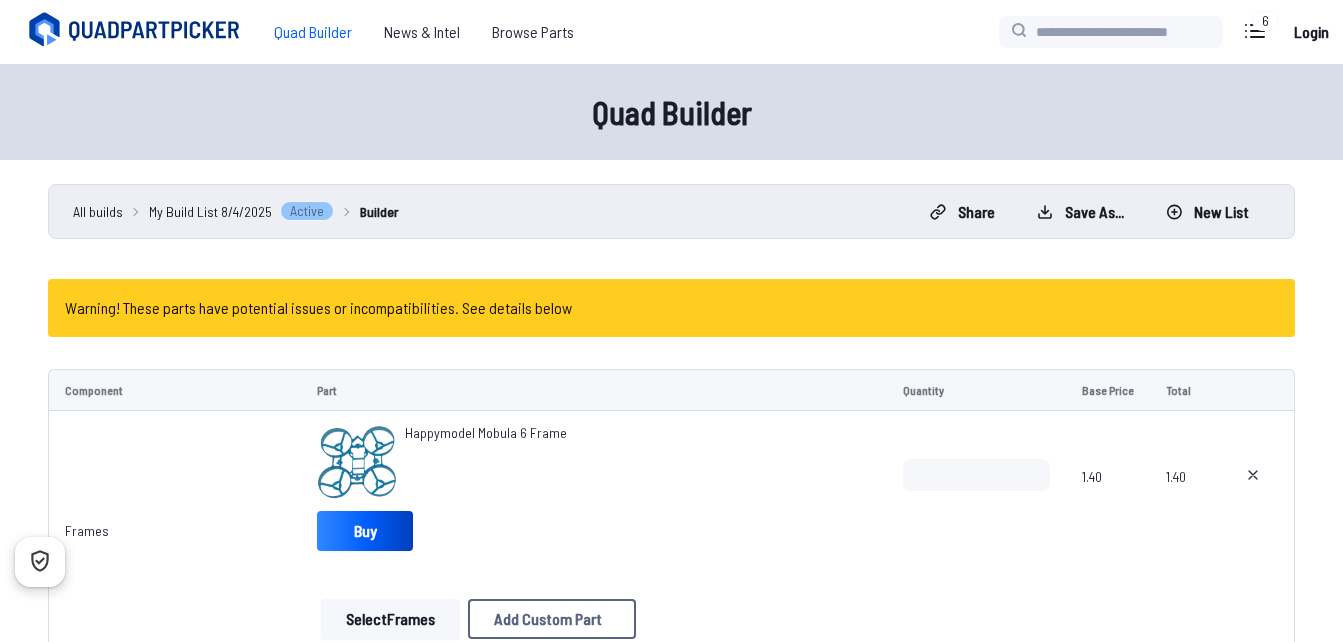 click on "Quad Builder" at bounding box center (313, 32) 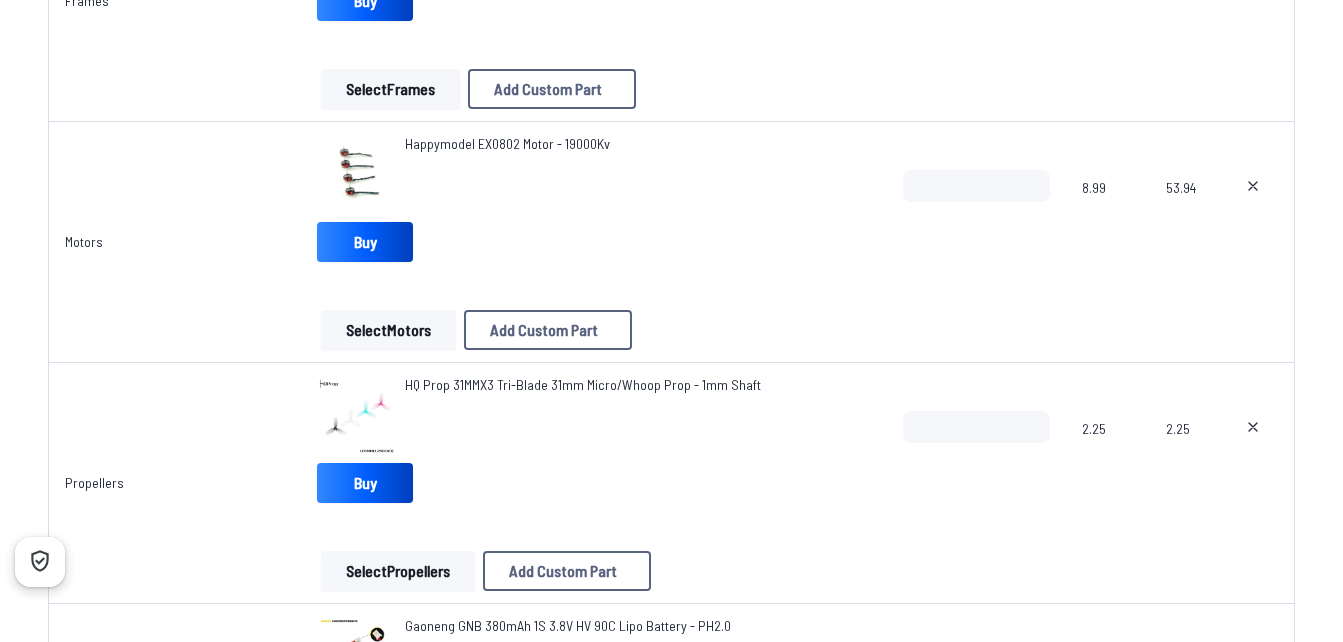 scroll, scrollTop: 0, scrollLeft: 0, axis: both 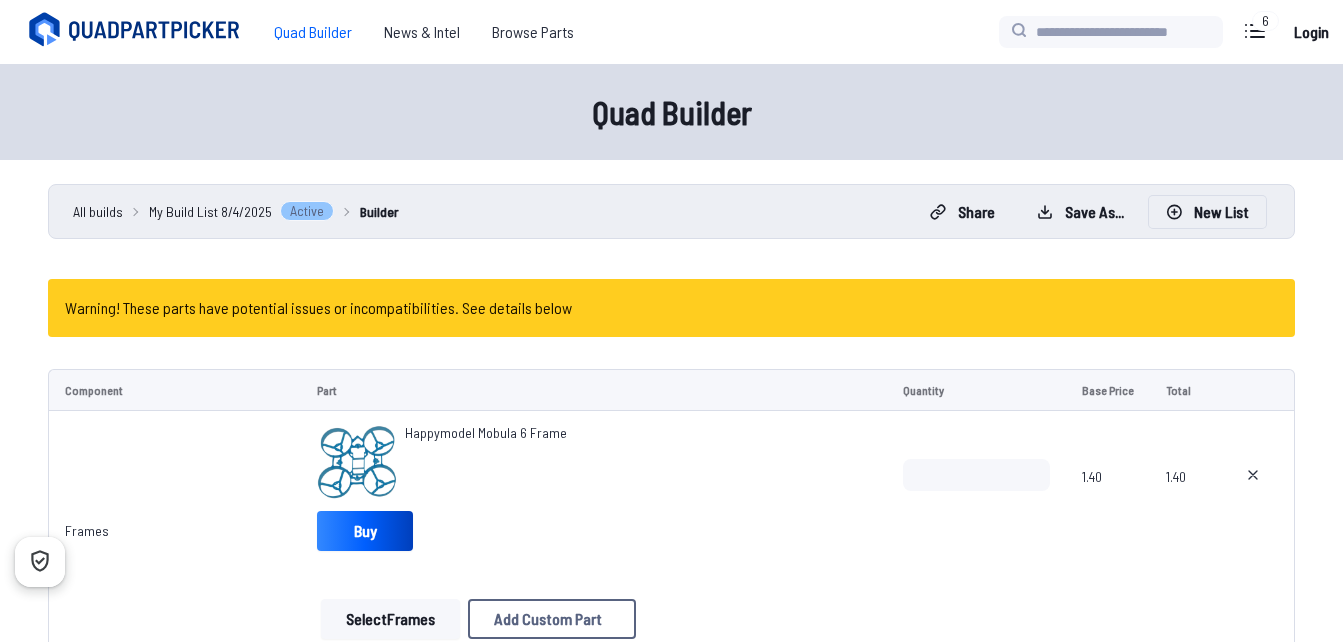 click 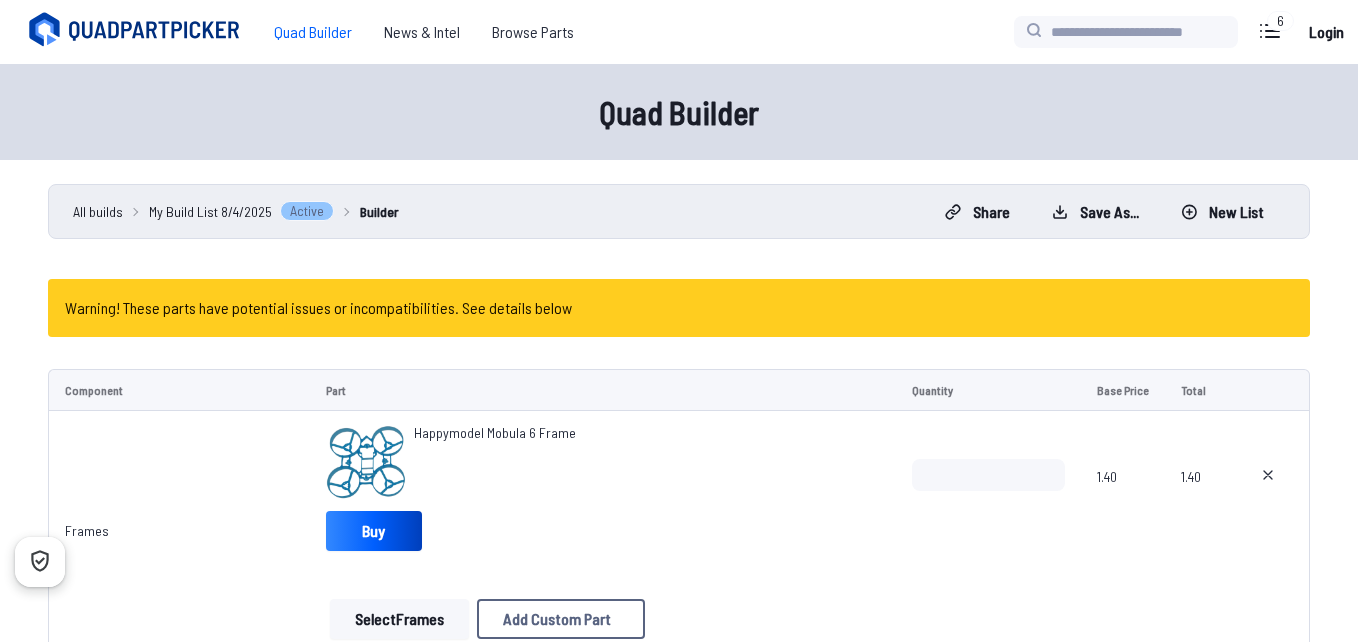 click on "Start new build" at bounding box center [833, 406] 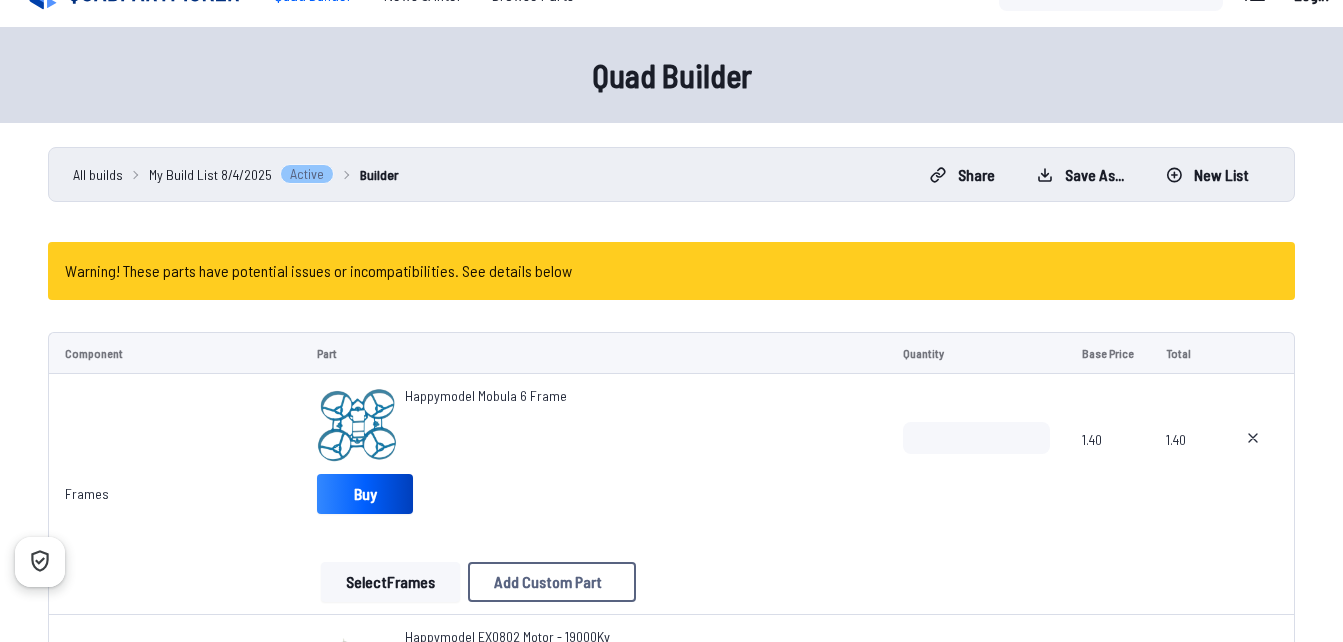 scroll, scrollTop: 0, scrollLeft: 0, axis: both 